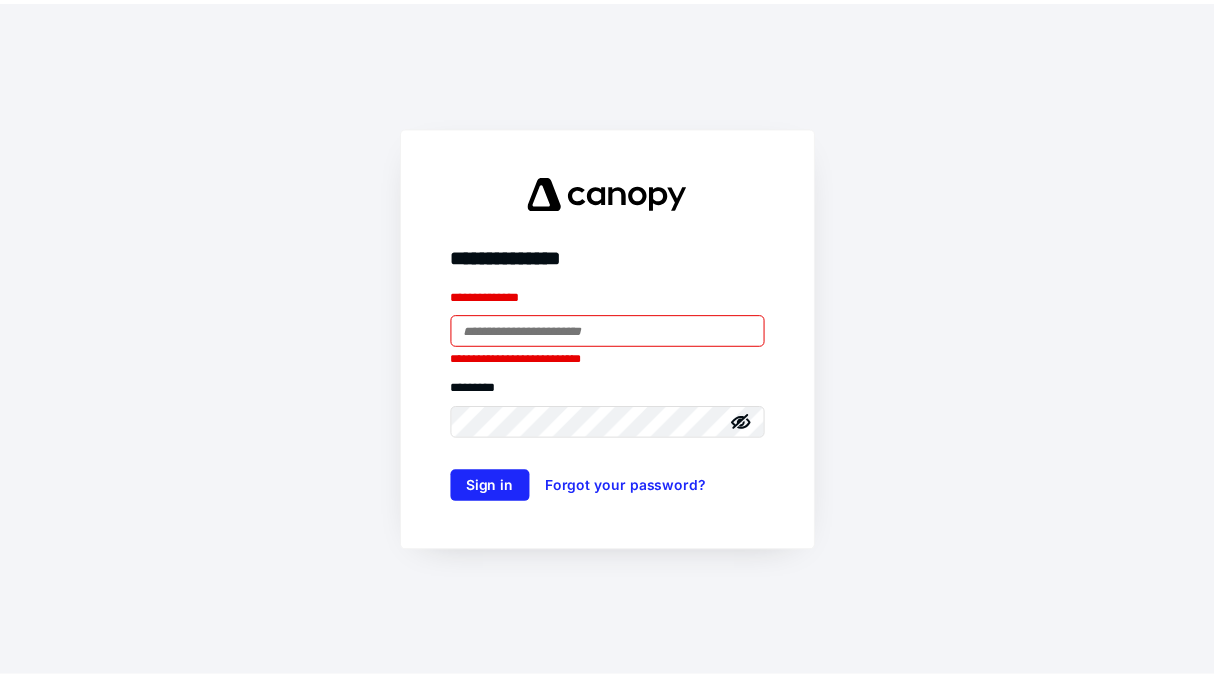 scroll, scrollTop: 0, scrollLeft: 0, axis: both 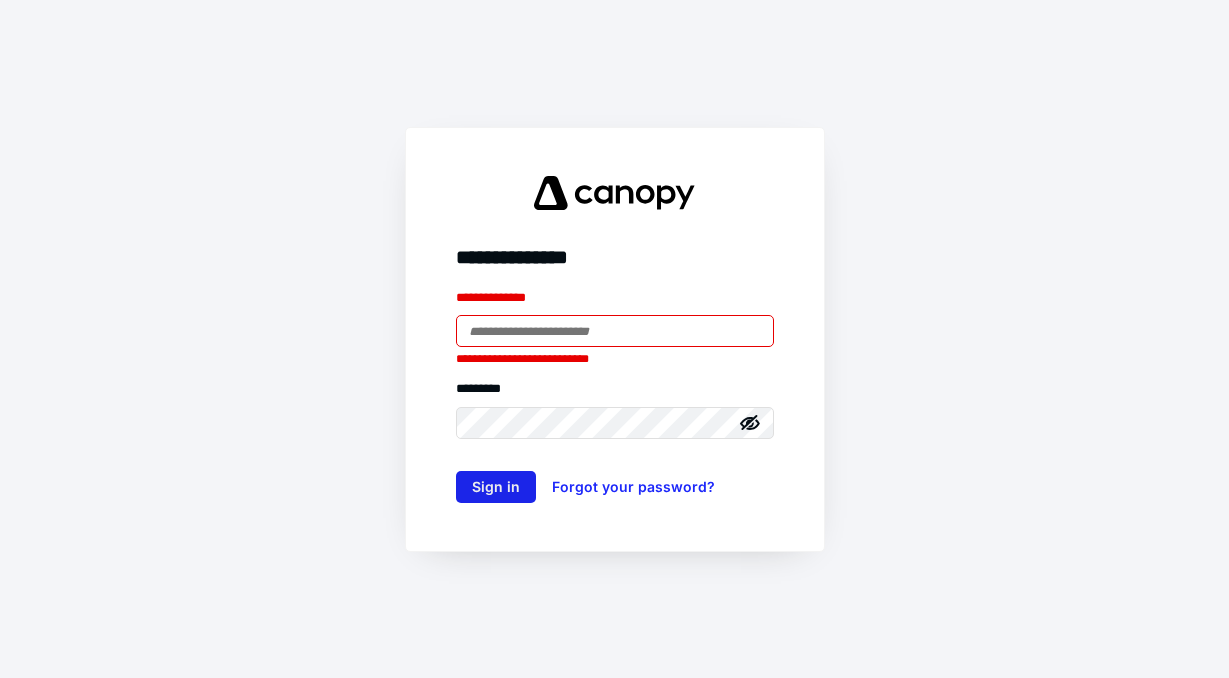 type on "**********" 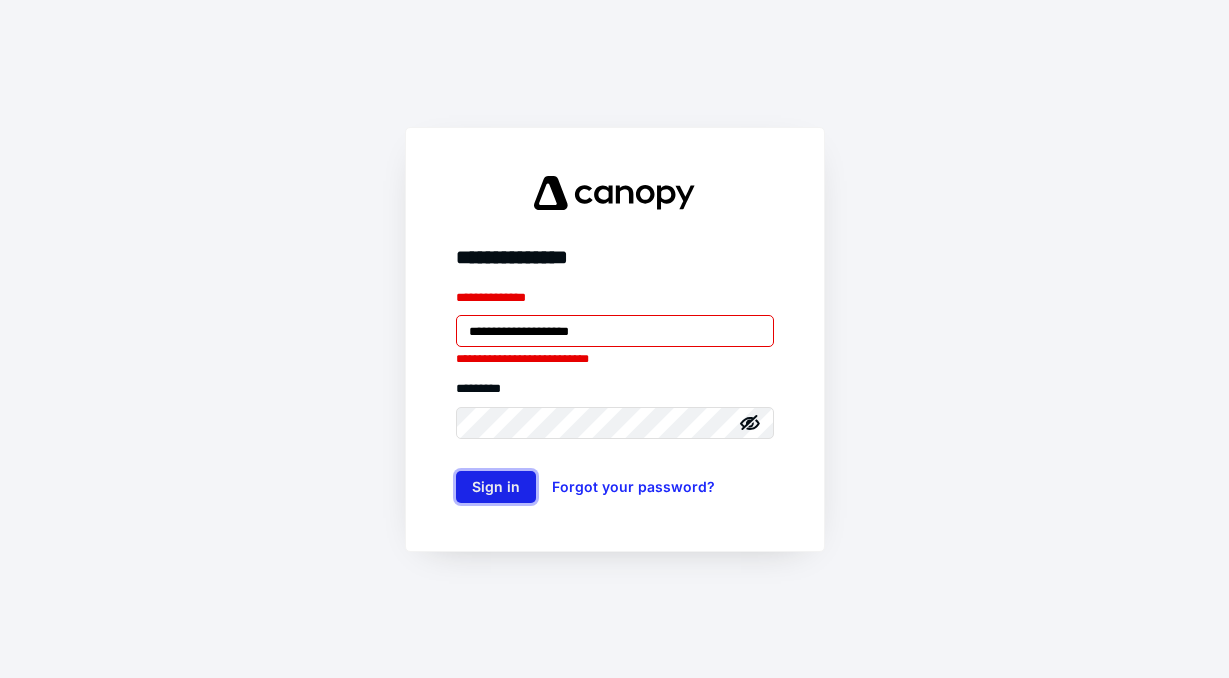 click on "Sign in" at bounding box center (496, 487) 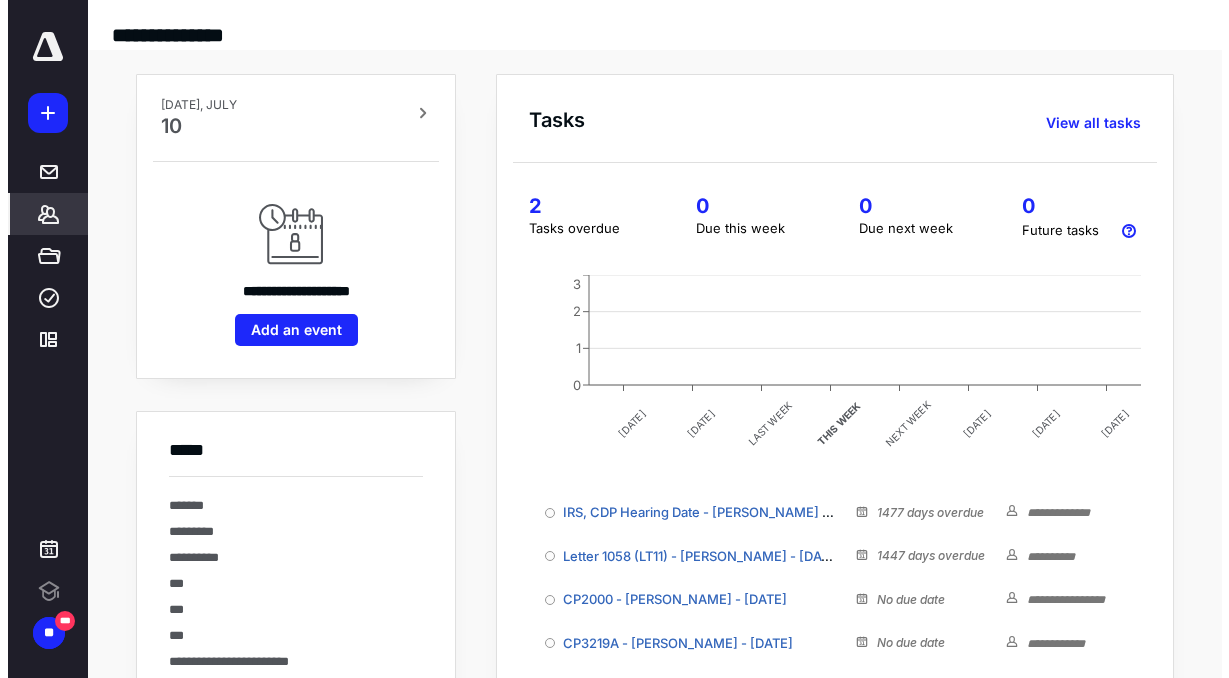 scroll, scrollTop: 0, scrollLeft: 0, axis: both 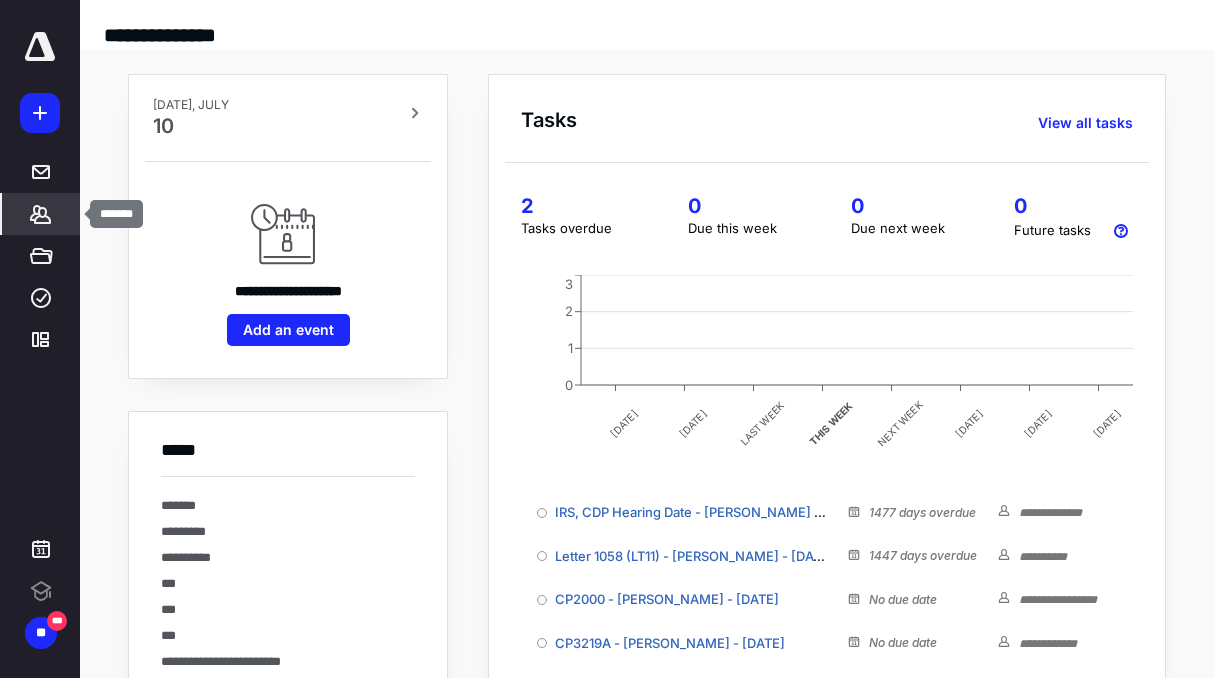 click 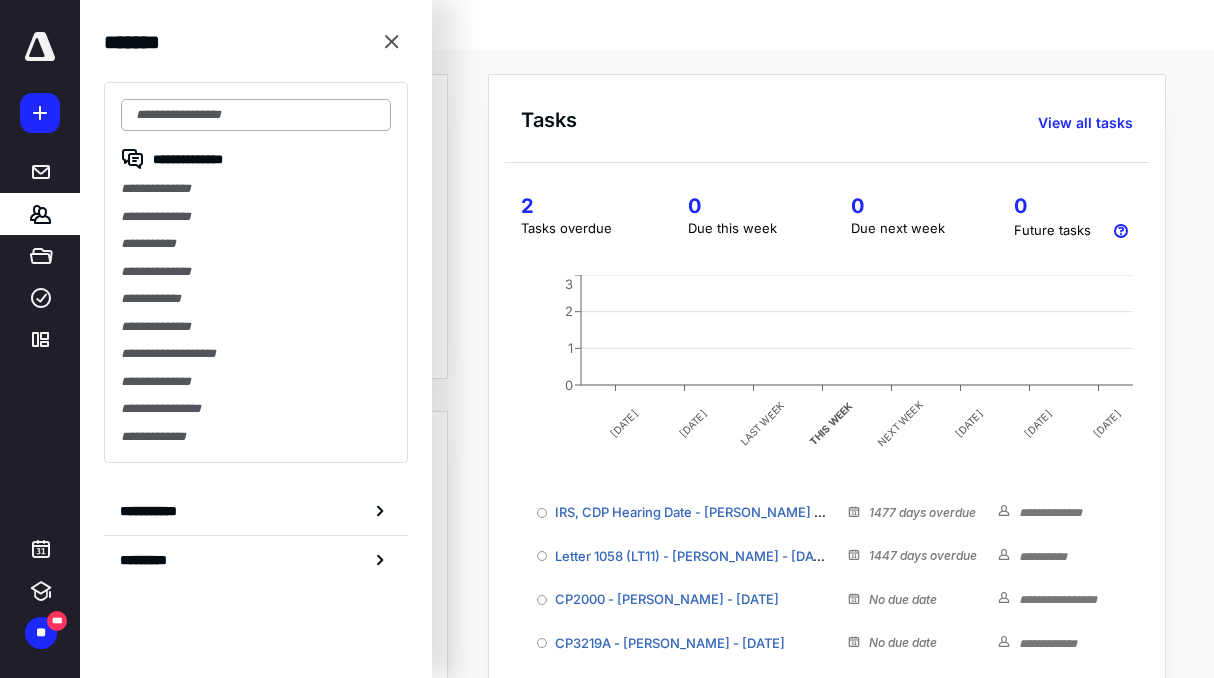 click at bounding box center (256, 115) 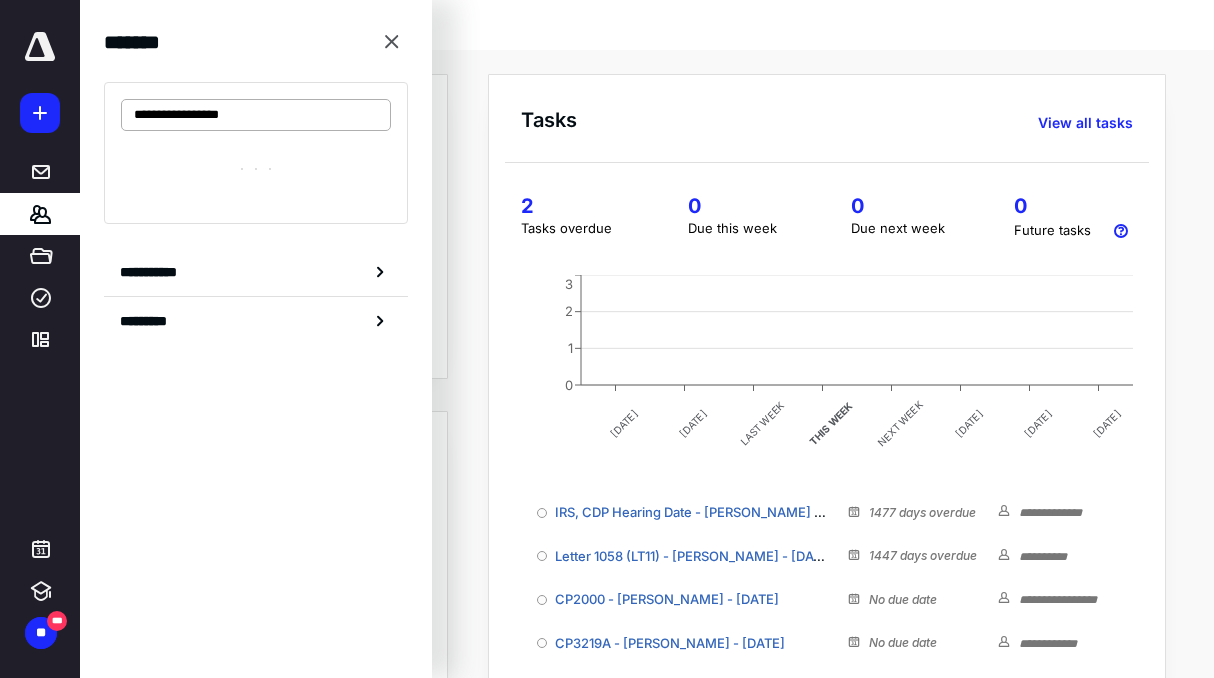 type on "**********" 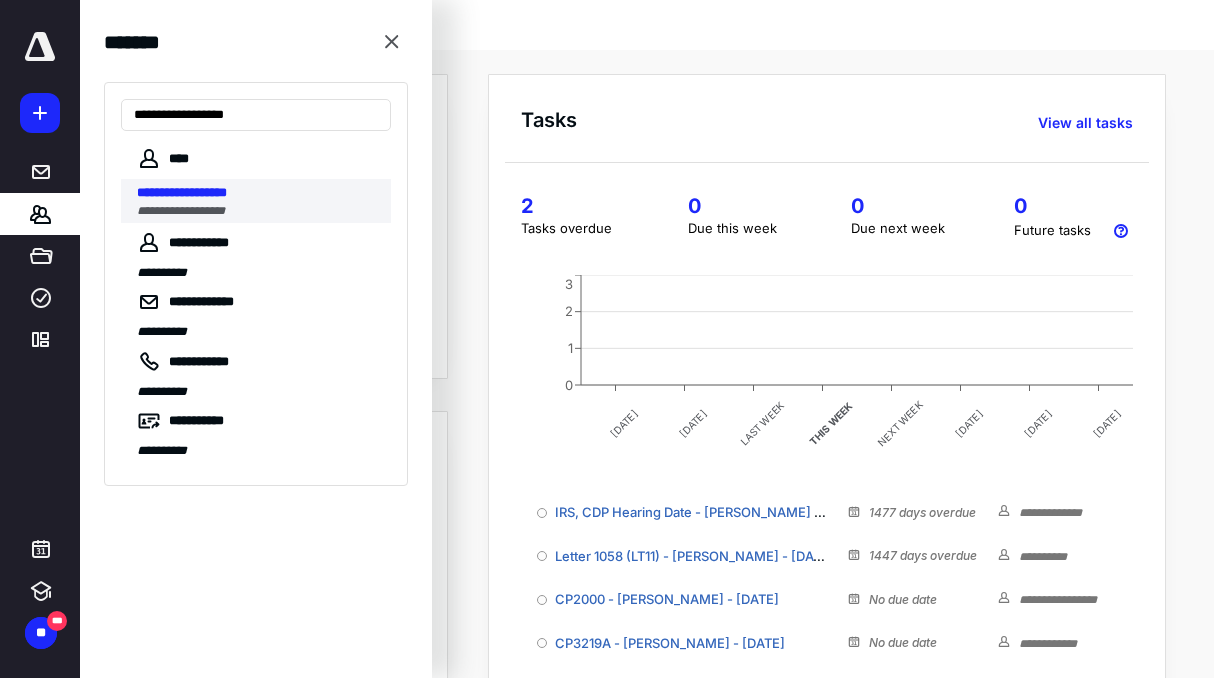 click on "**********" at bounding box center [181, 211] 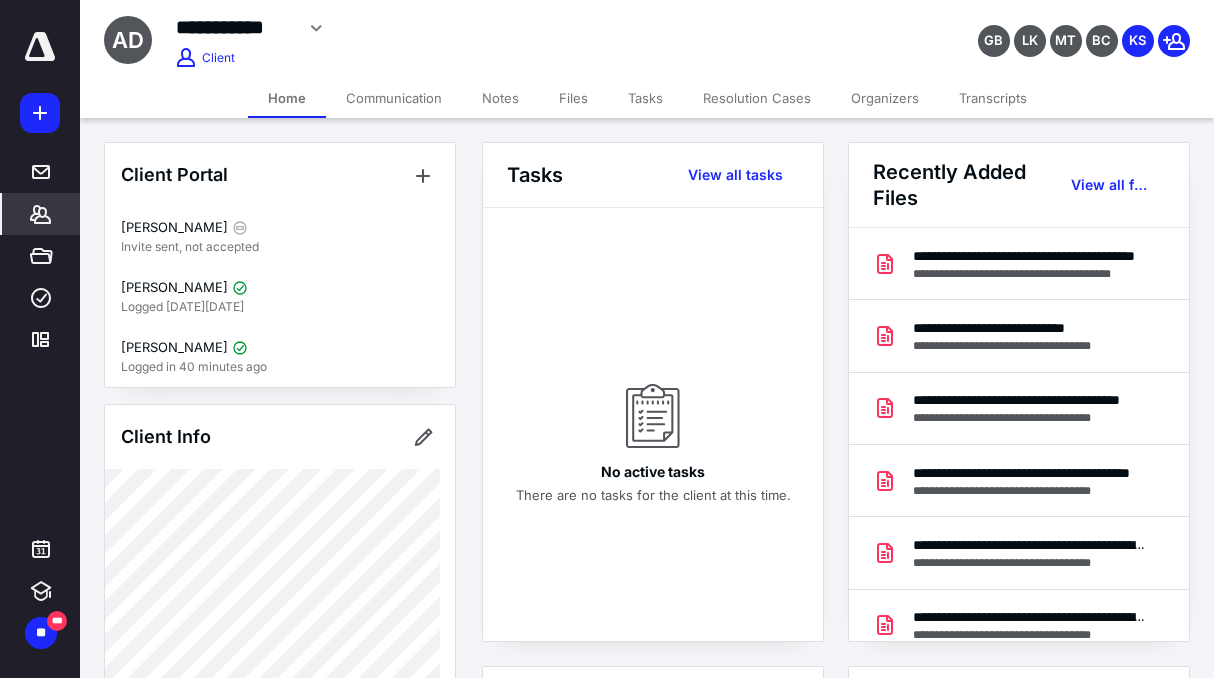 click on "Transcripts" at bounding box center [993, 98] 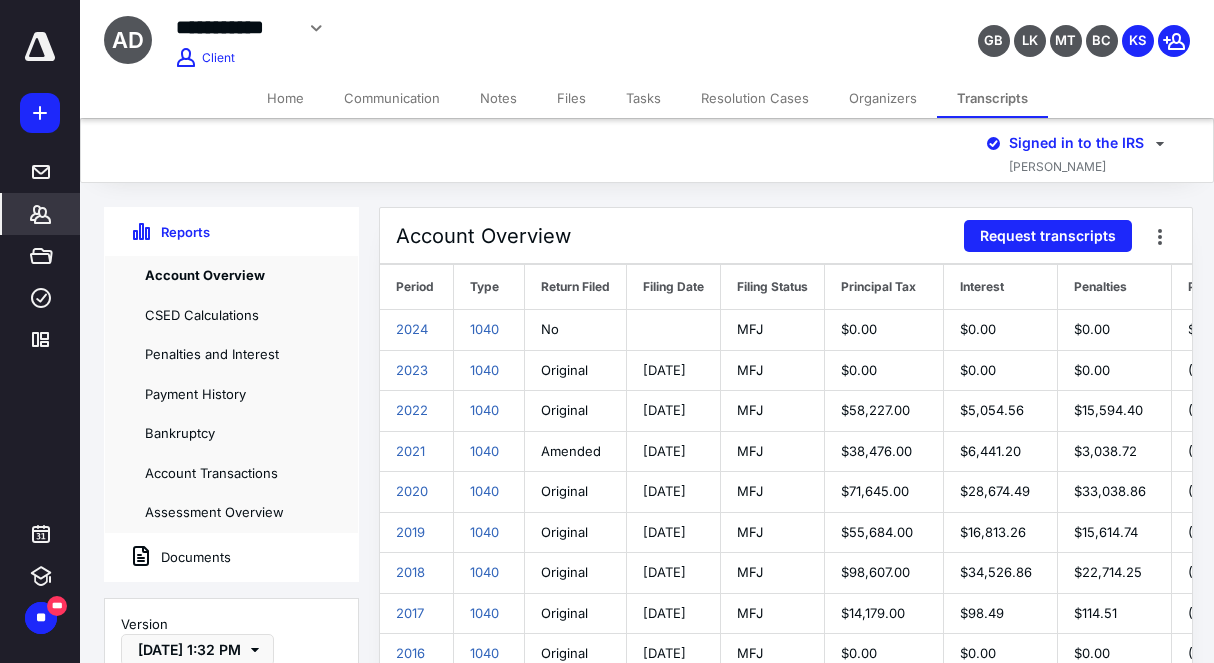 click on "Home" at bounding box center [285, 98] 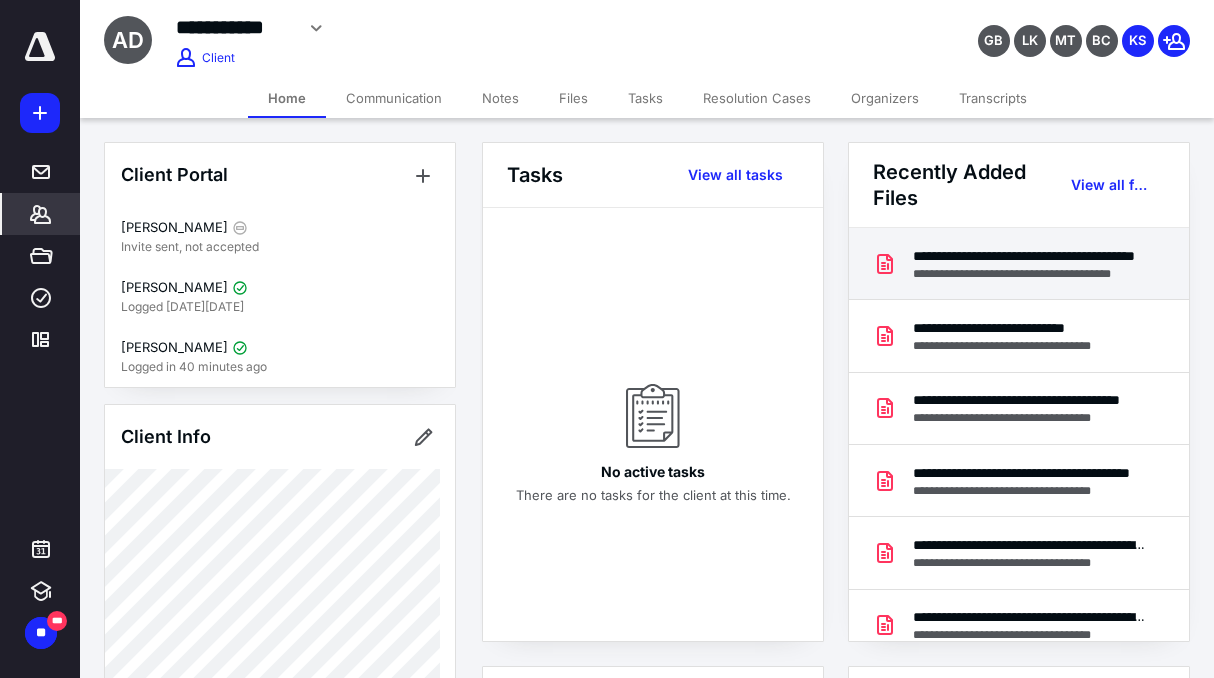 click on "**********" at bounding box center (1030, 274) 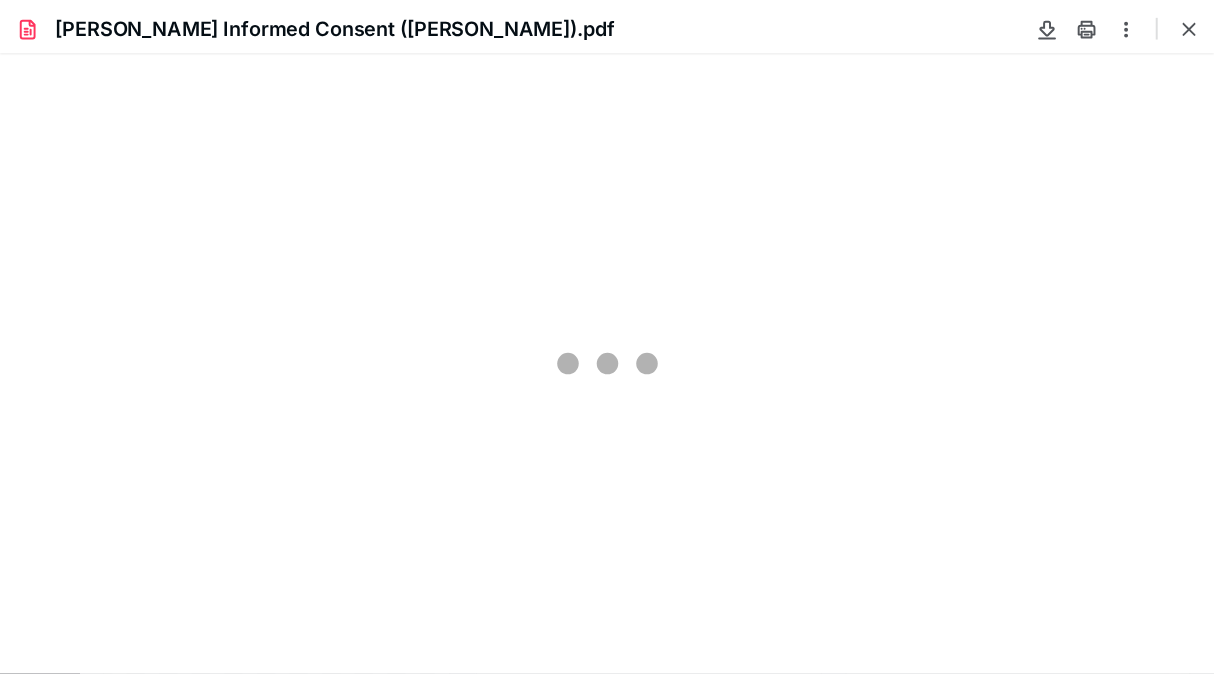 scroll, scrollTop: 0, scrollLeft: 0, axis: both 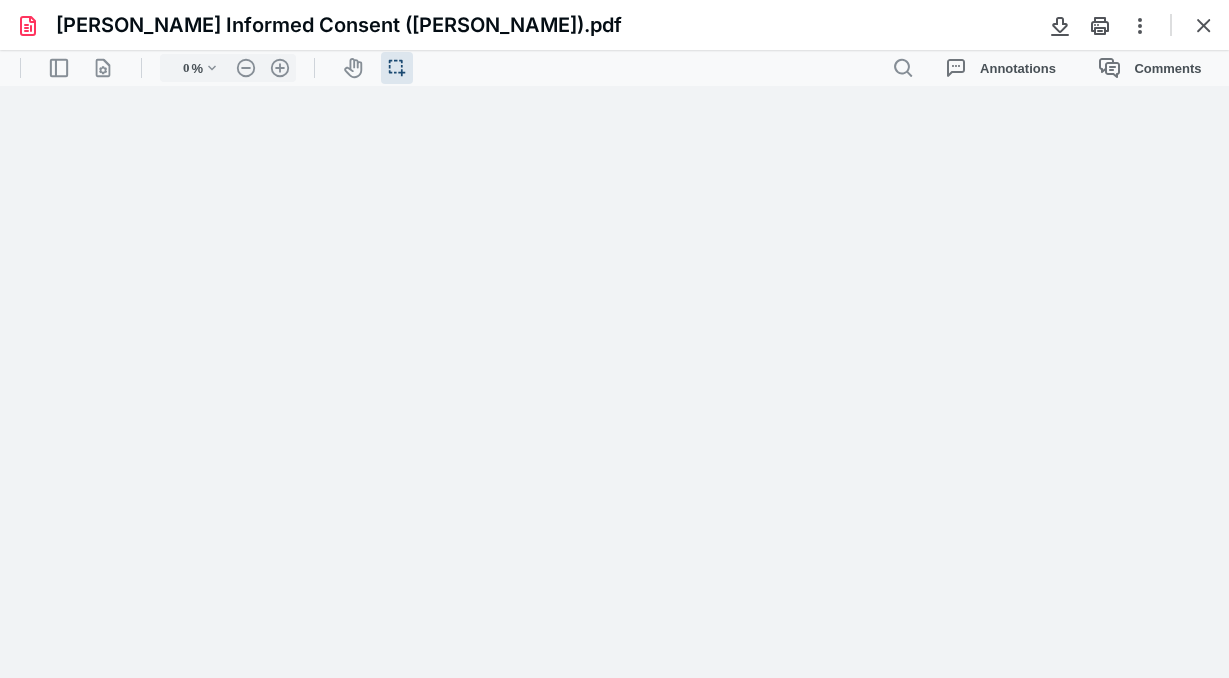 type on "74" 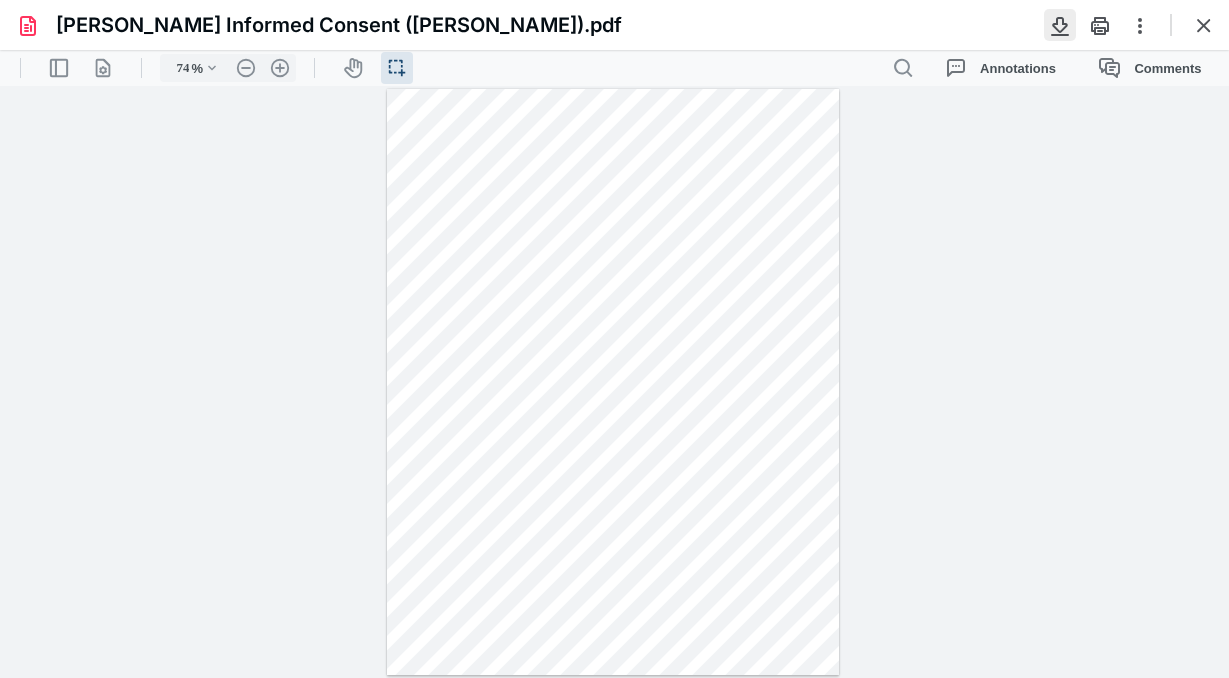 click at bounding box center [1060, 25] 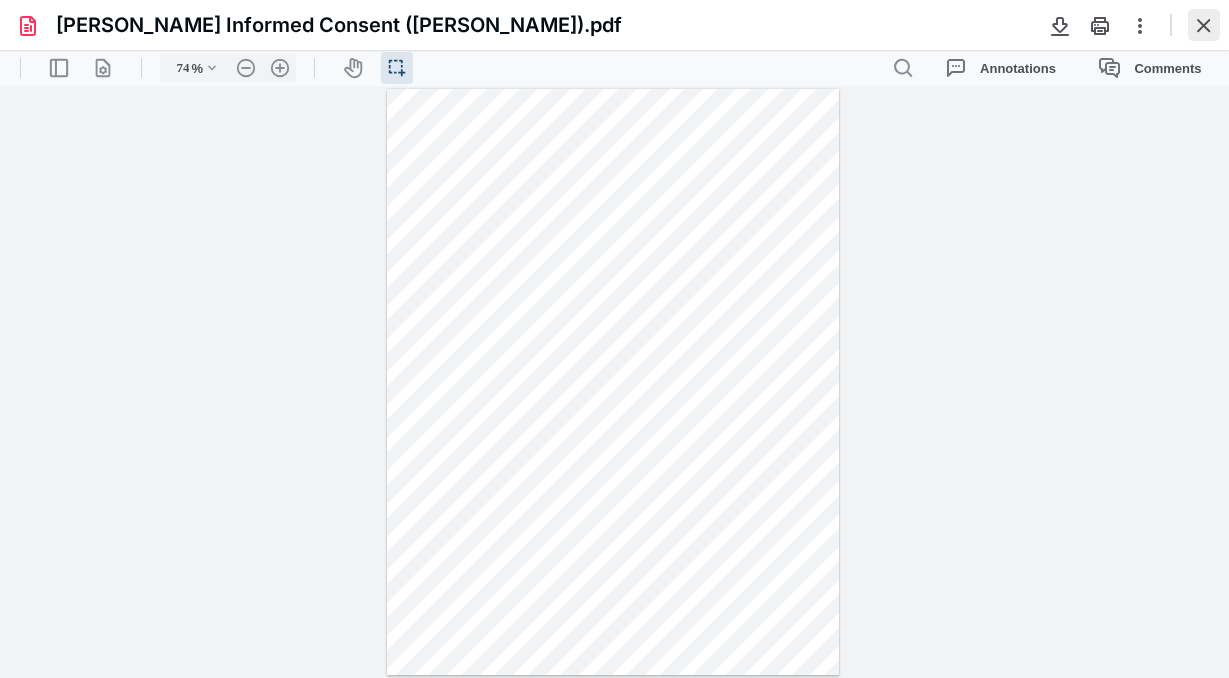 click at bounding box center (1204, 25) 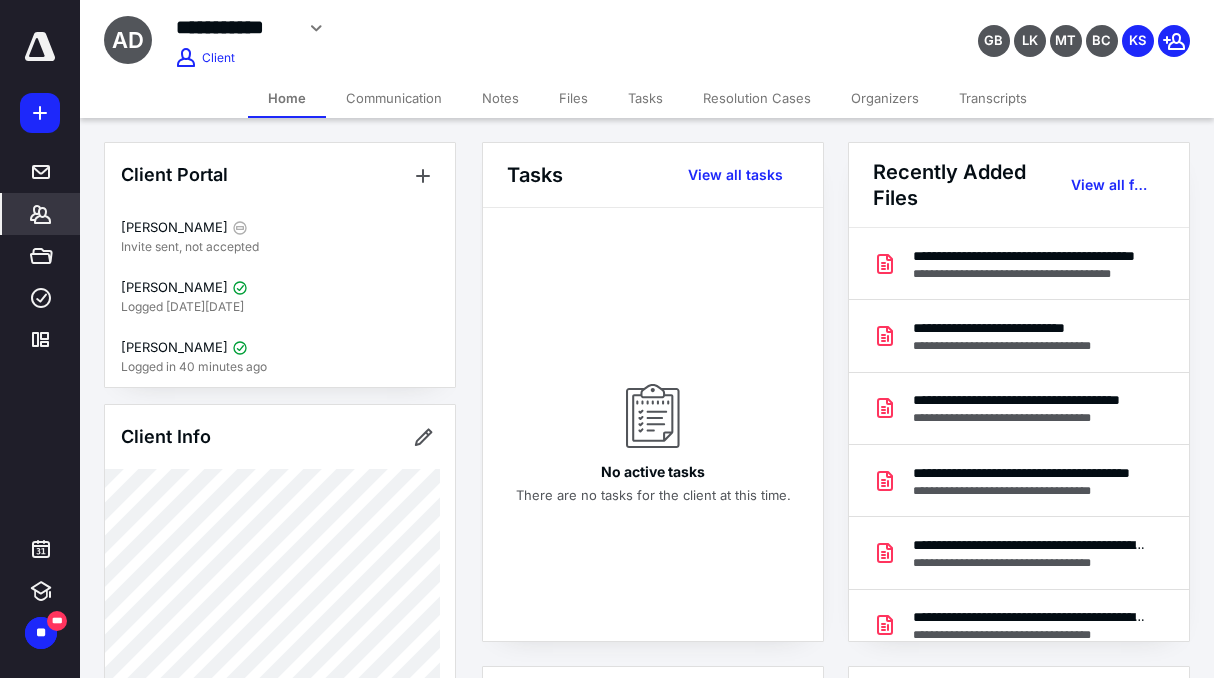 click on "Transcripts" at bounding box center (993, 98) 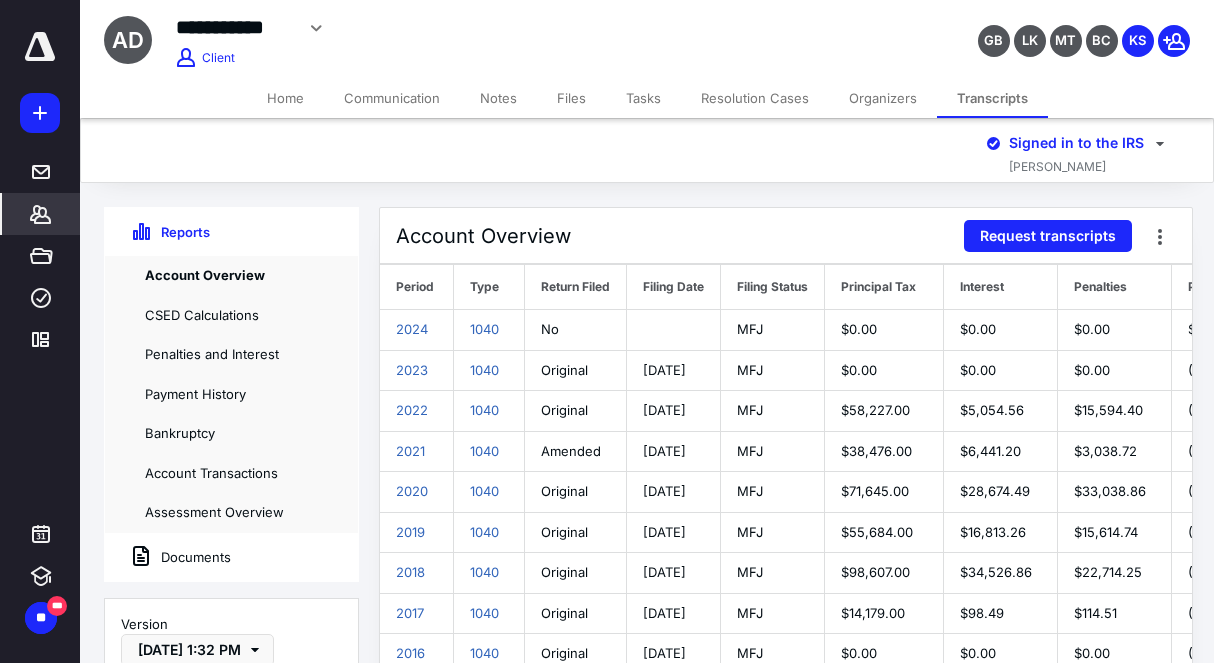 click 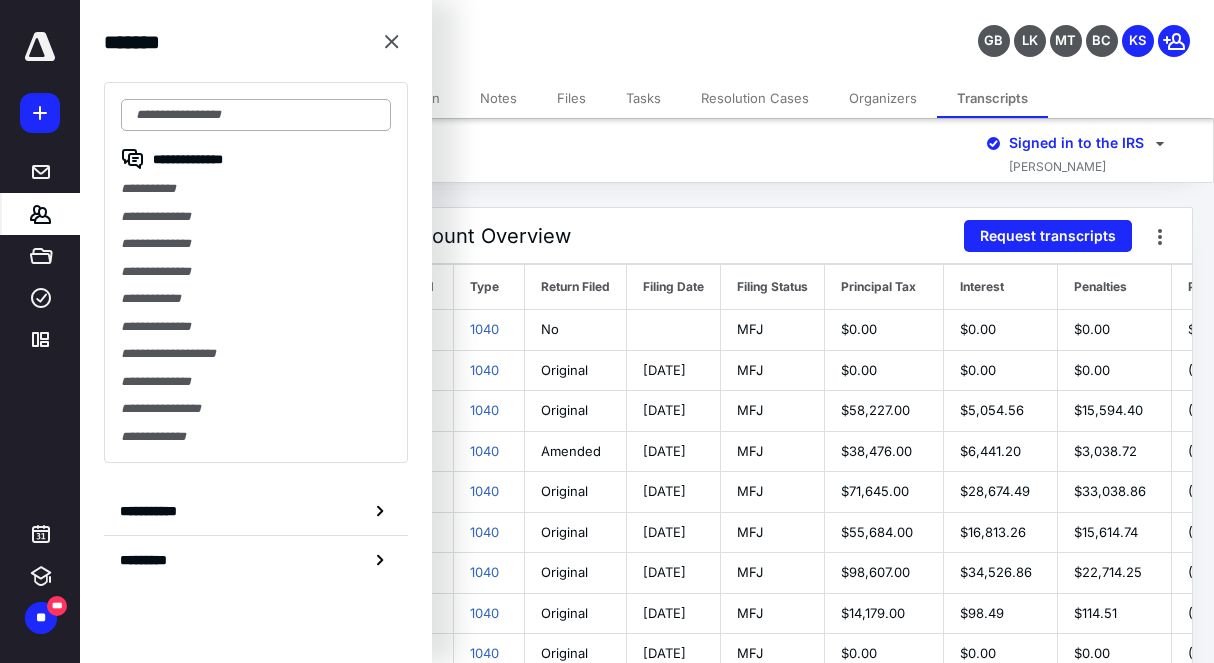 click at bounding box center [256, 115] 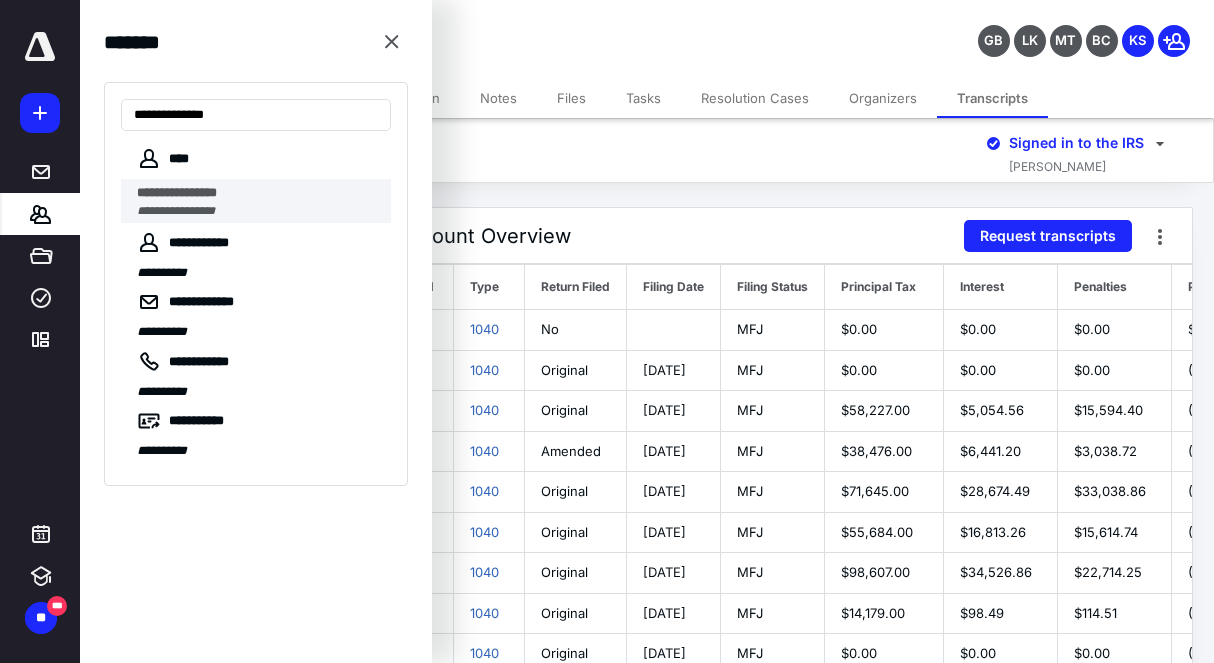 type on "**********" 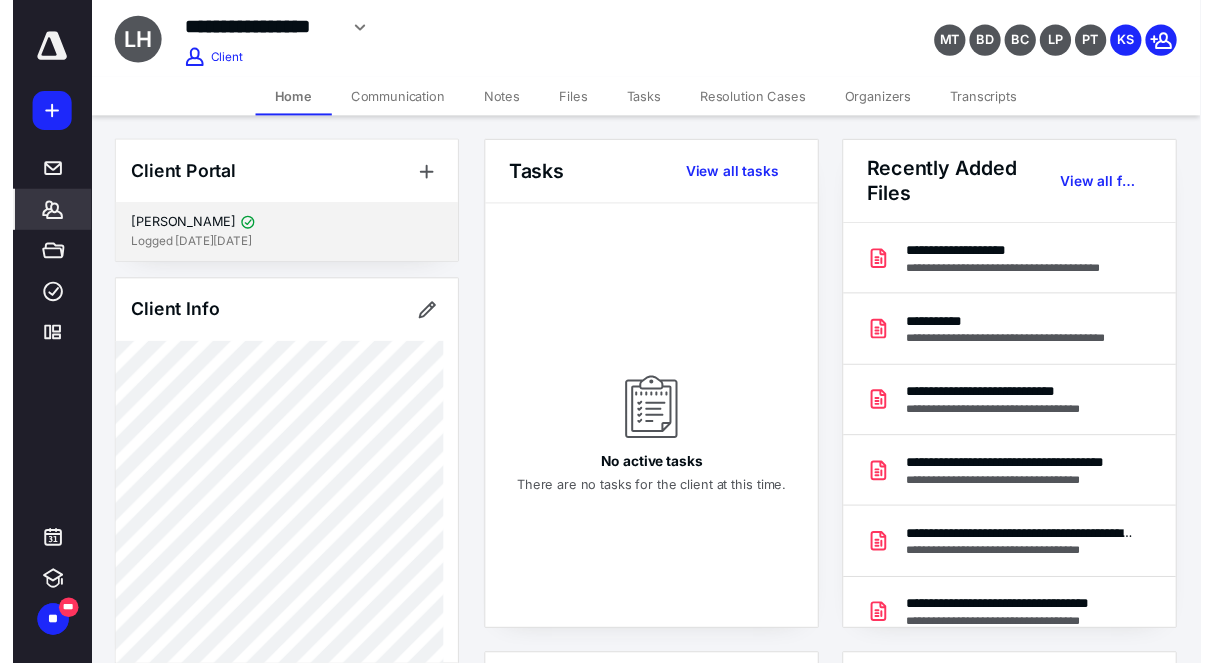 scroll, scrollTop: 400, scrollLeft: 0, axis: vertical 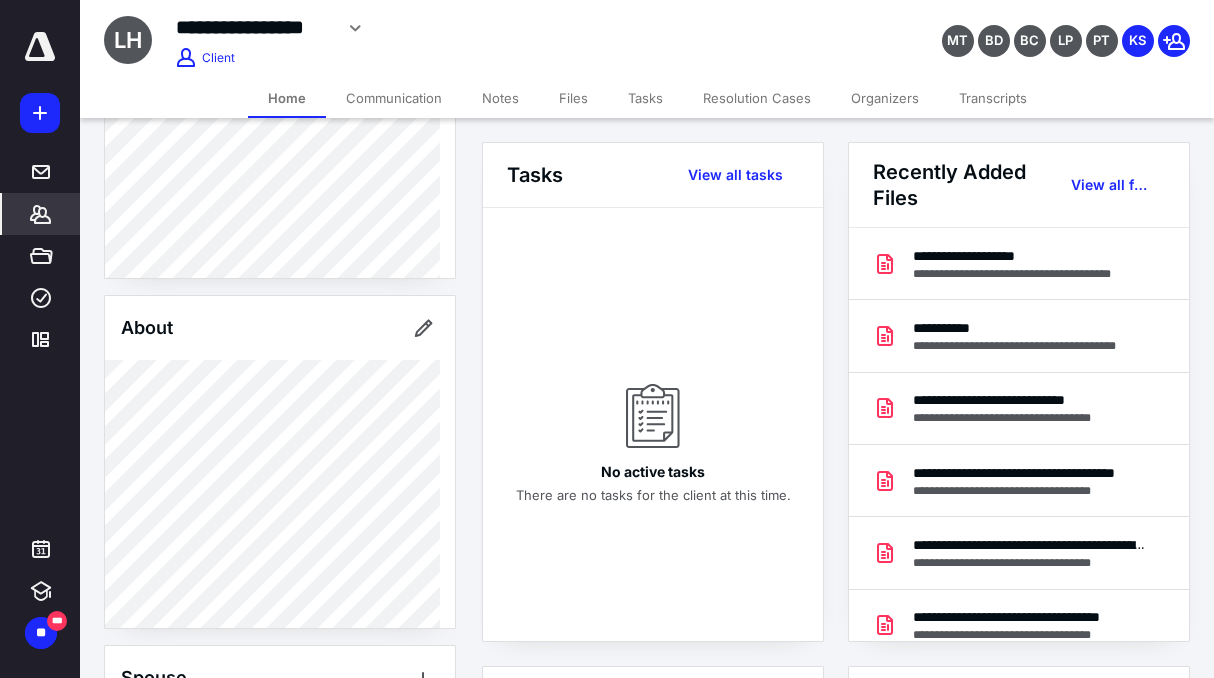 click on "Transcripts" at bounding box center (993, 98) 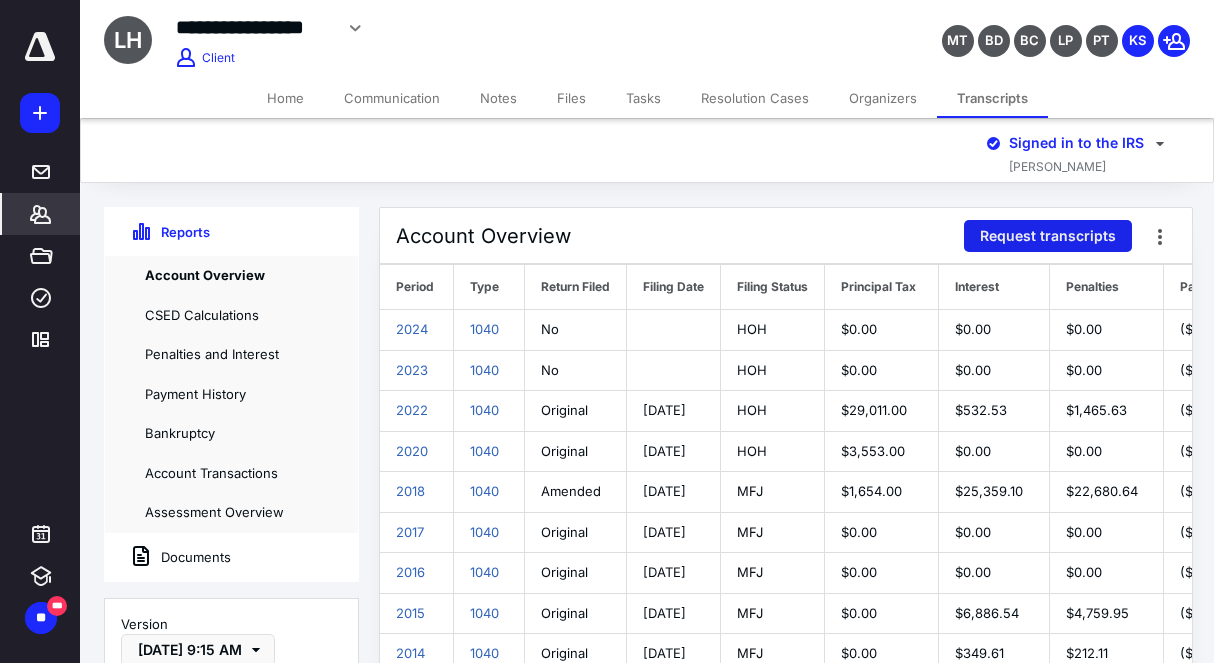 click on "Request transcripts" at bounding box center (1048, 236) 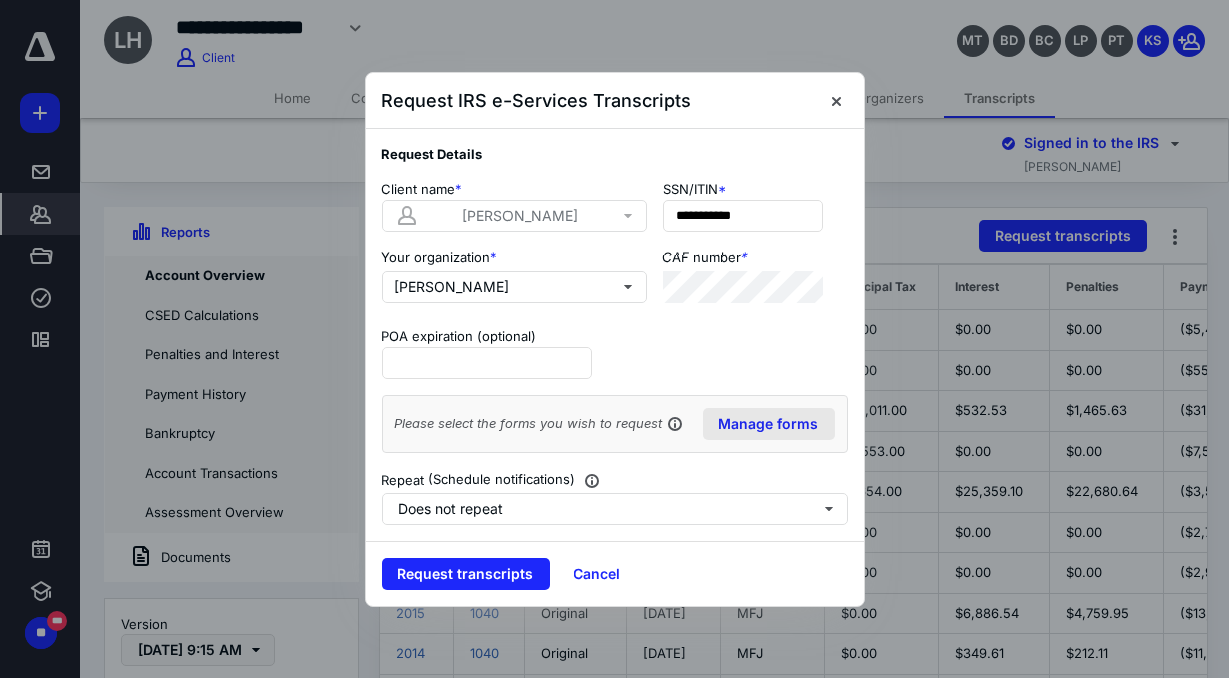 click on "Manage forms" at bounding box center (769, 424) 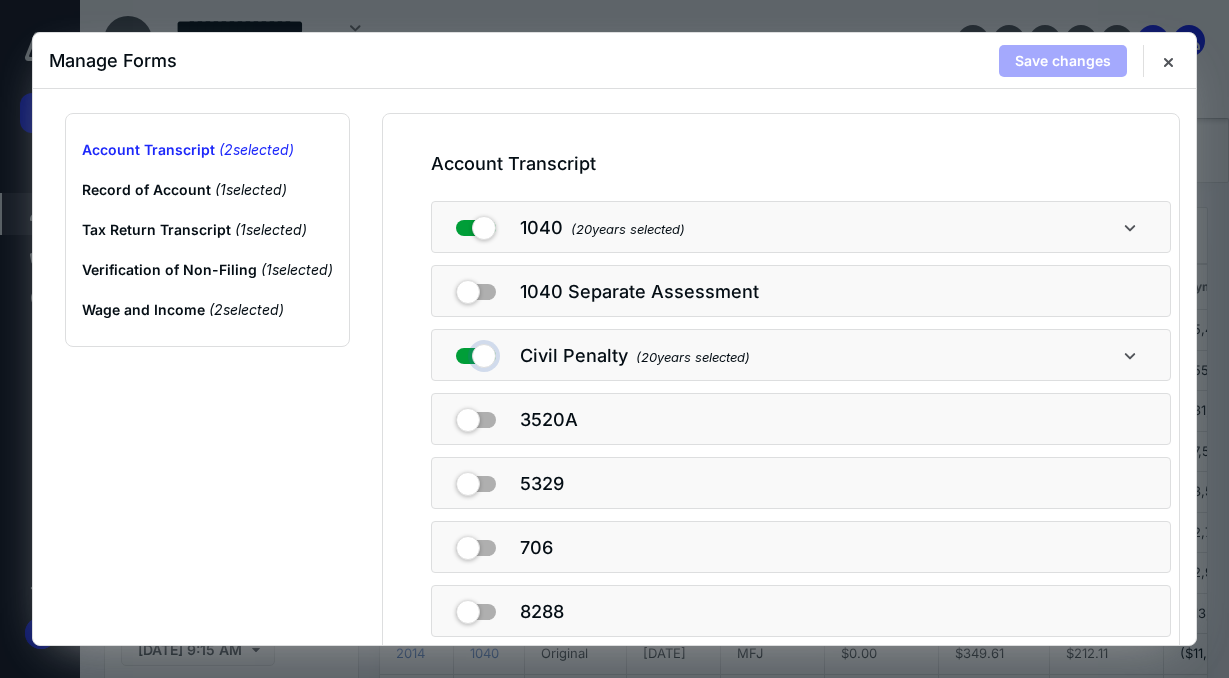 click at bounding box center [476, 352] 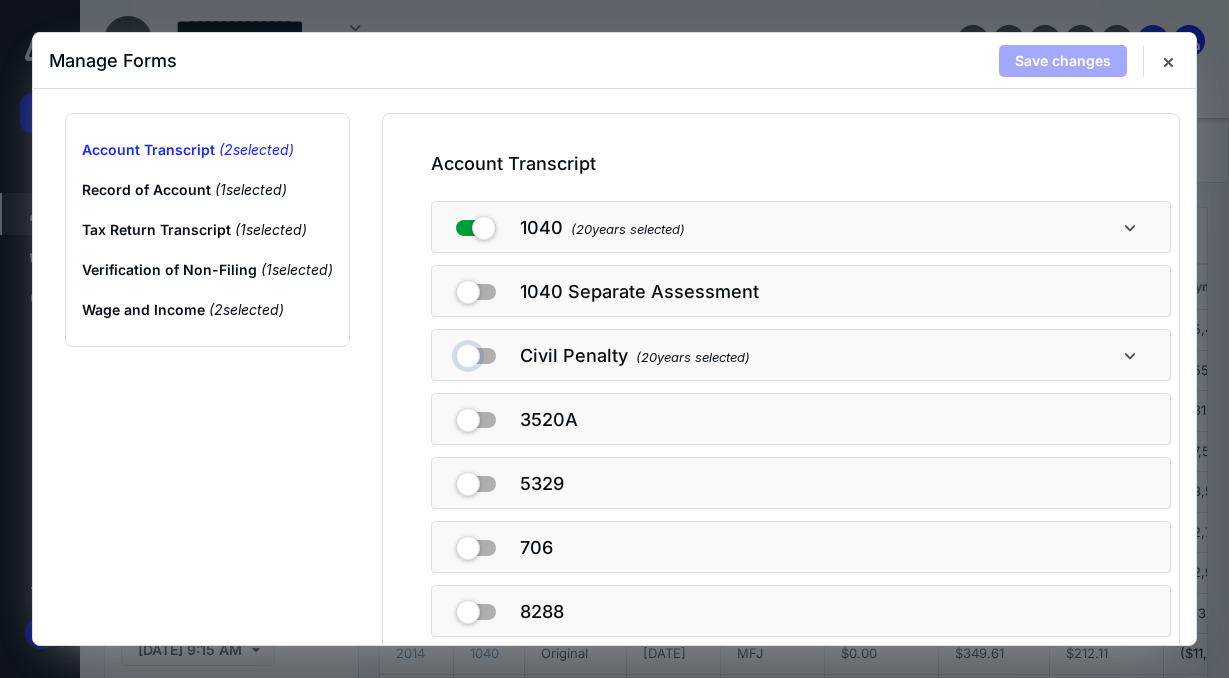 checkbox on "false" 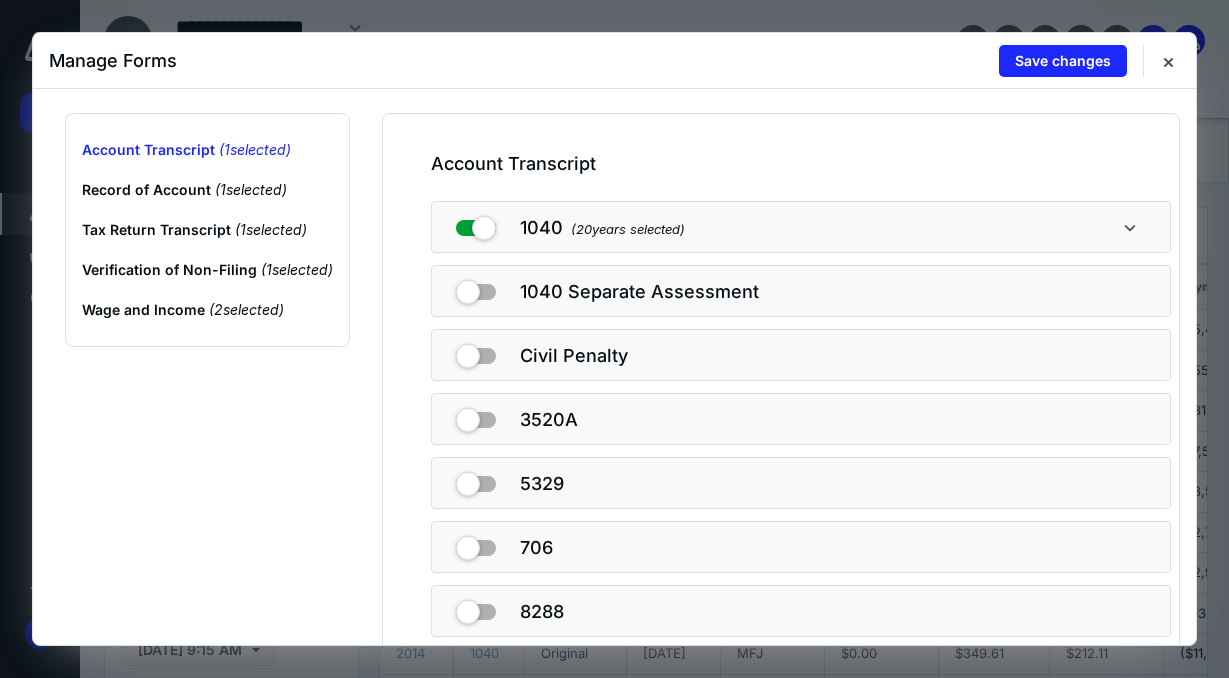 click on "1040 ( 20  years selected)" at bounding box center [801, 227] 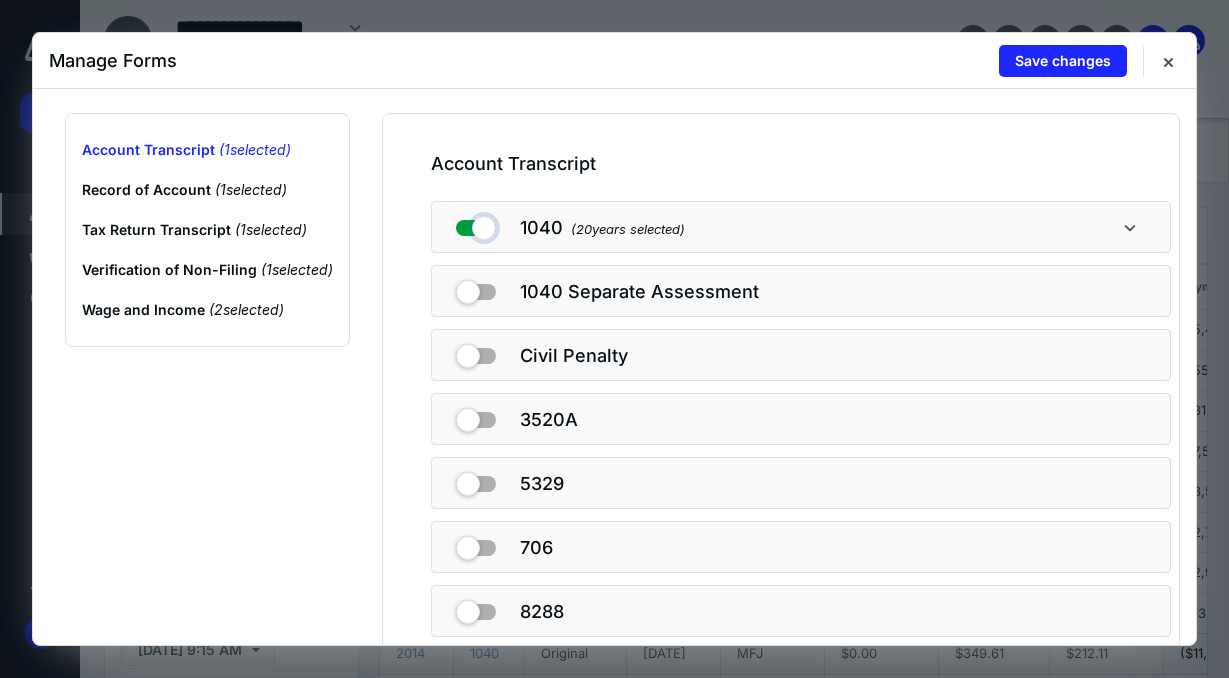 click at bounding box center [476, 224] 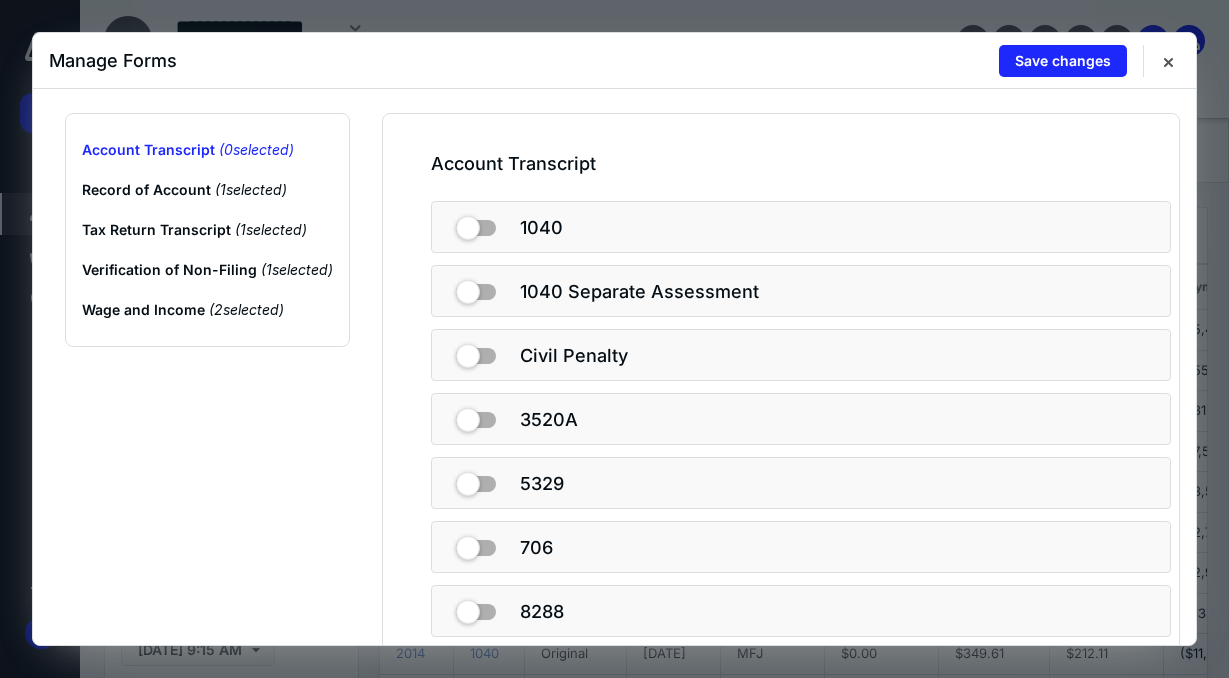 click at bounding box center [476, 352] 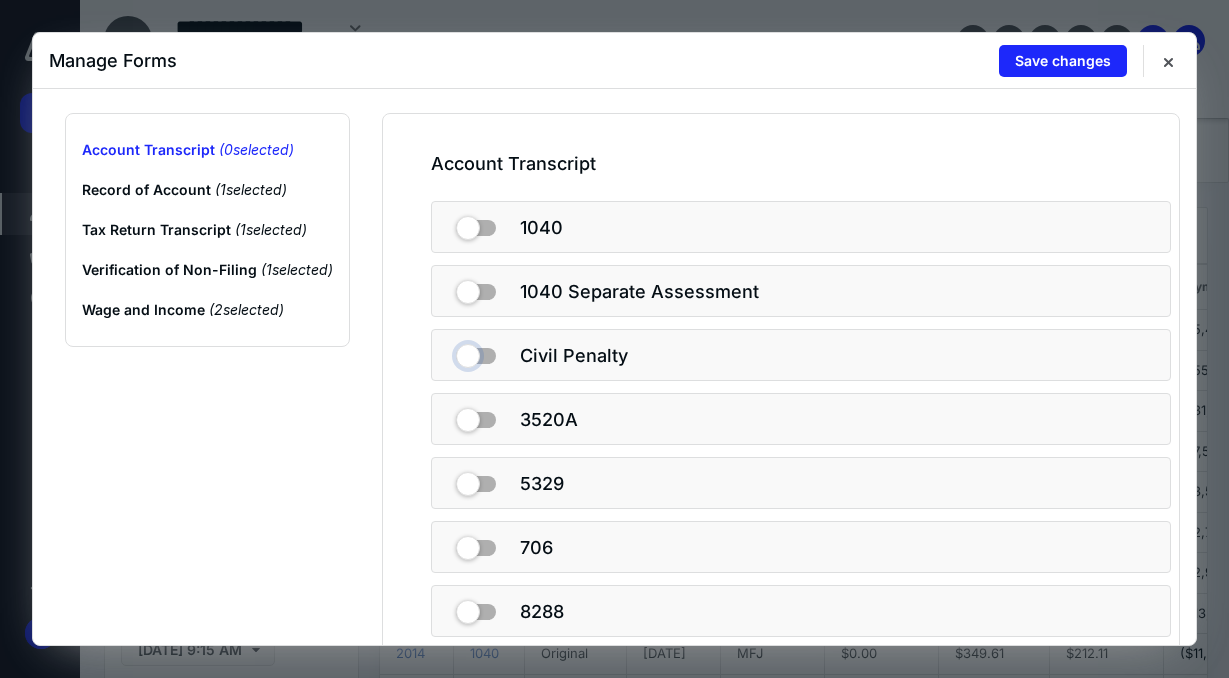 click at bounding box center [476, 352] 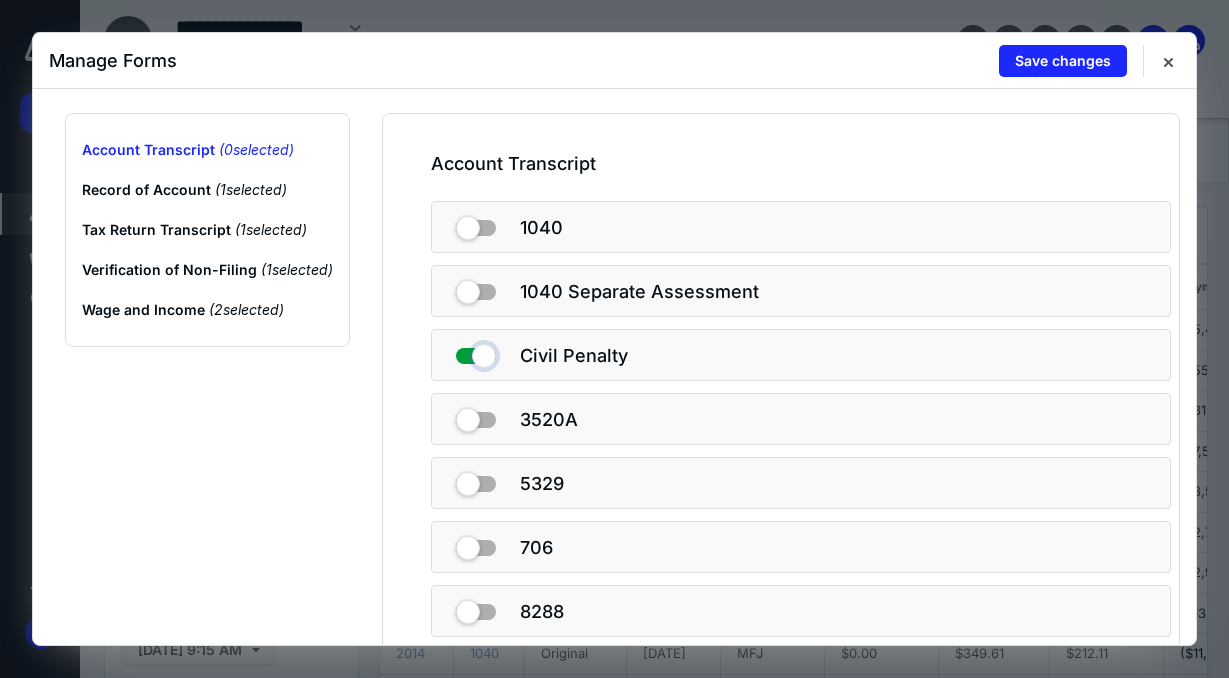 checkbox on "true" 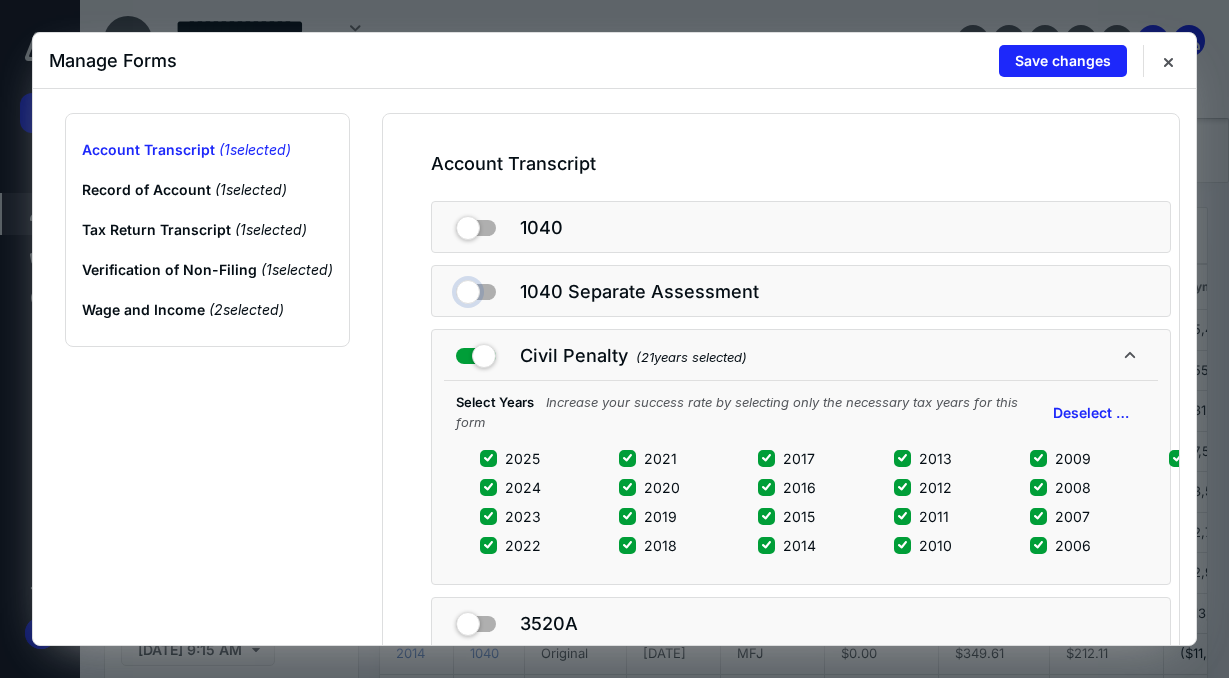 click at bounding box center (476, 288) 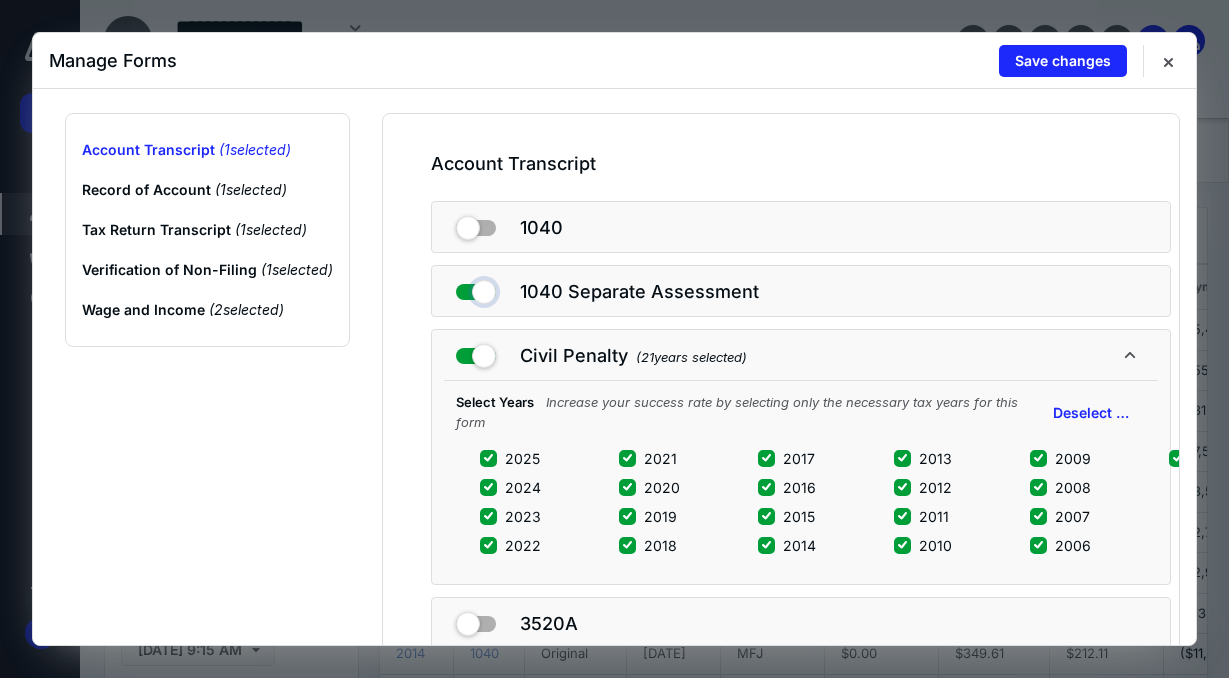 checkbox on "true" 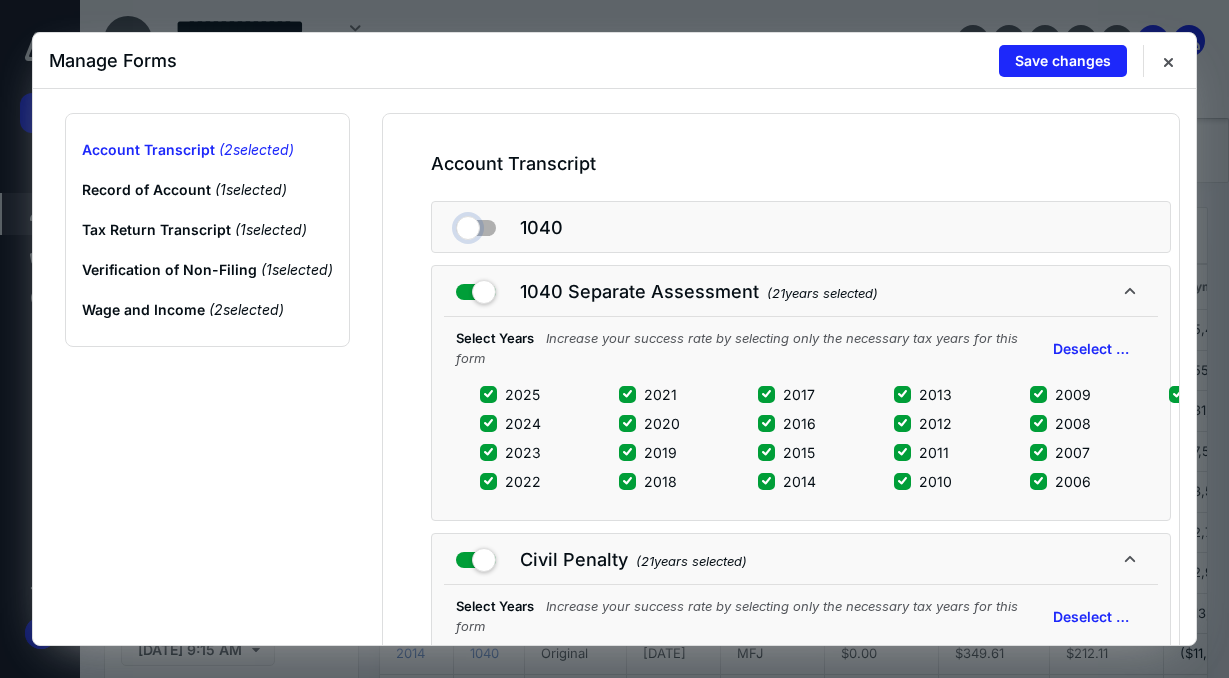 click at bounding box center (476, 224) 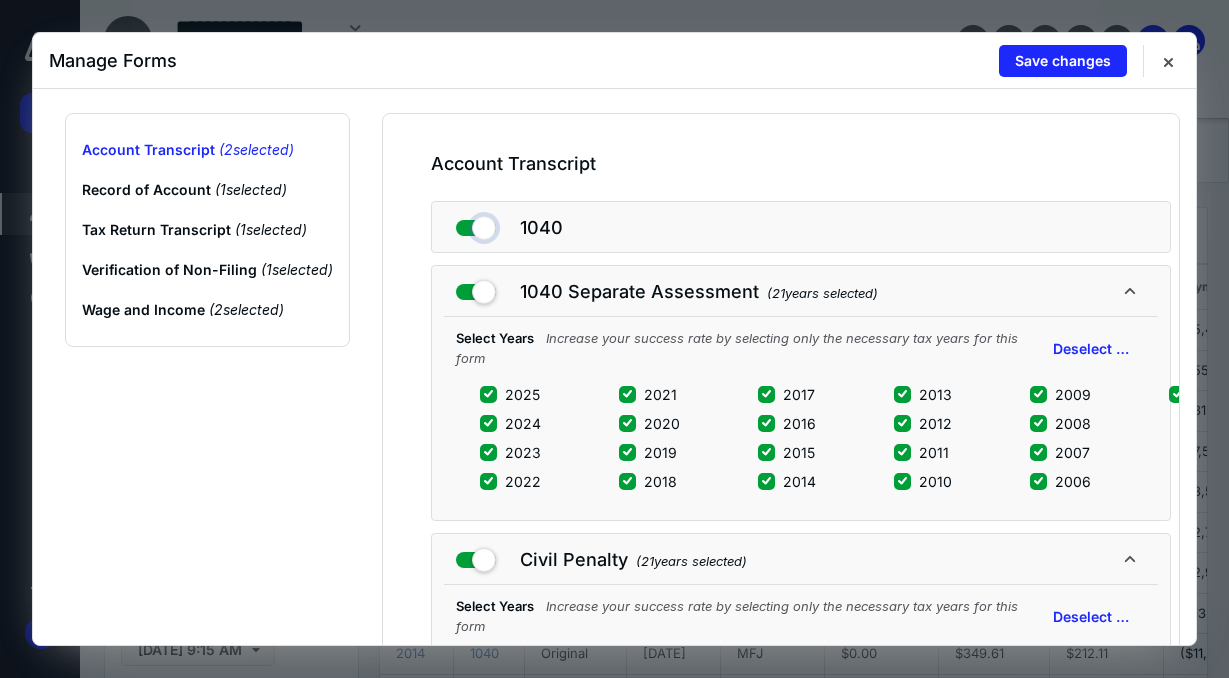 checkbox on "true" 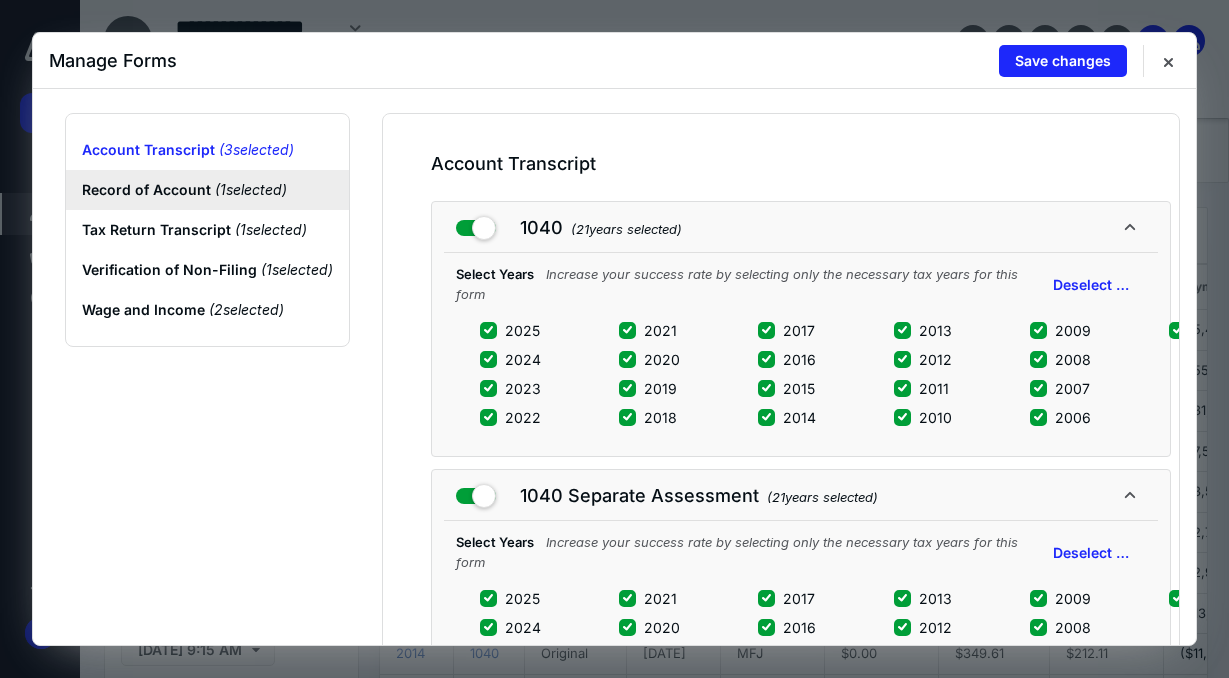 click on "Record of Account   ( 1  selected)" at bounding box center (207, 190) 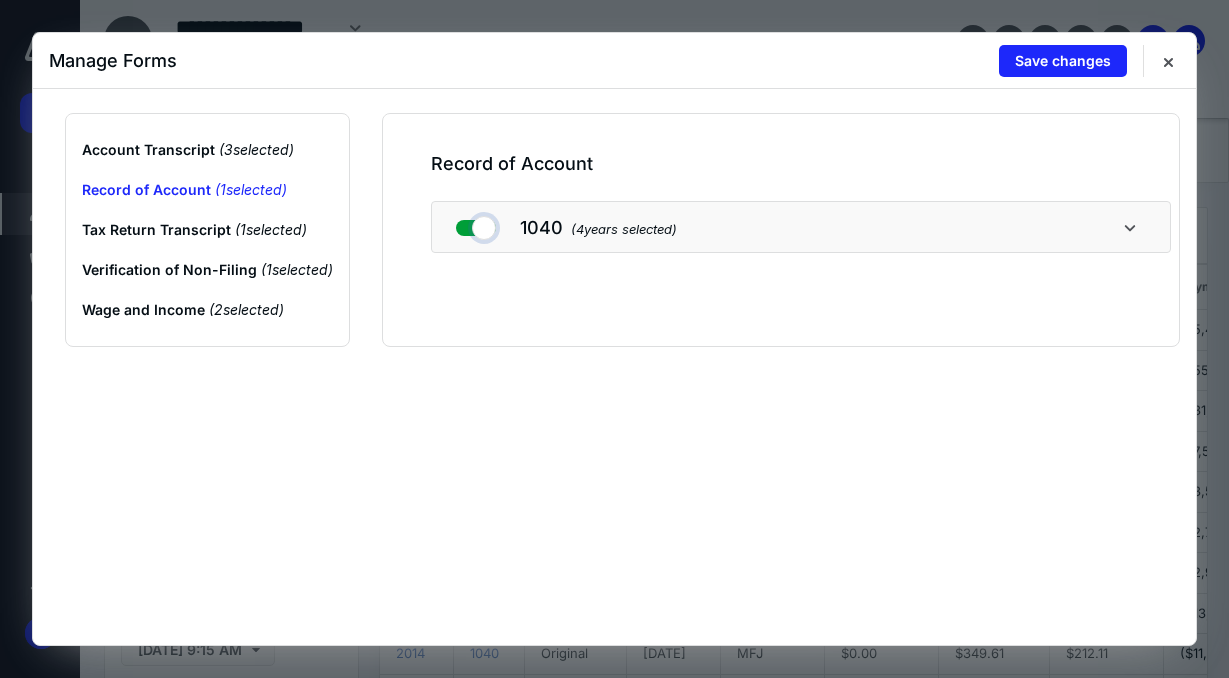 click at bounding box center [476, 224] 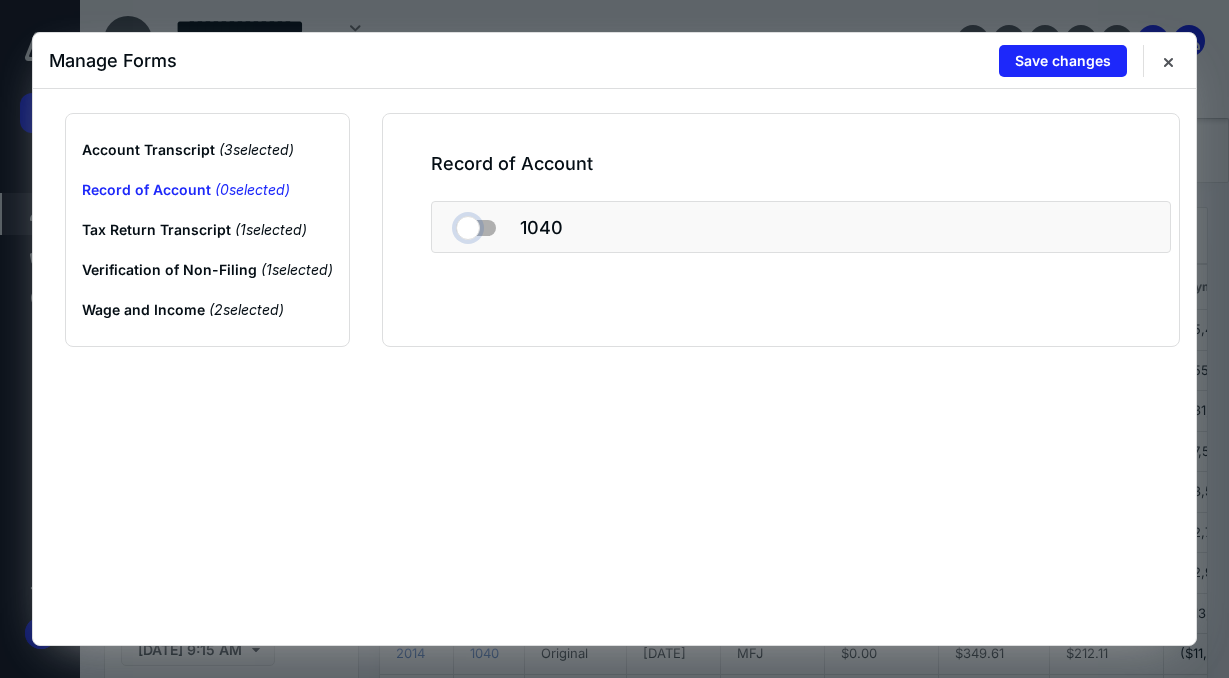 click at bounding box center (476, 224) 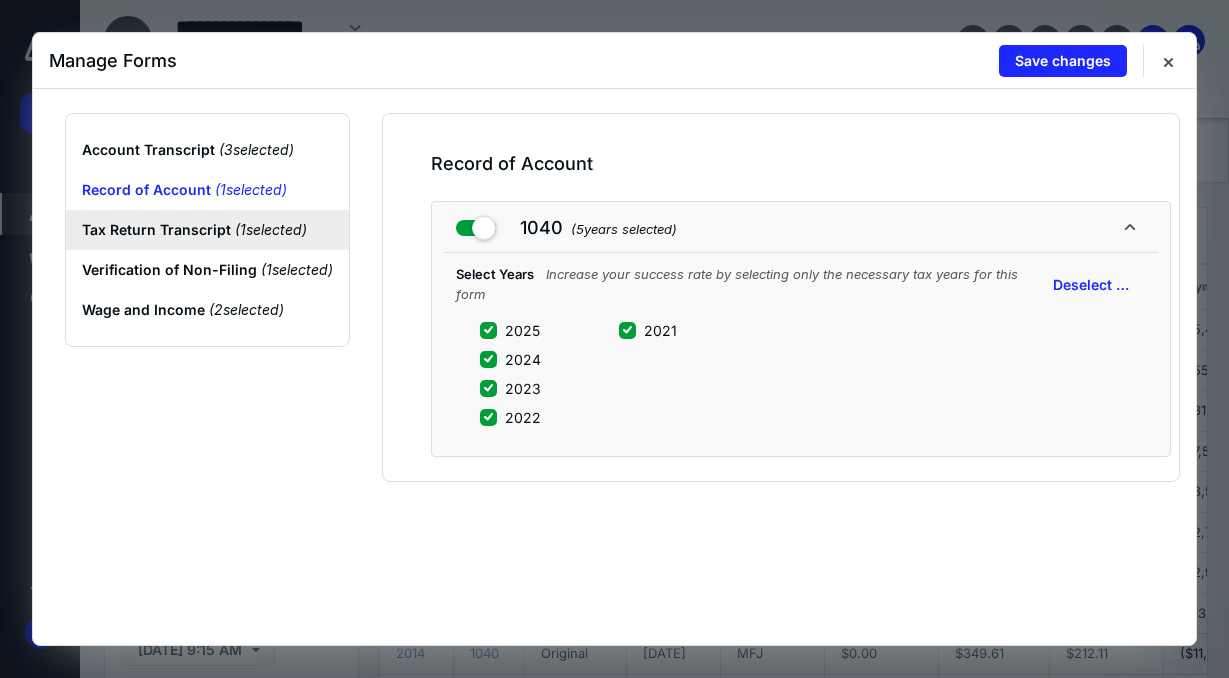 click on "Tax Return Transcript   ( 1  selected)" at bounding box center (207, 230) 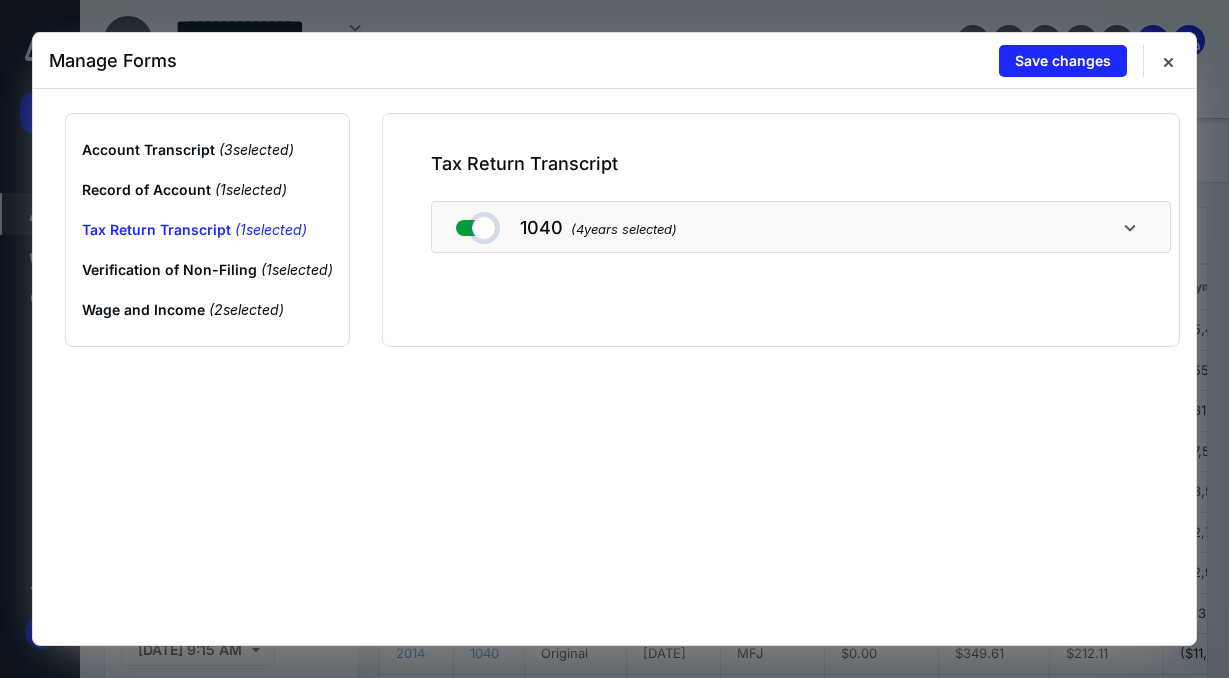 click at bounding box center (476, 224) 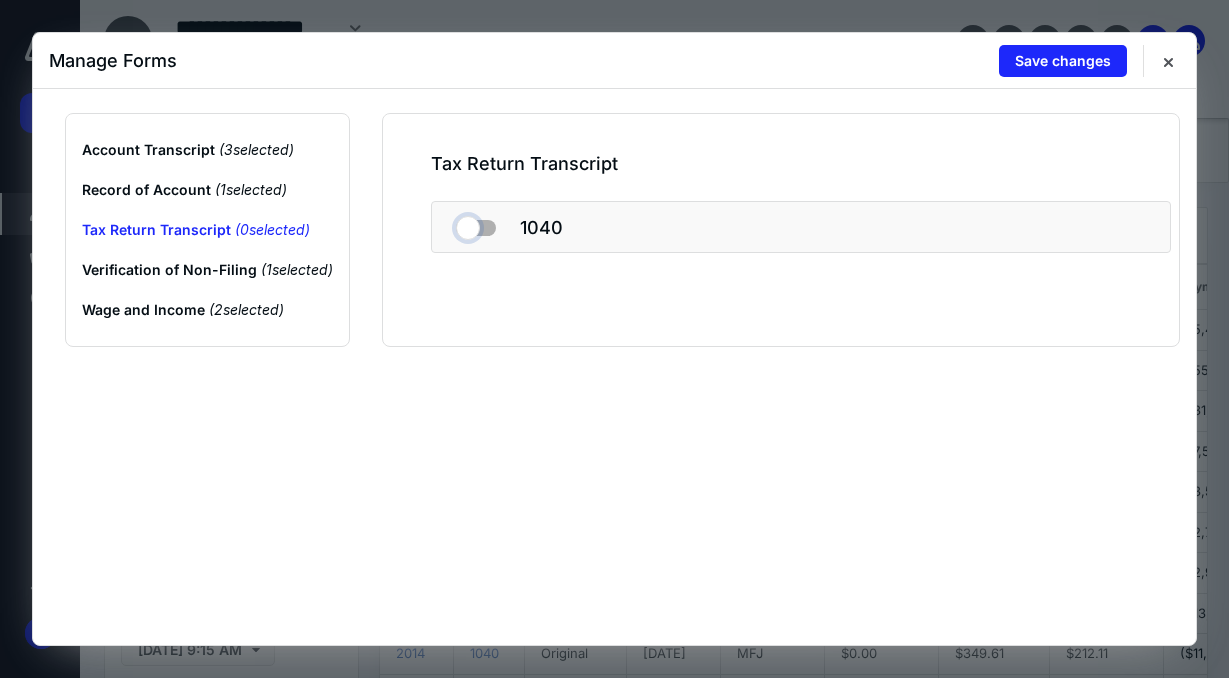 click at bounding box center (476, 224) 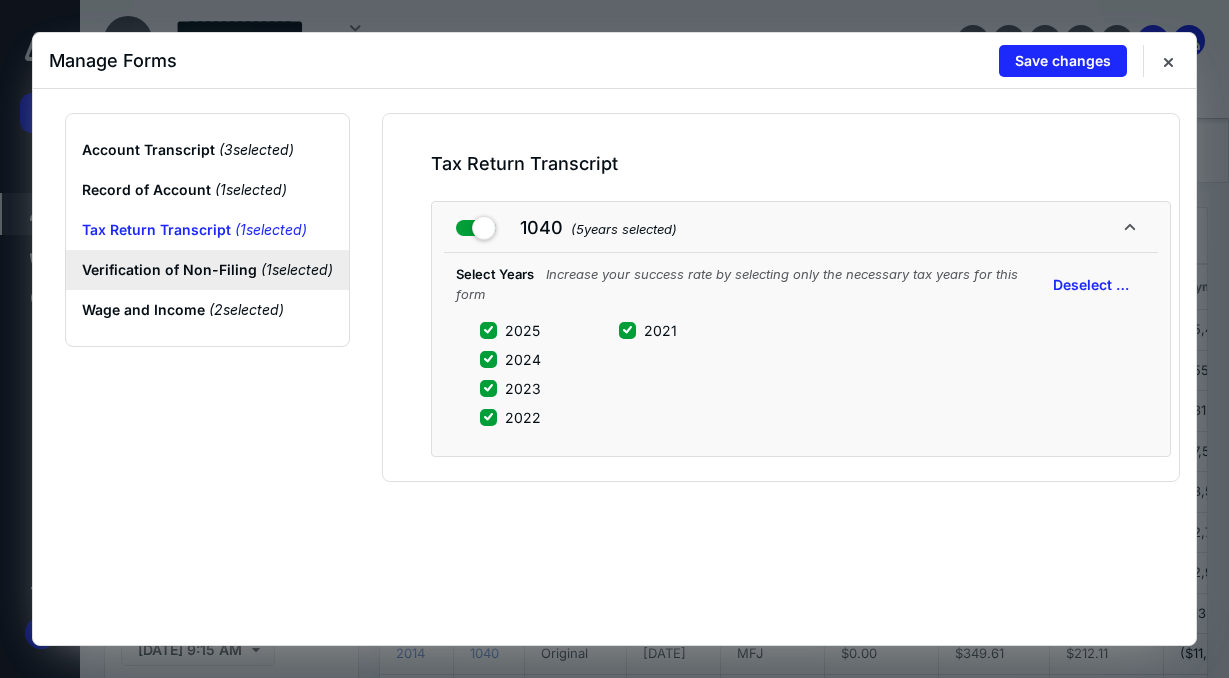 click on "Verification of Non-Filing   ( 1  selected)" at bounding box center [207, 270] 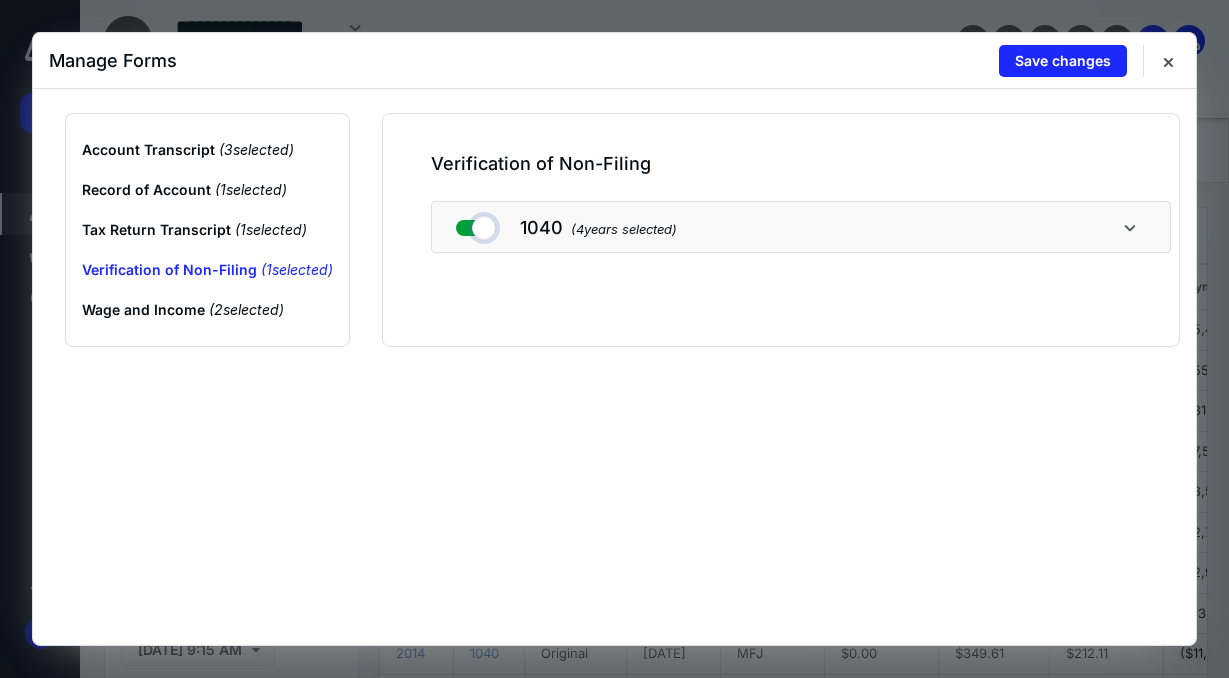 click at bounding box center [476, 224] 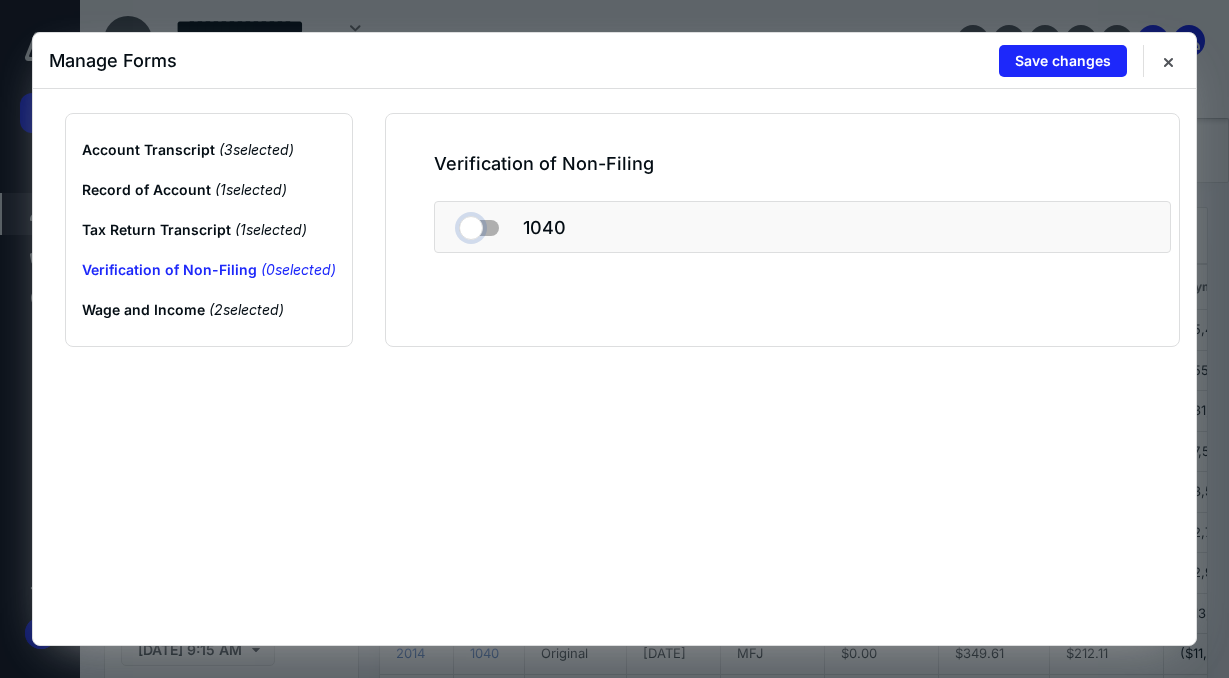 click at bounding box center [479, 224] 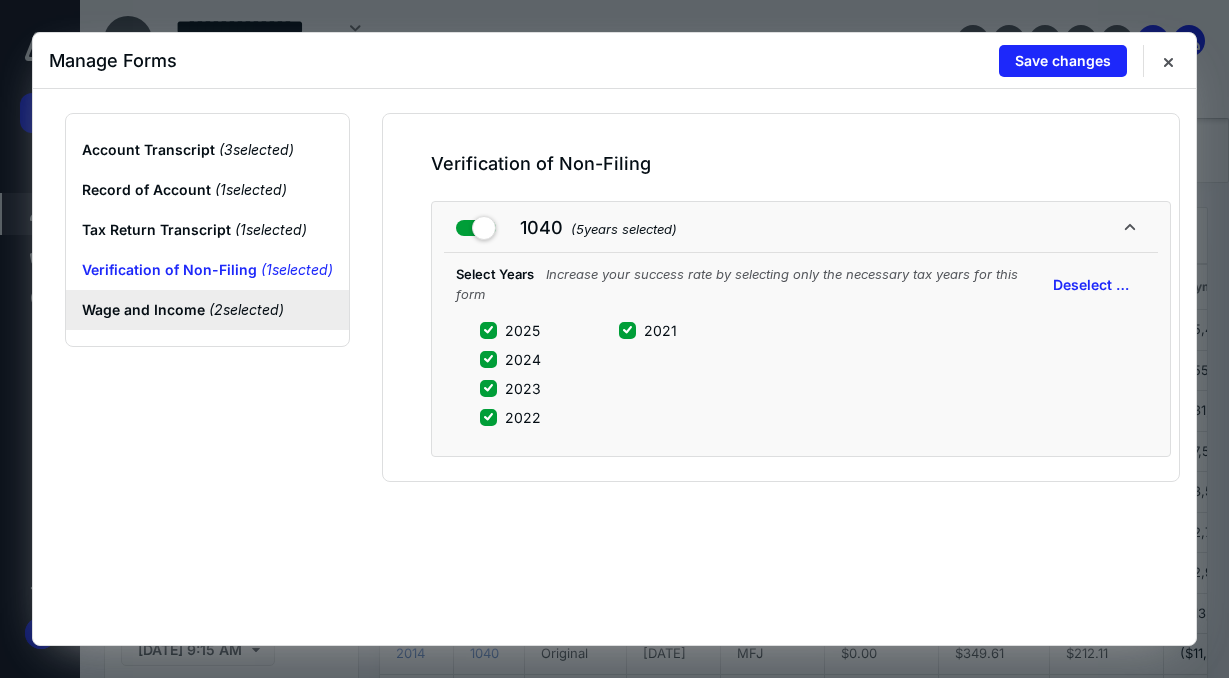 click on "Wage and Income   ( 2  selected)" at bounding box center (207, 310) 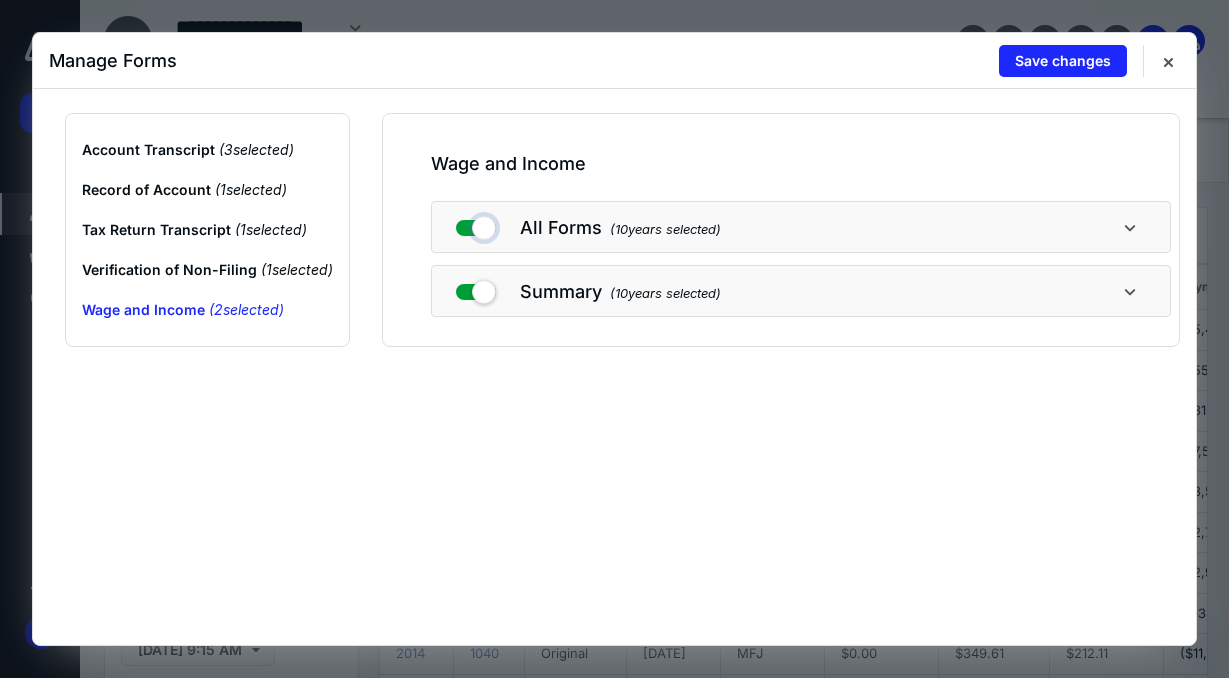 click at bounding box center (476, 224) 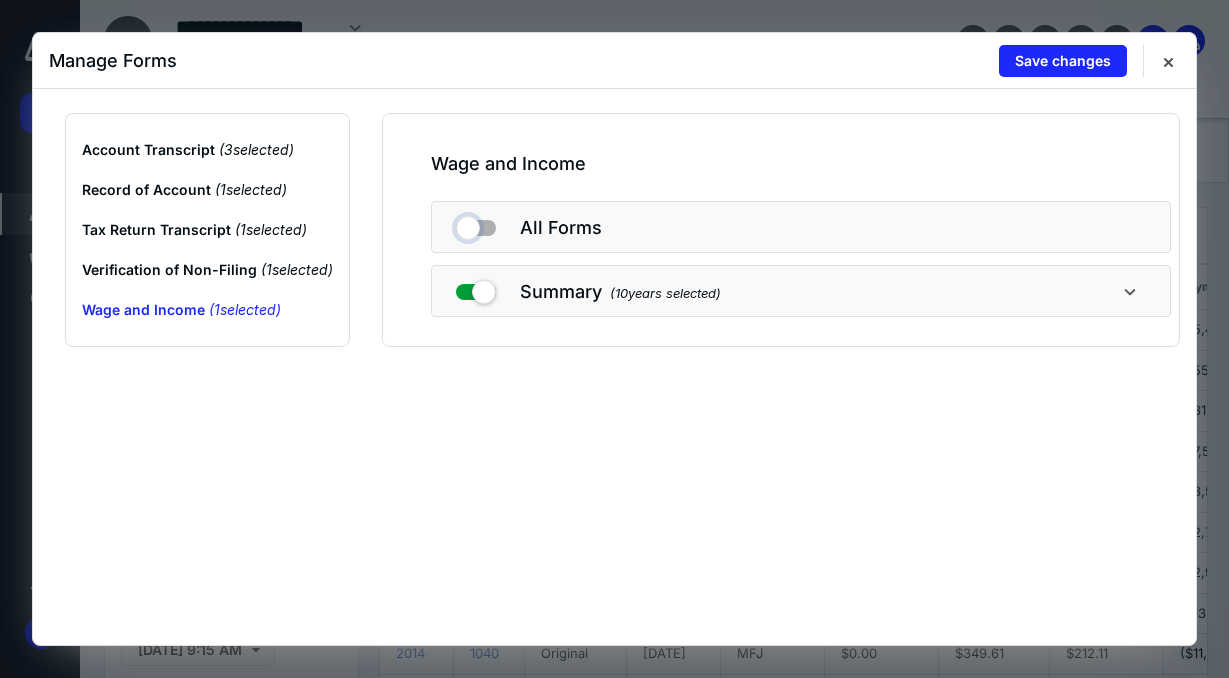 click at bounding box center [476, 224] 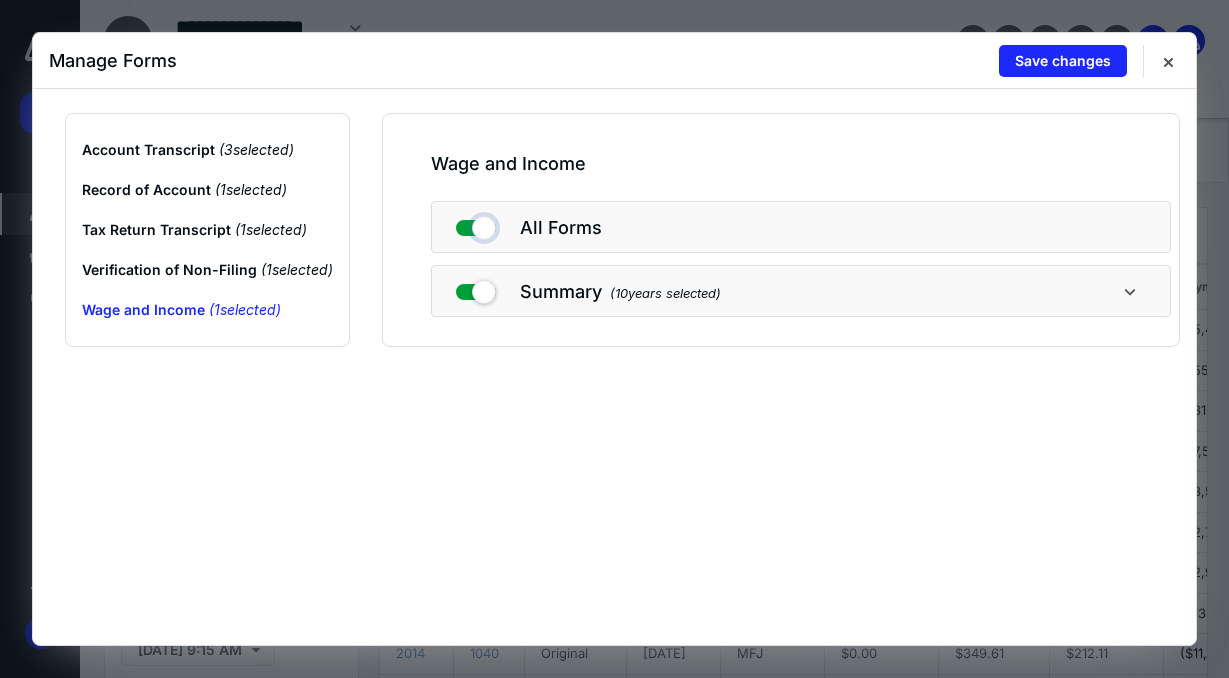 checkbox on "true" 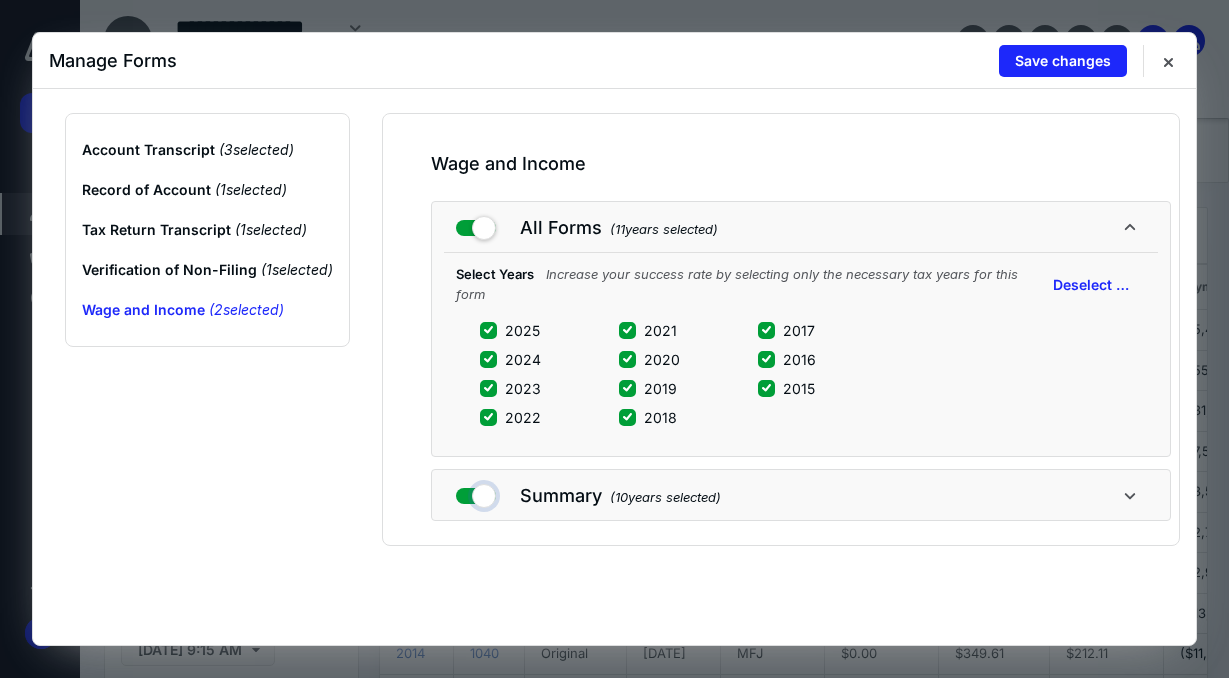 click at bounding box center [476, 492] 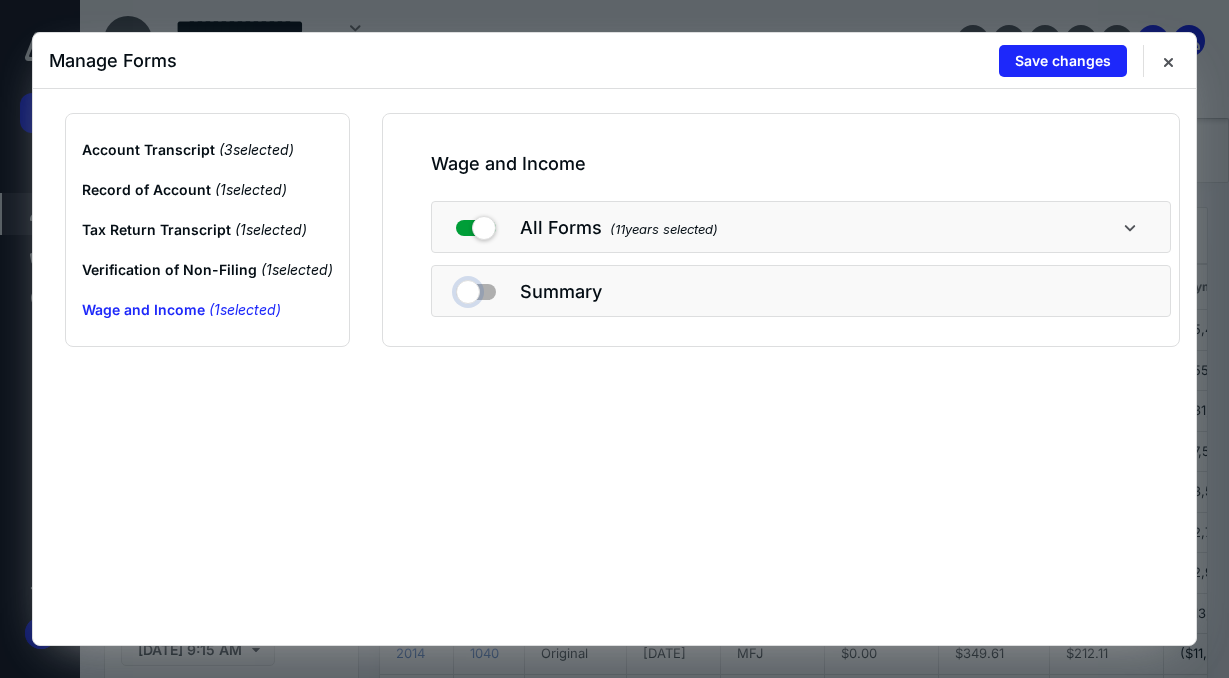 click at bounding box center (476, 288) 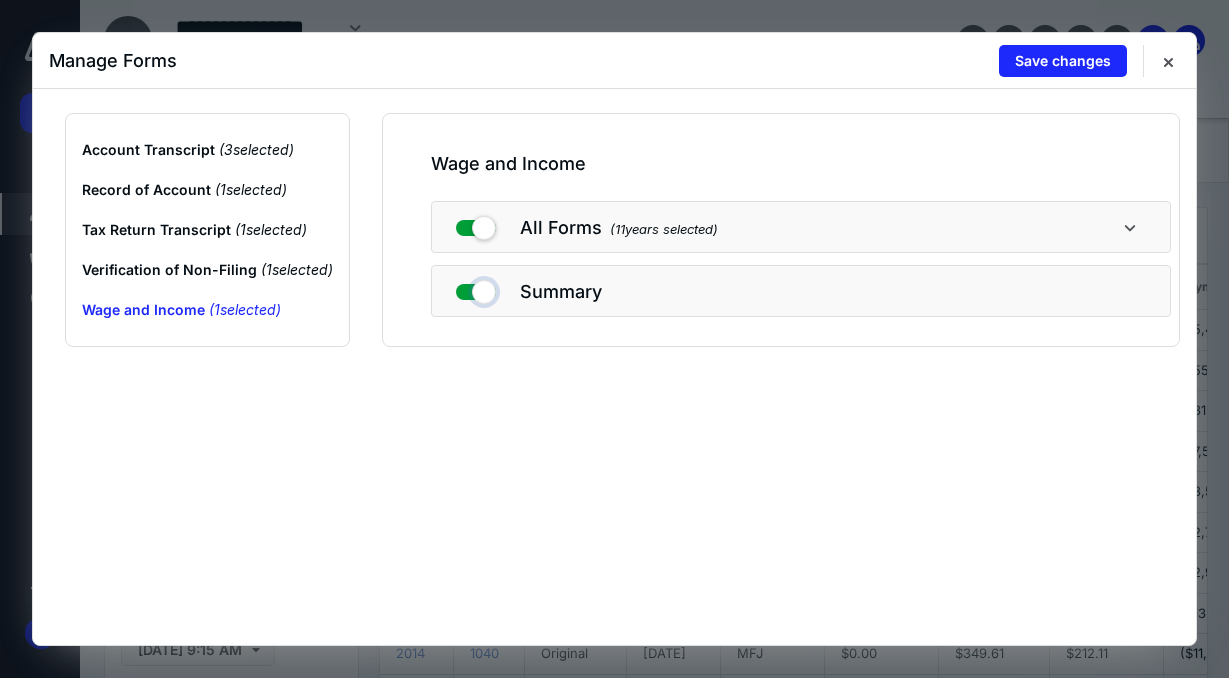 checkbox on "true" 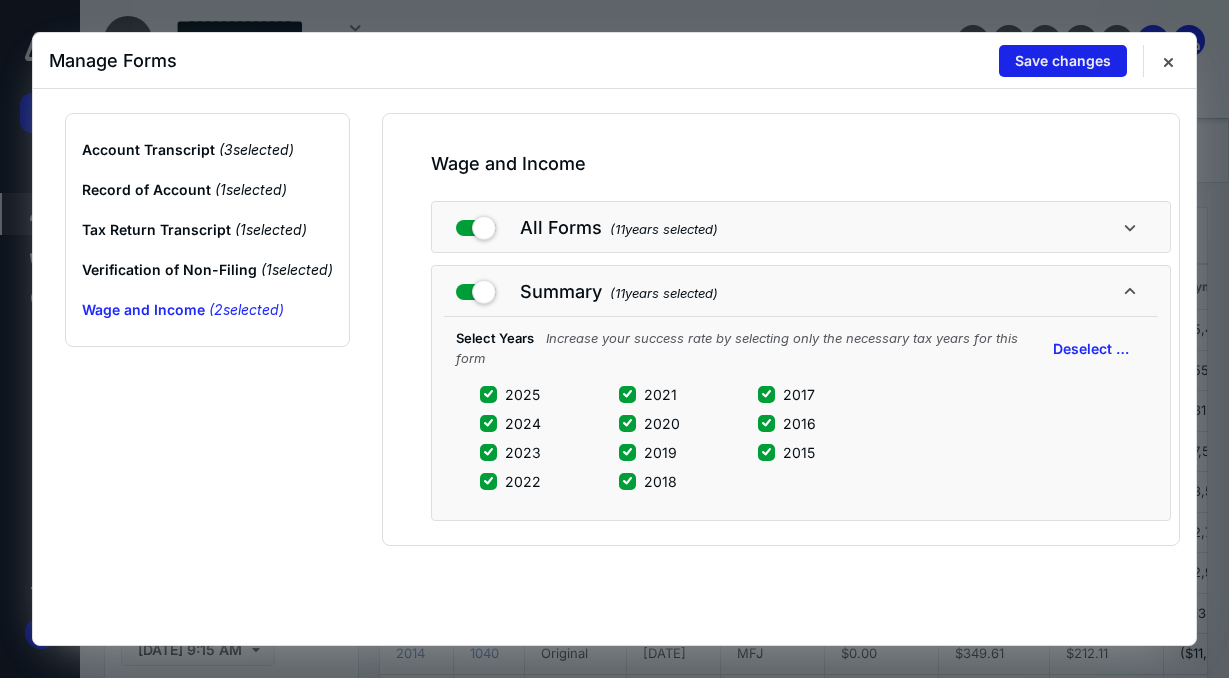 click on "Save changes" at bounding box center [1063, 61] 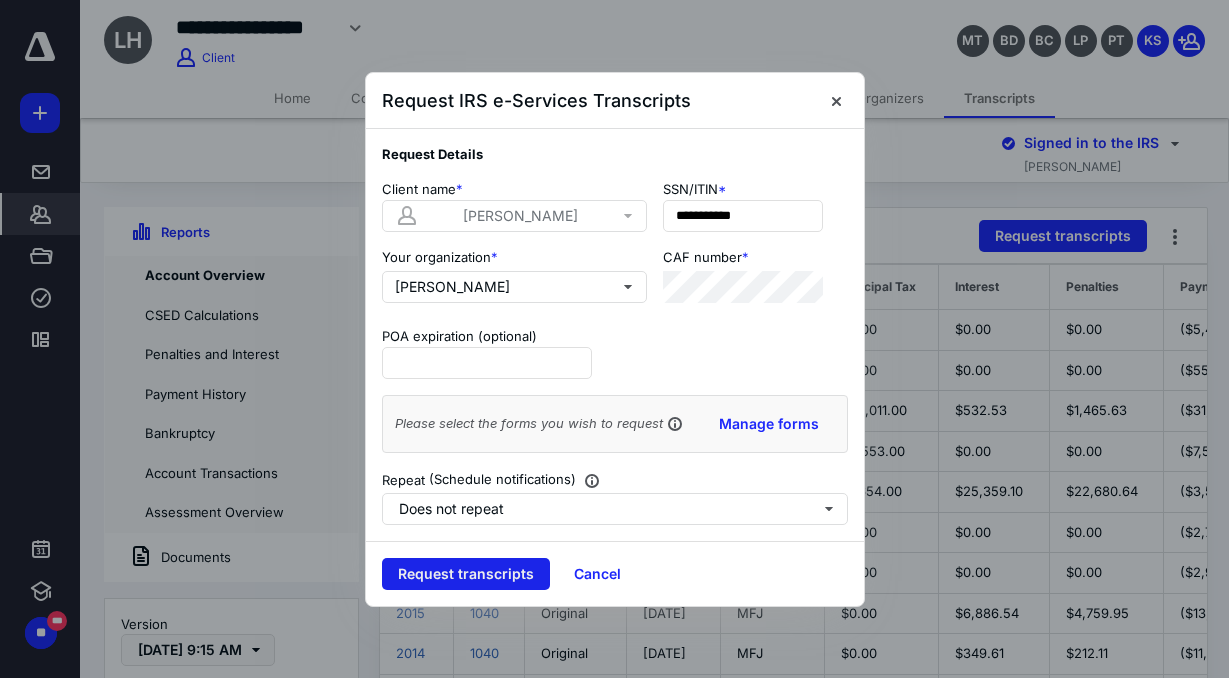 click on "Request transcripts" at bounding box center [466, 574] 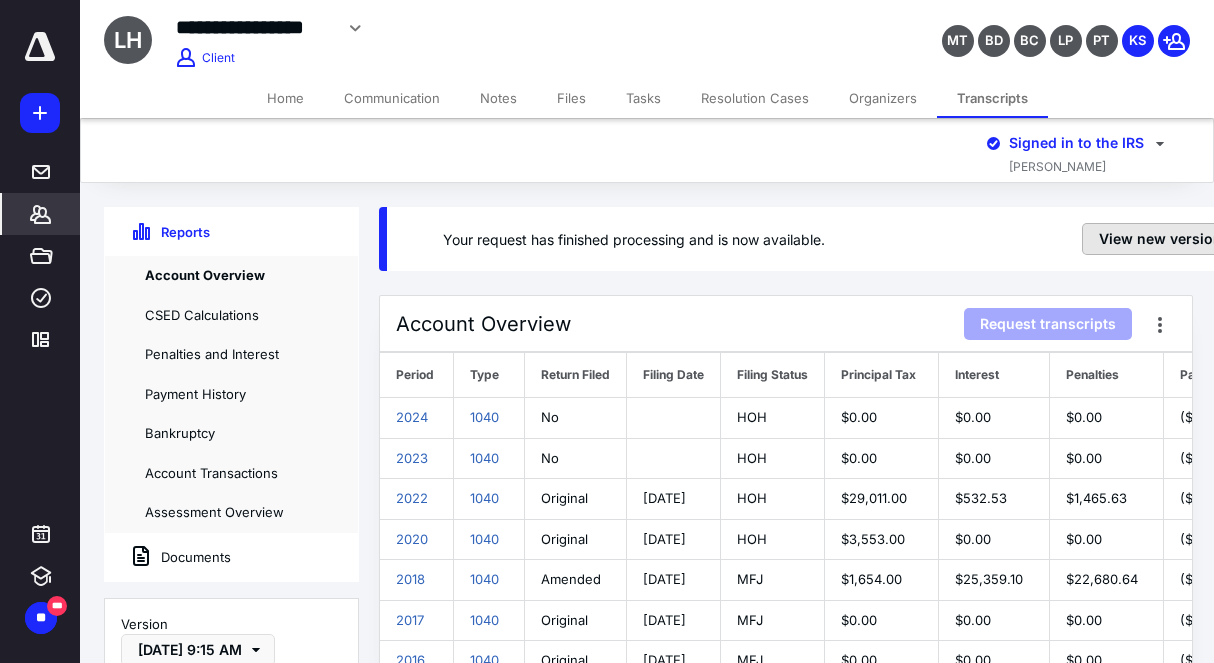 click on "View new version" at bounding box center (1160, 239) 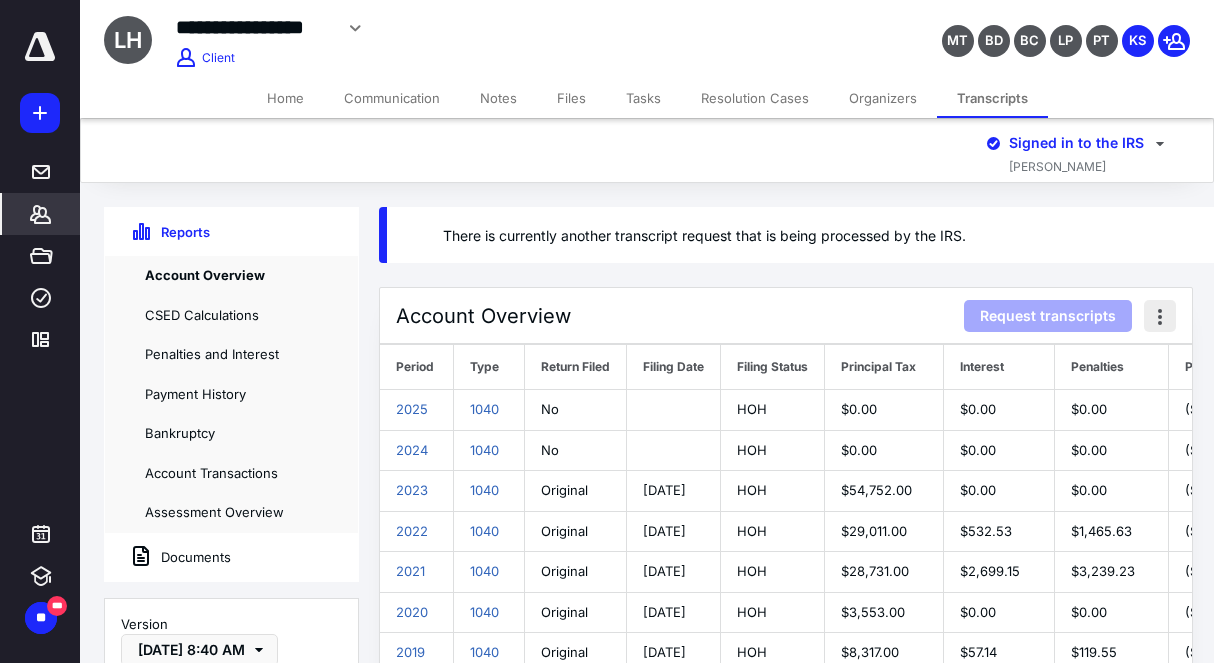click at bounding box center [1160, 316] 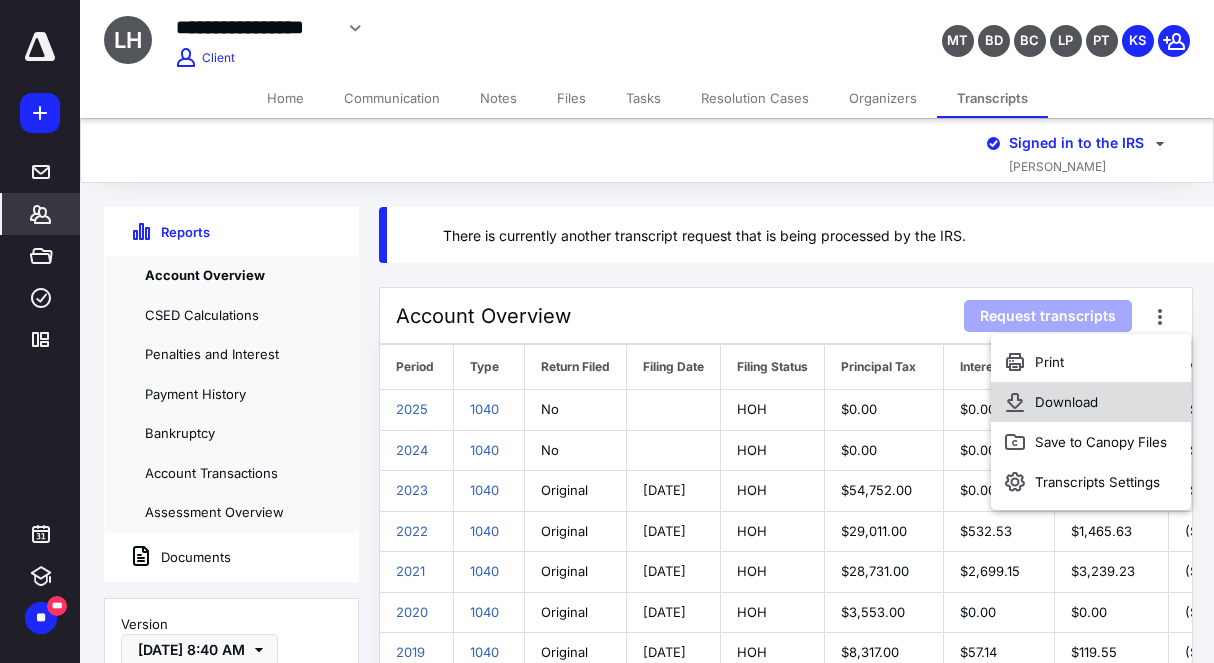 click on "Download" at bounding box center [1091, 402] 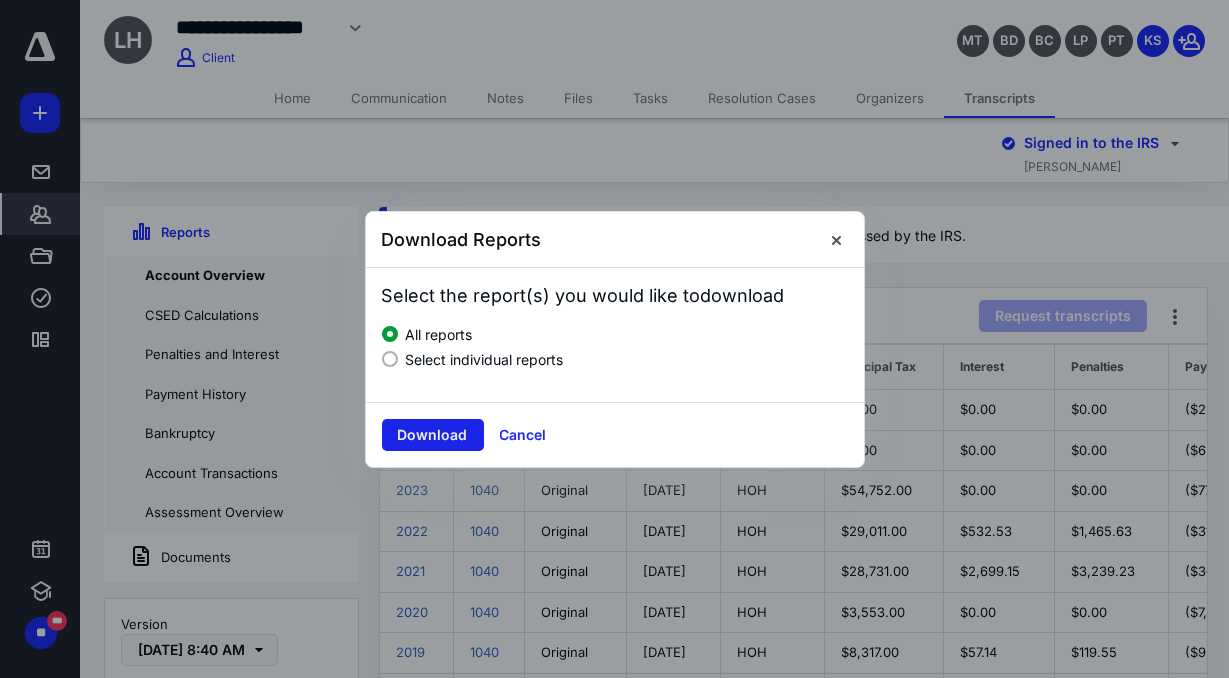 click on "Download" at bounding box center [433, 435] 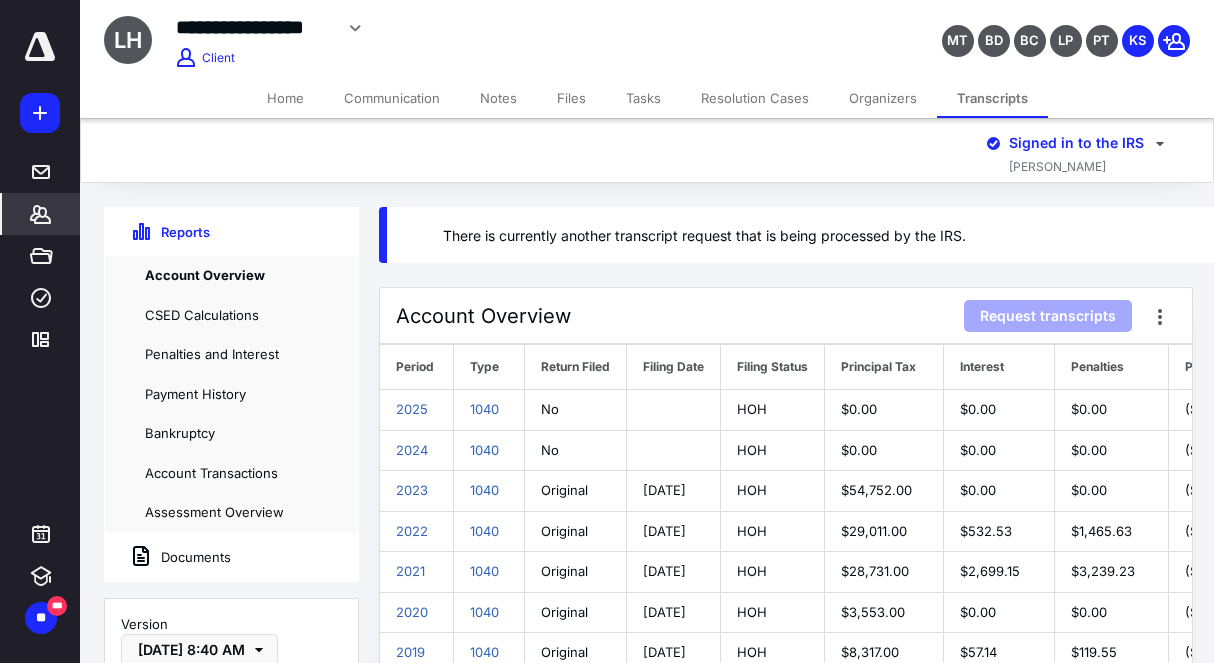 click on "Documents" at bounding box center (168, 557) 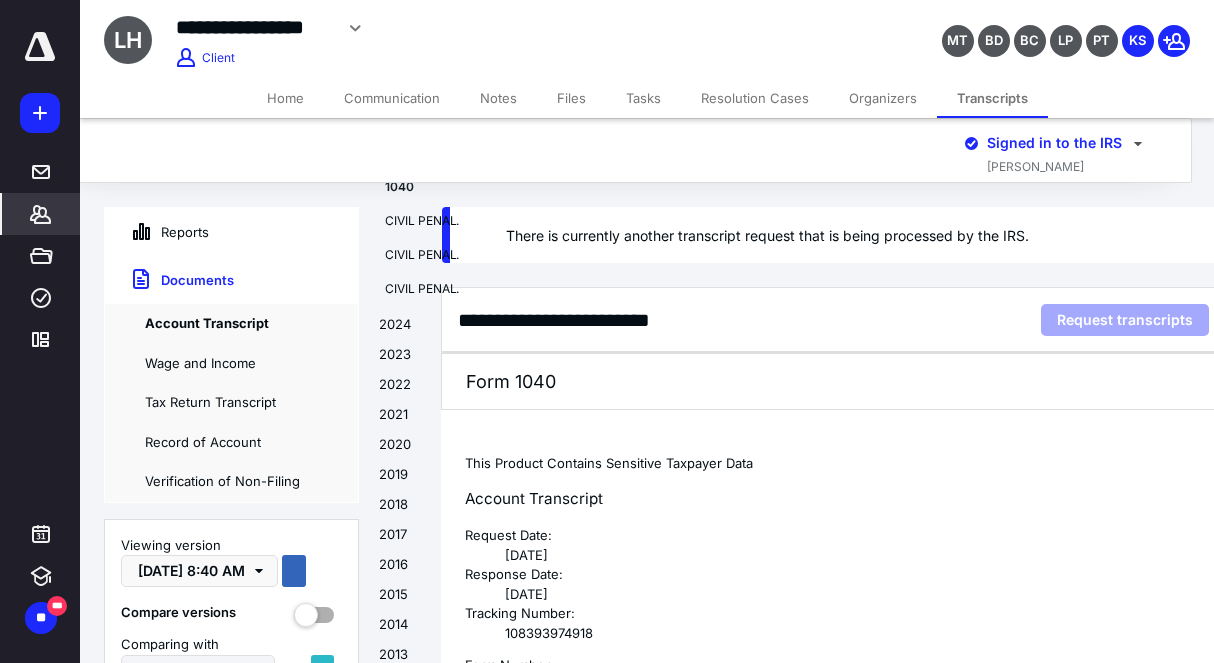 scroll, scrollTop: 0, scrollLeft: 126, axis: horizontal 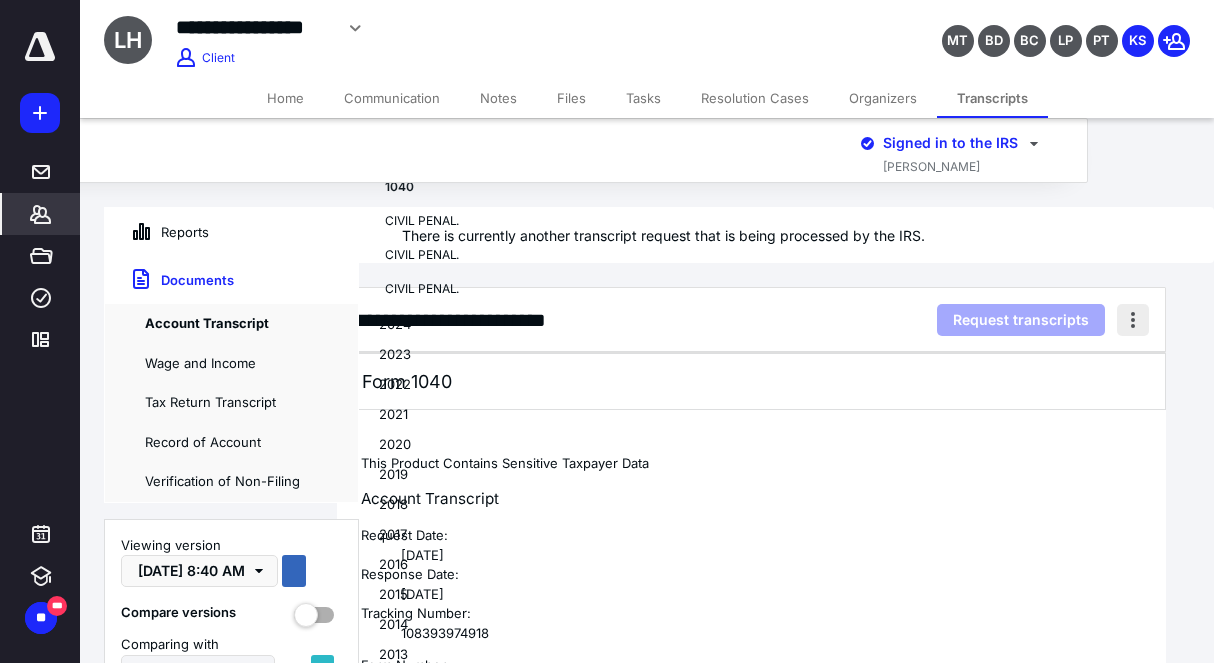 click at bounding box center (1133, 320) 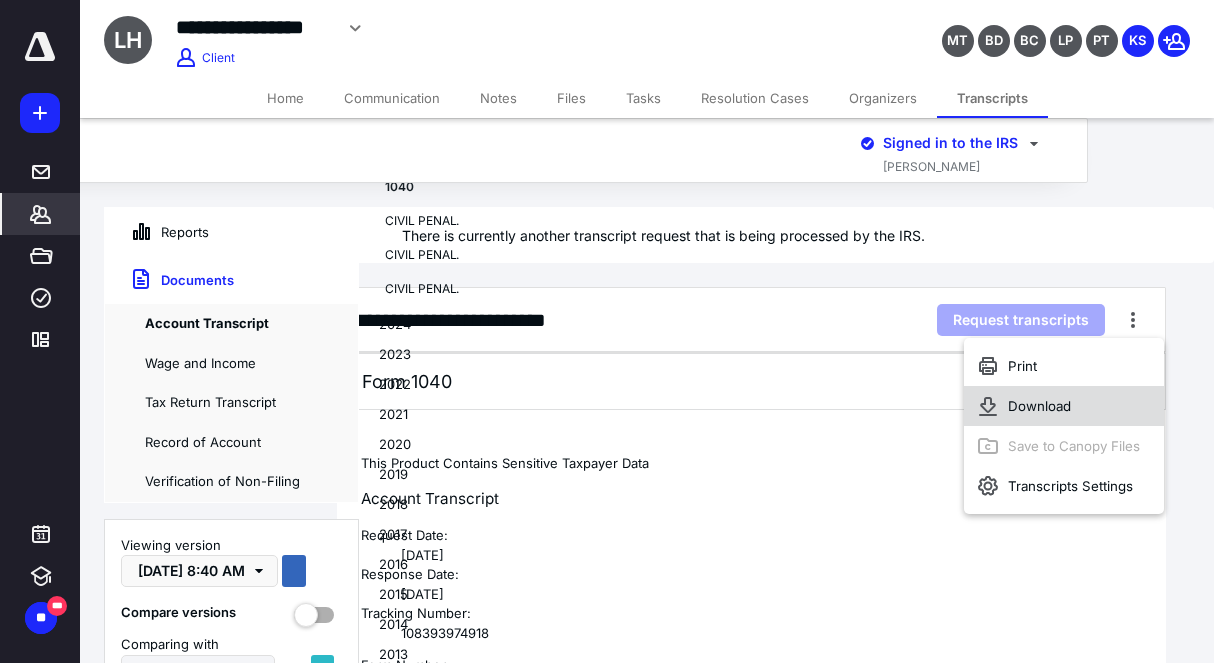 click on "Download" at bounding box center (1064, 406) 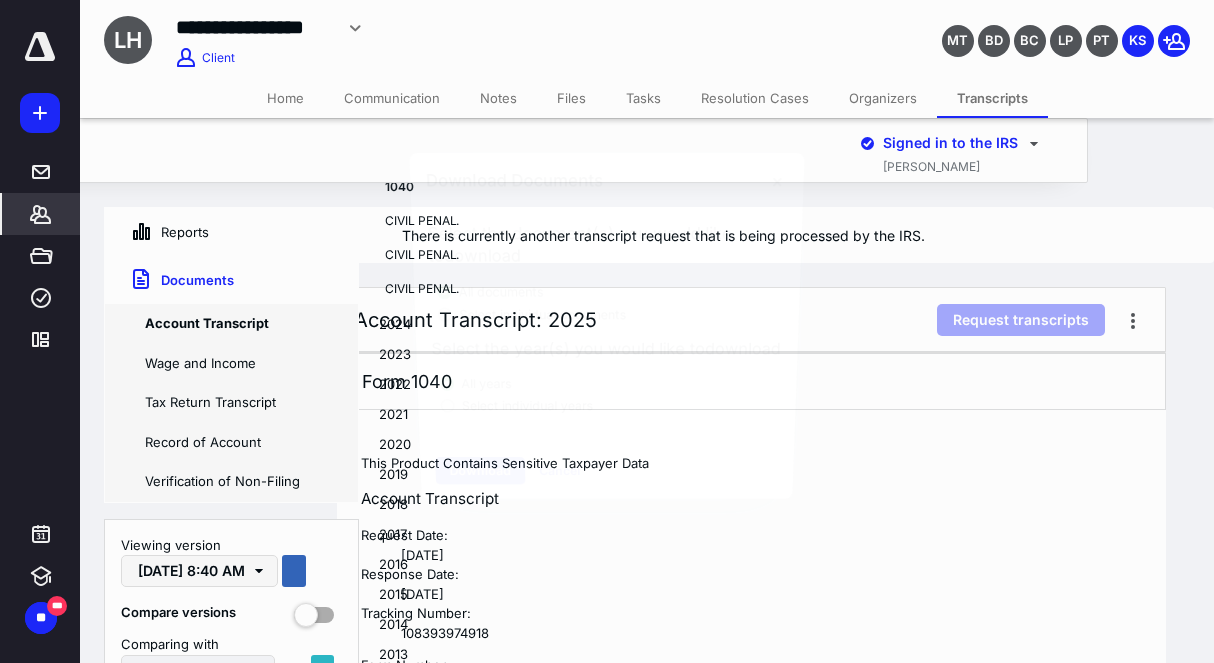 scroll, scrollTop: 0, scrollLeft: 111, axis: horizontal 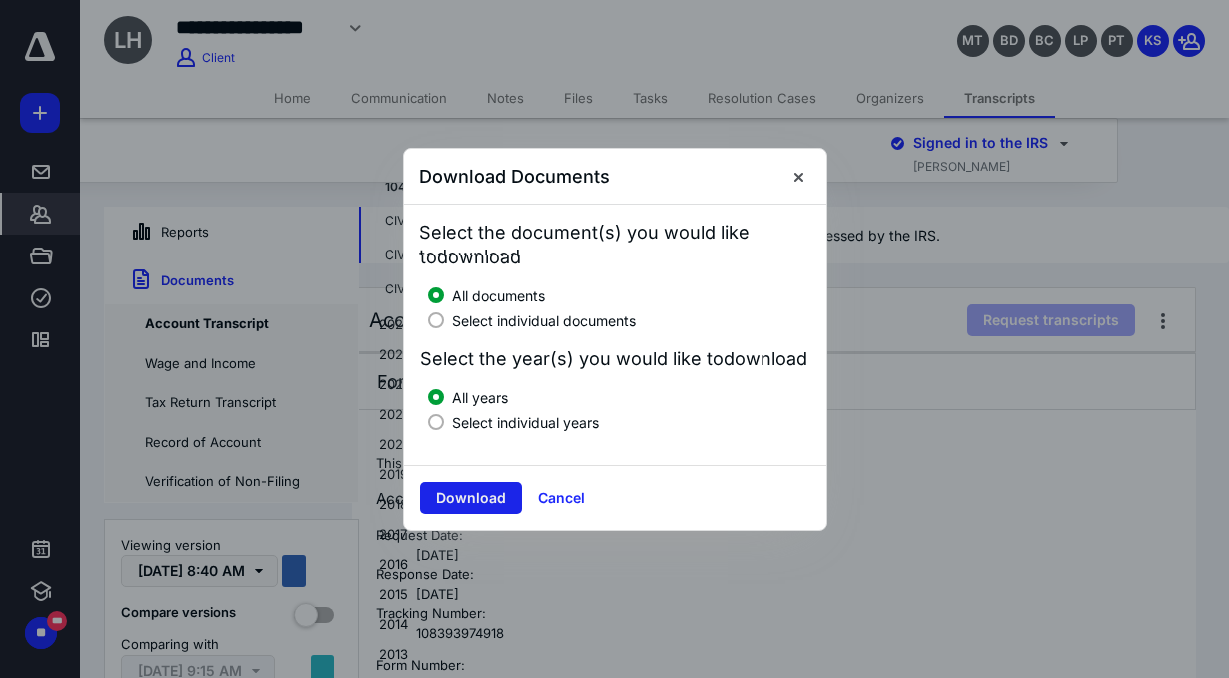 click on "Download" at bounding box center (471, 498) 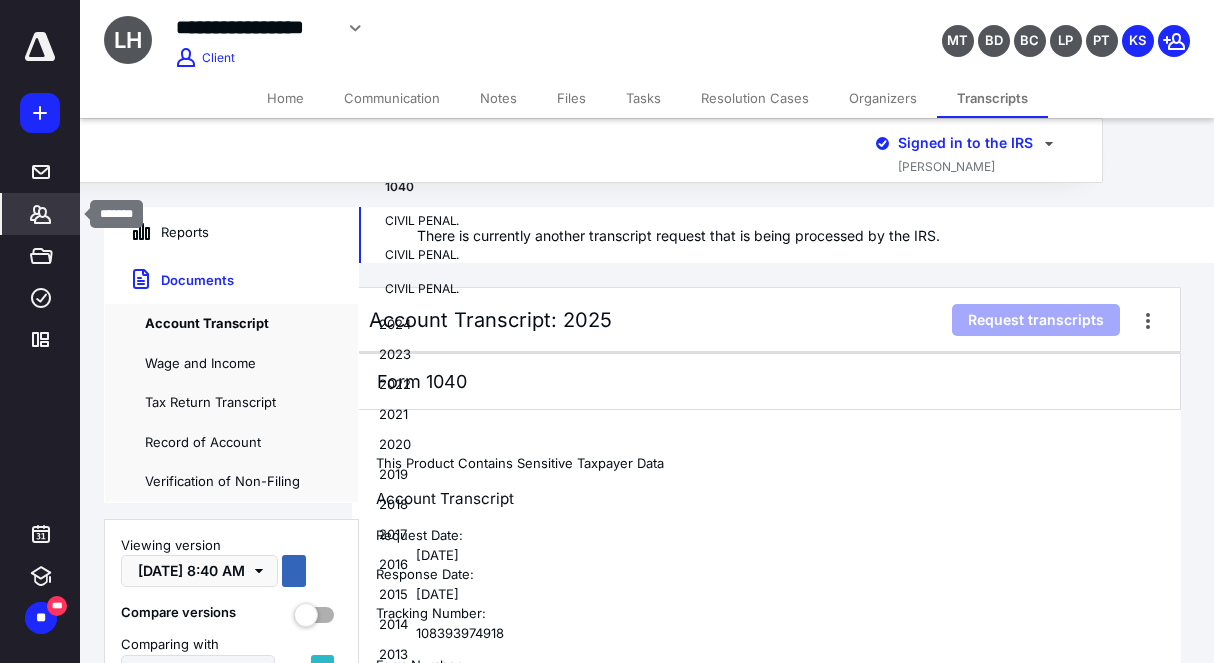 click 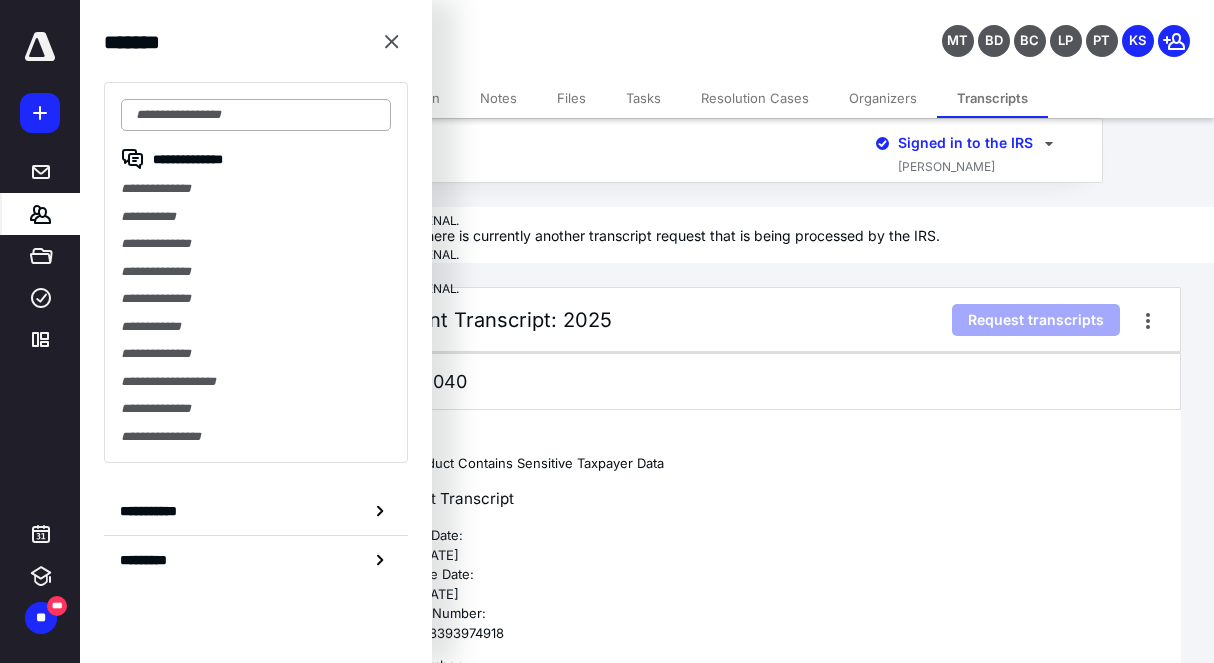 click at bounding box center (256, 115) 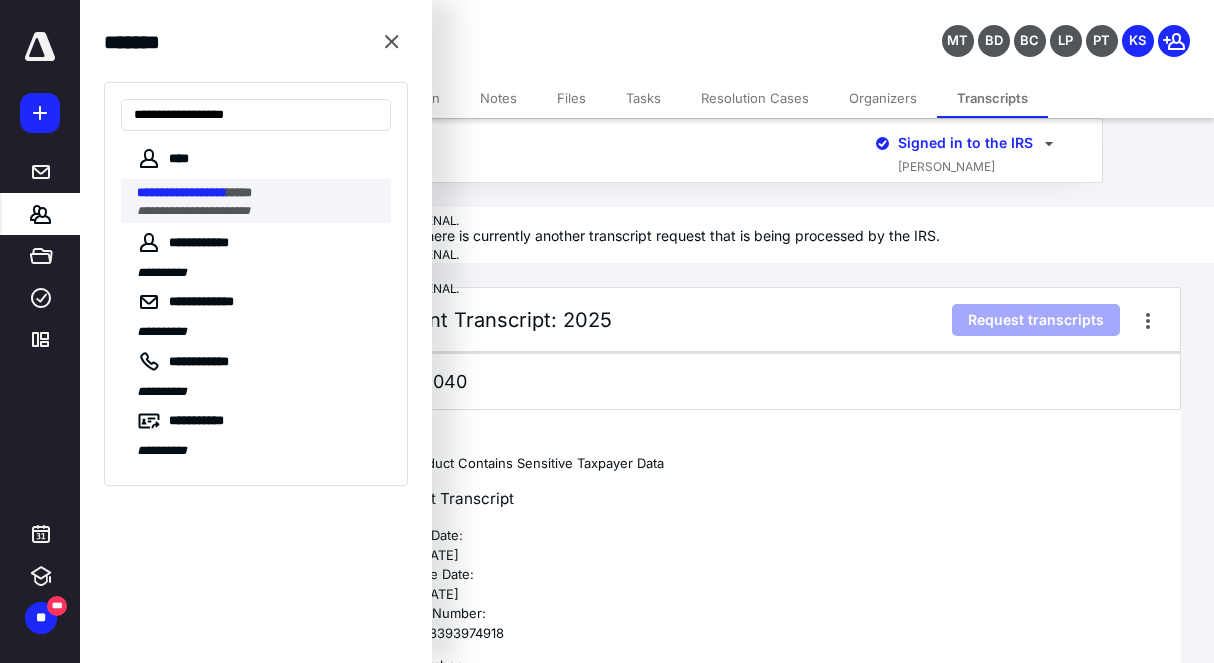 type on "**********" 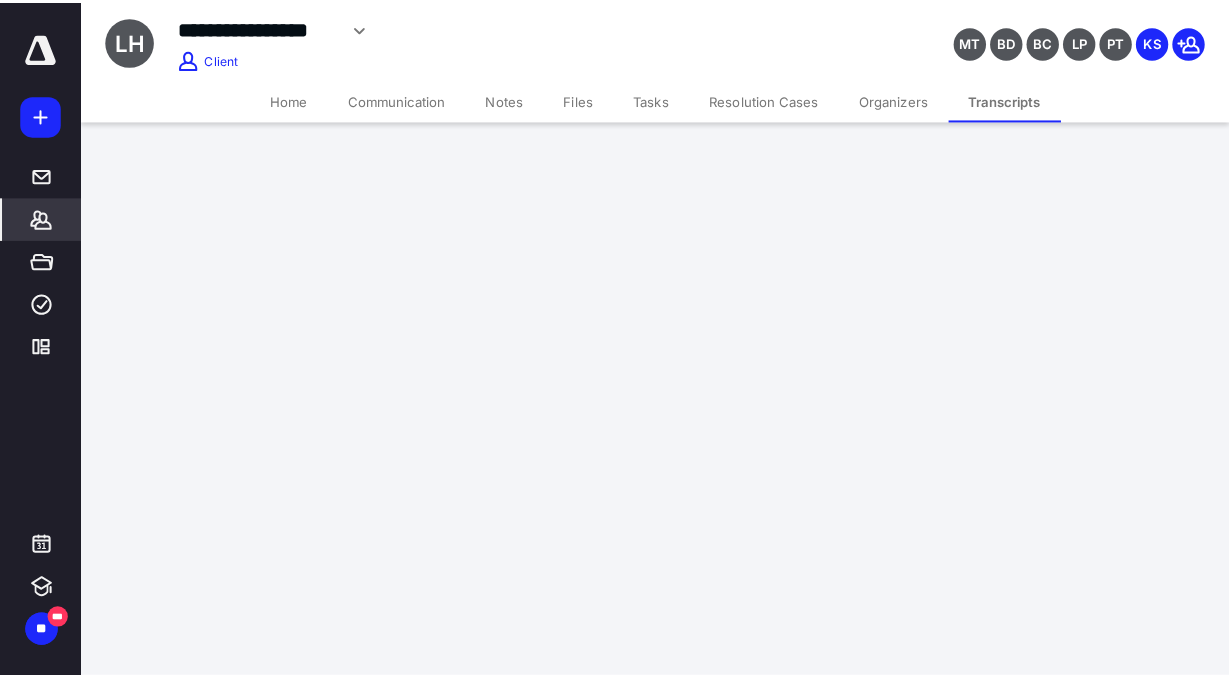 scroll, scrollTop: 0, scrollLeft: 0, axis: both 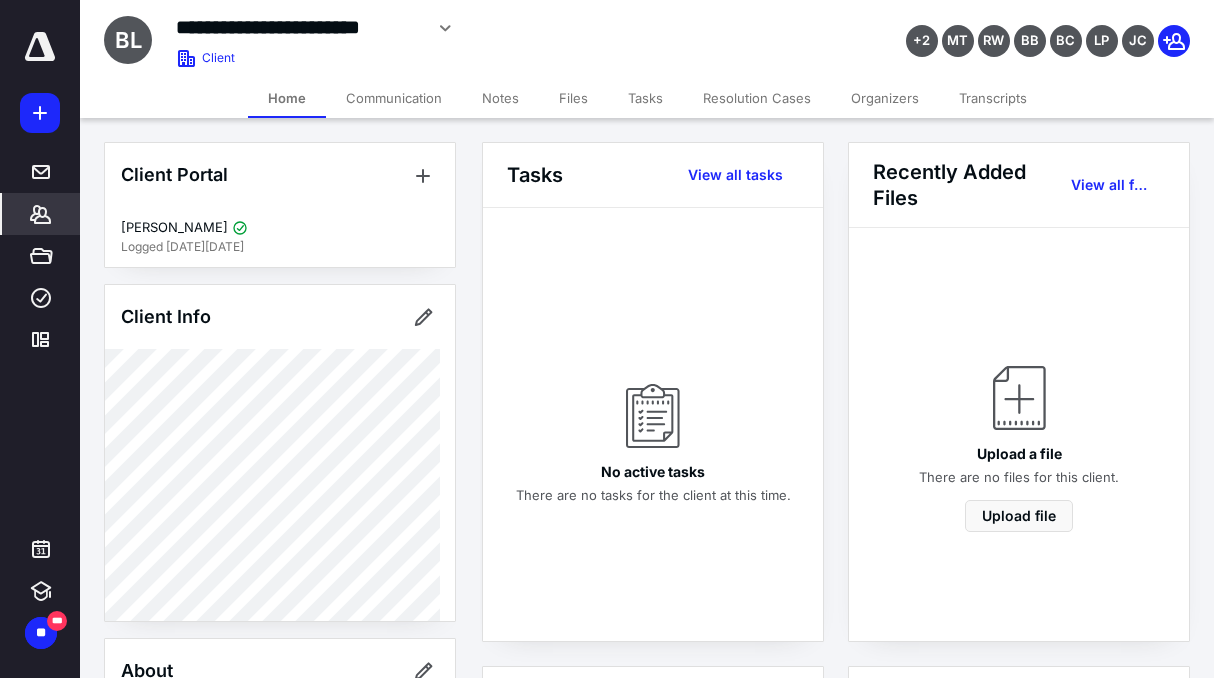 click on "Transcripts" at bounding box center [993, 98] 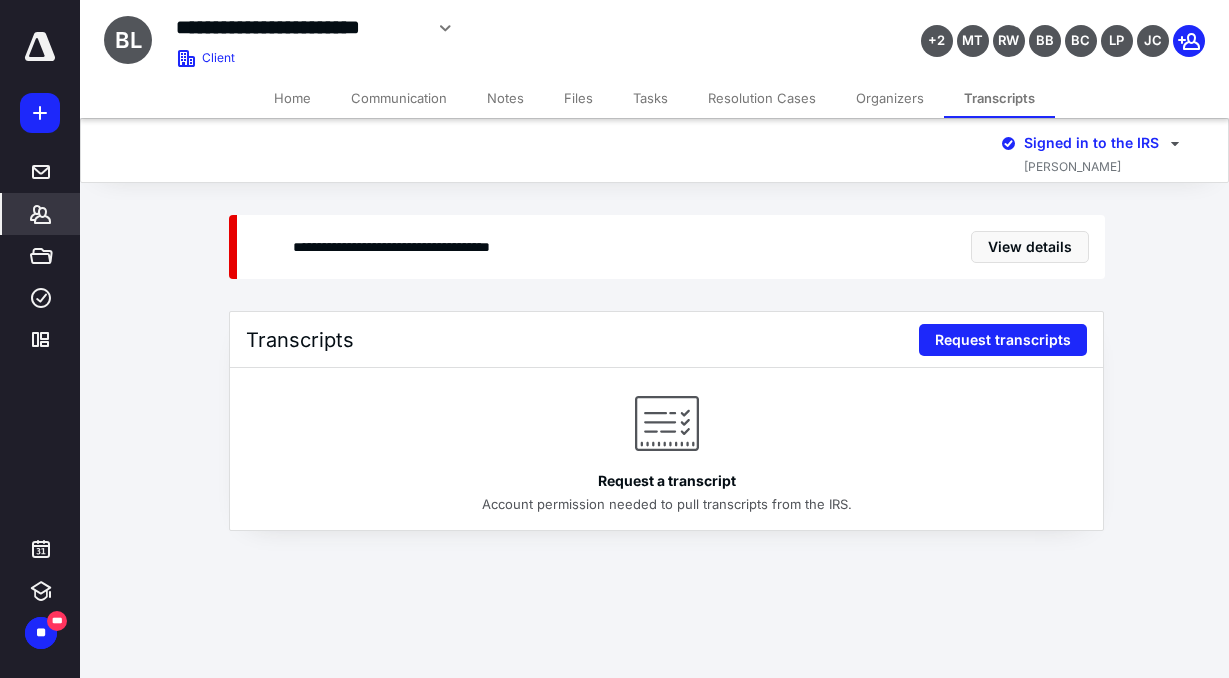 click on "Request a transcript Account permission needed to pull transcripts from the IRS." at bounding box center [666, 449] 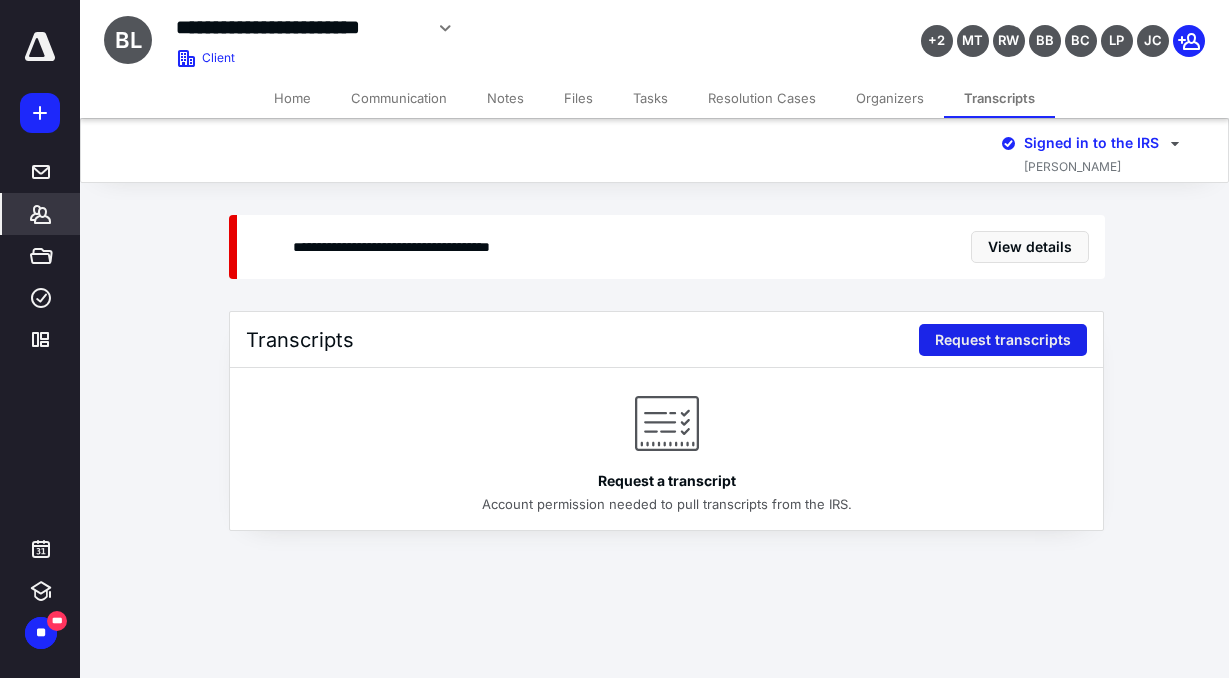 click on "Request transcripts" at bounding box center (1003, 340) 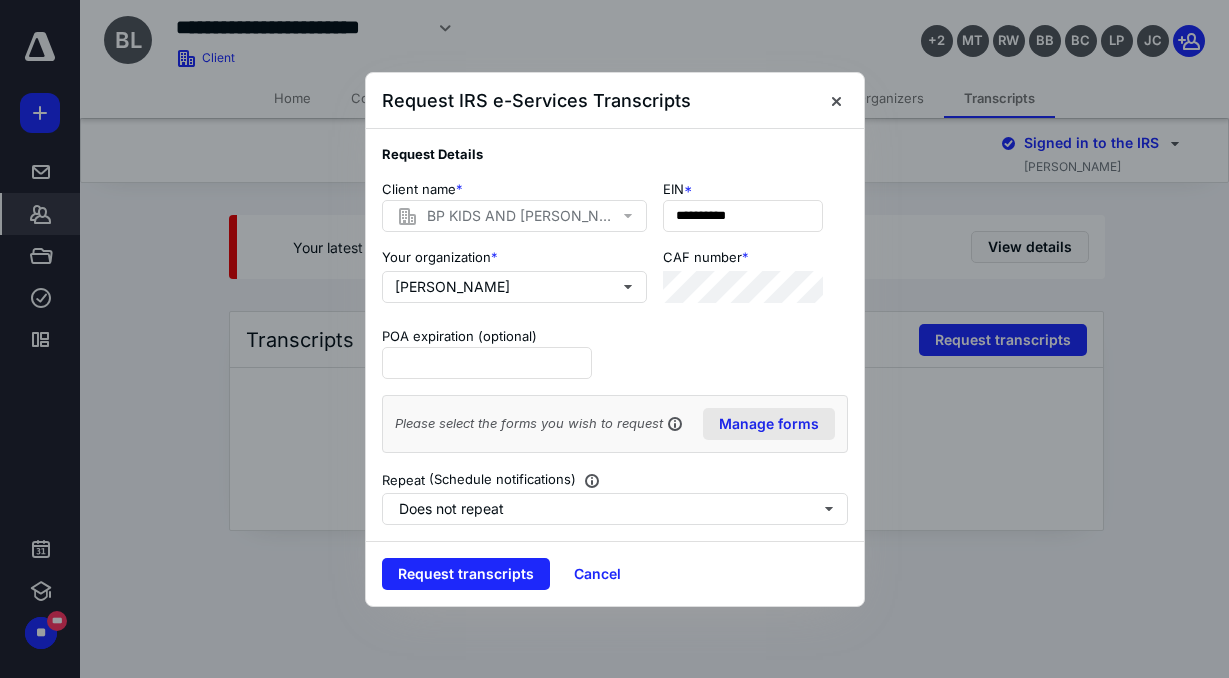 click on "Manage forms" at bounding box center [769, 424] 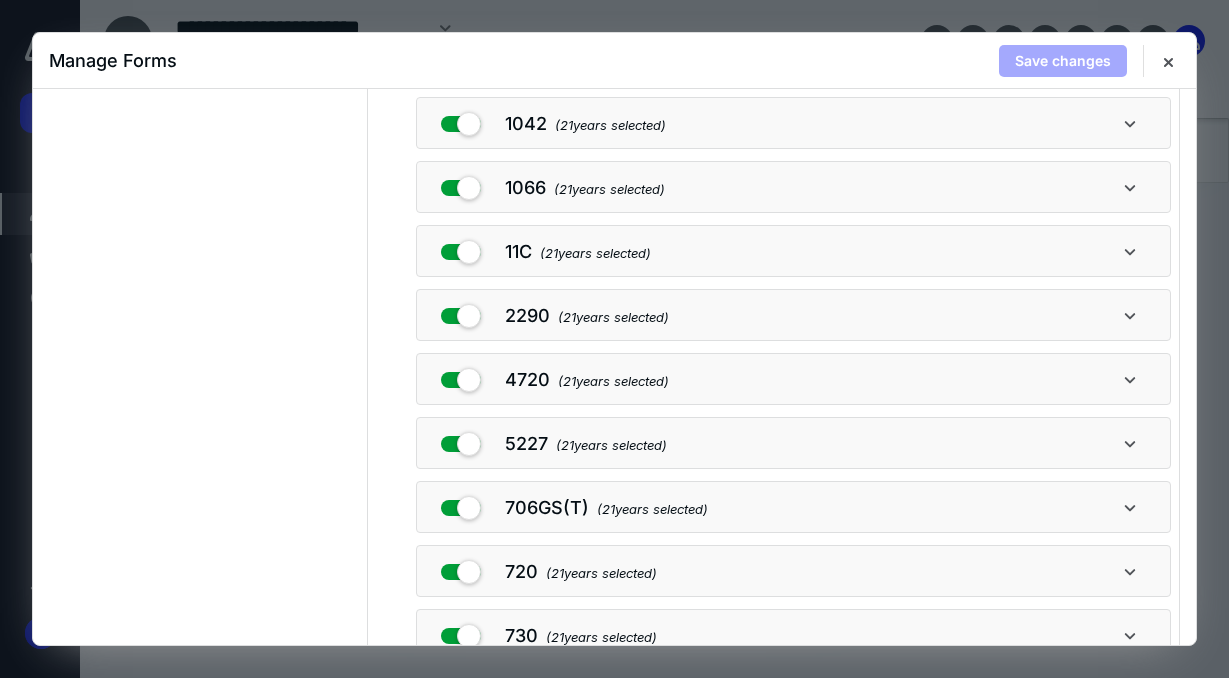 scroll, scrollTop: 1313, scrollLeft: 0, axis: vertical 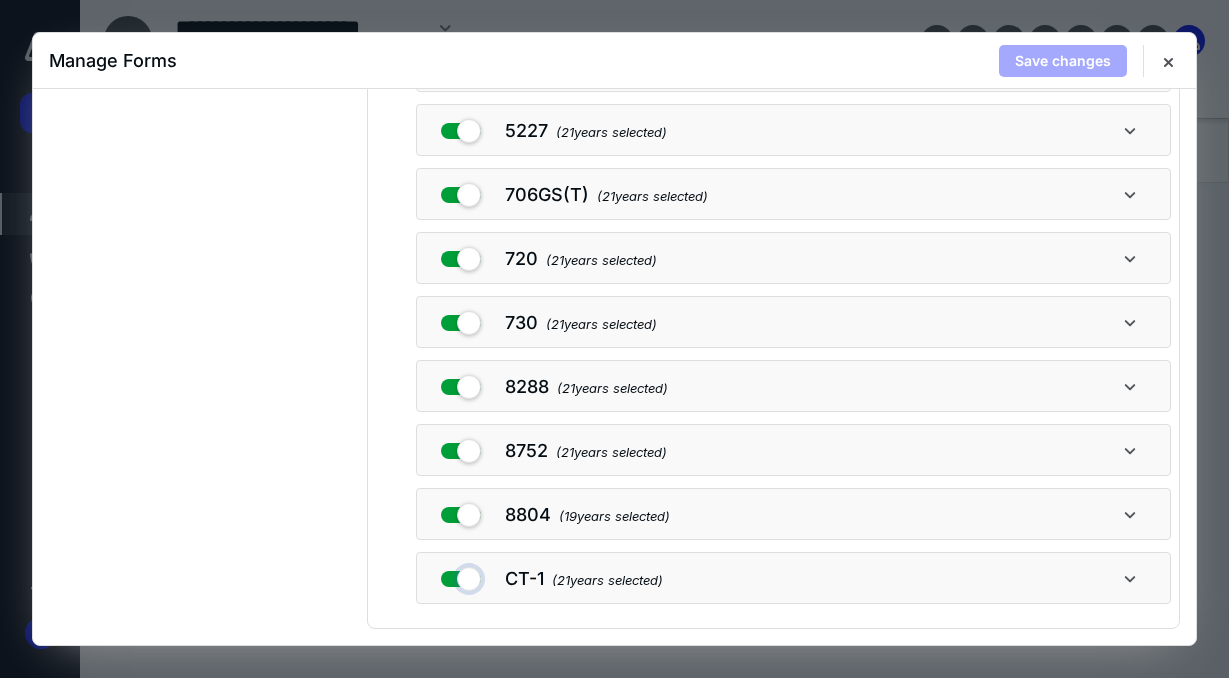click at bounding box center (461, 575) 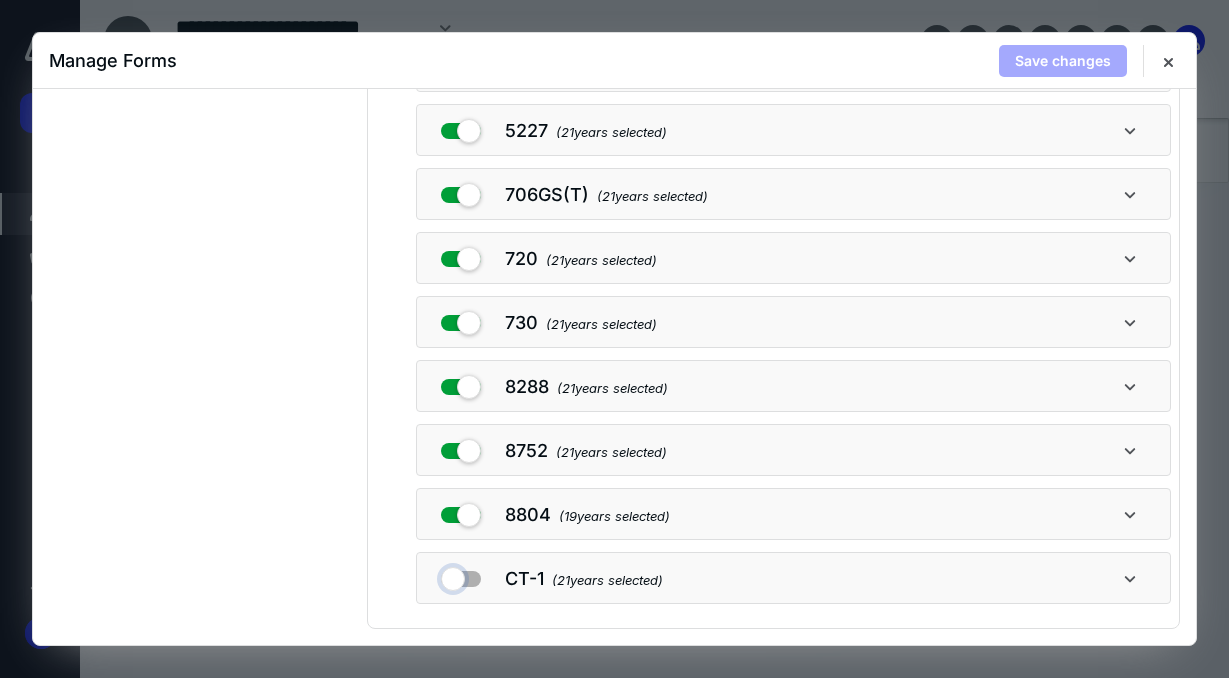 checkbox on "false" 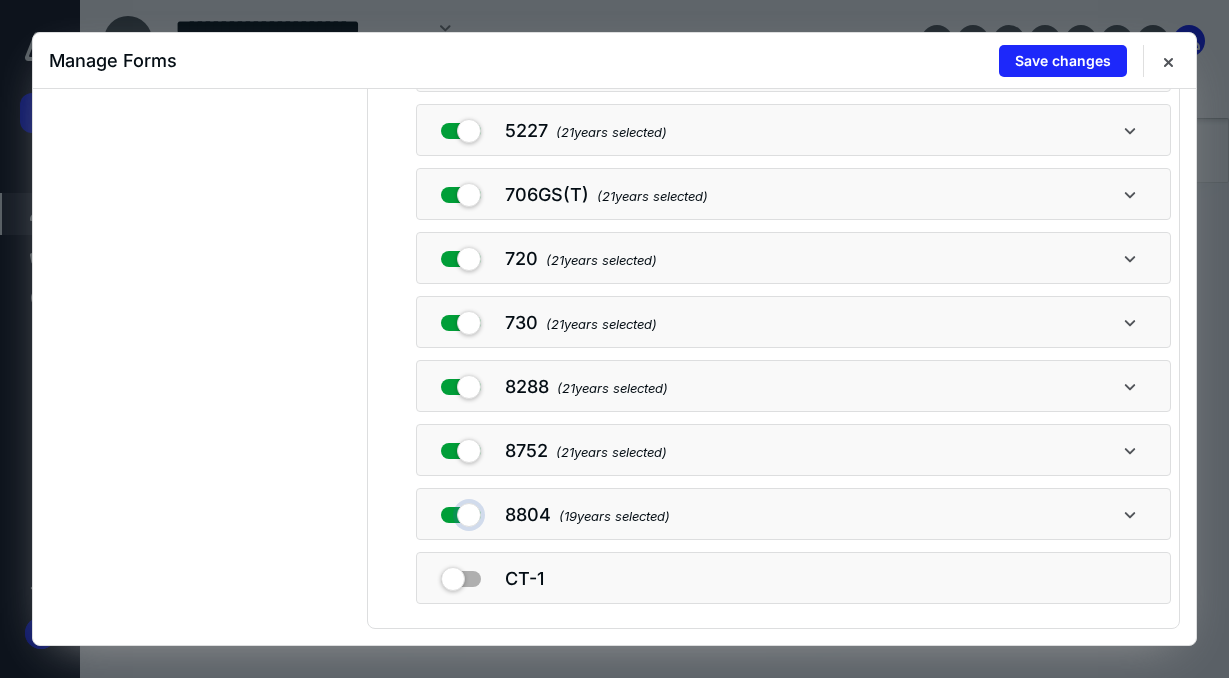 click at bounding box center (461, 511) 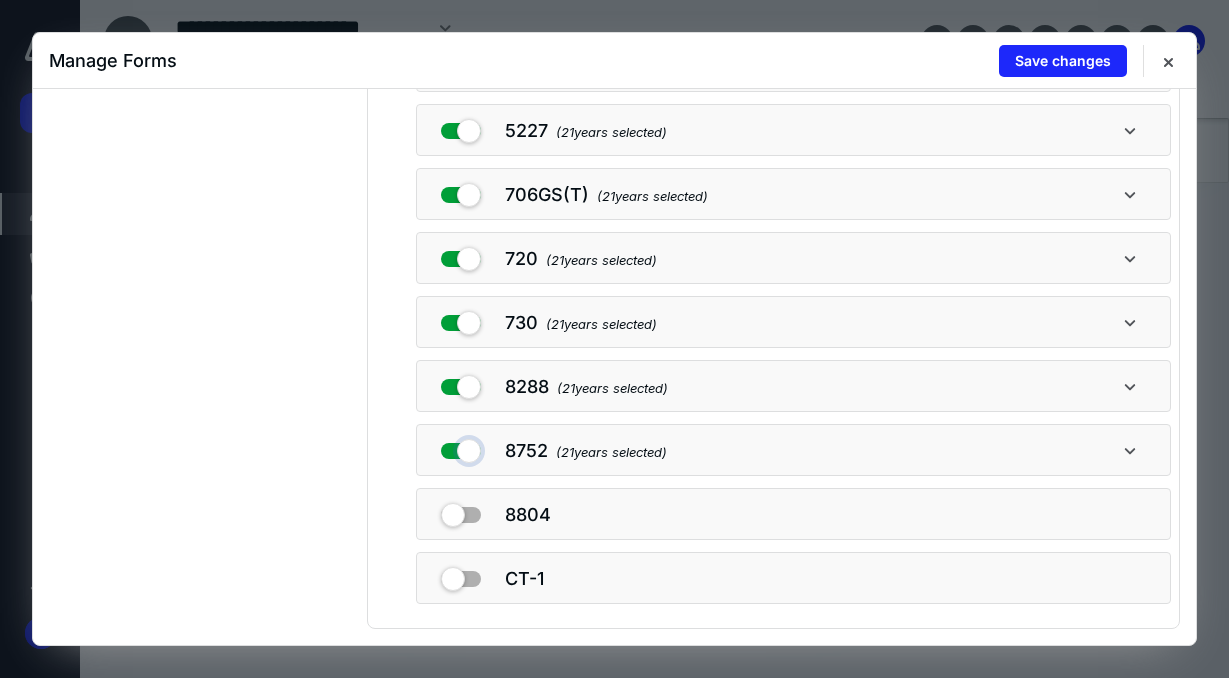 click at bounding box center [461, 447] 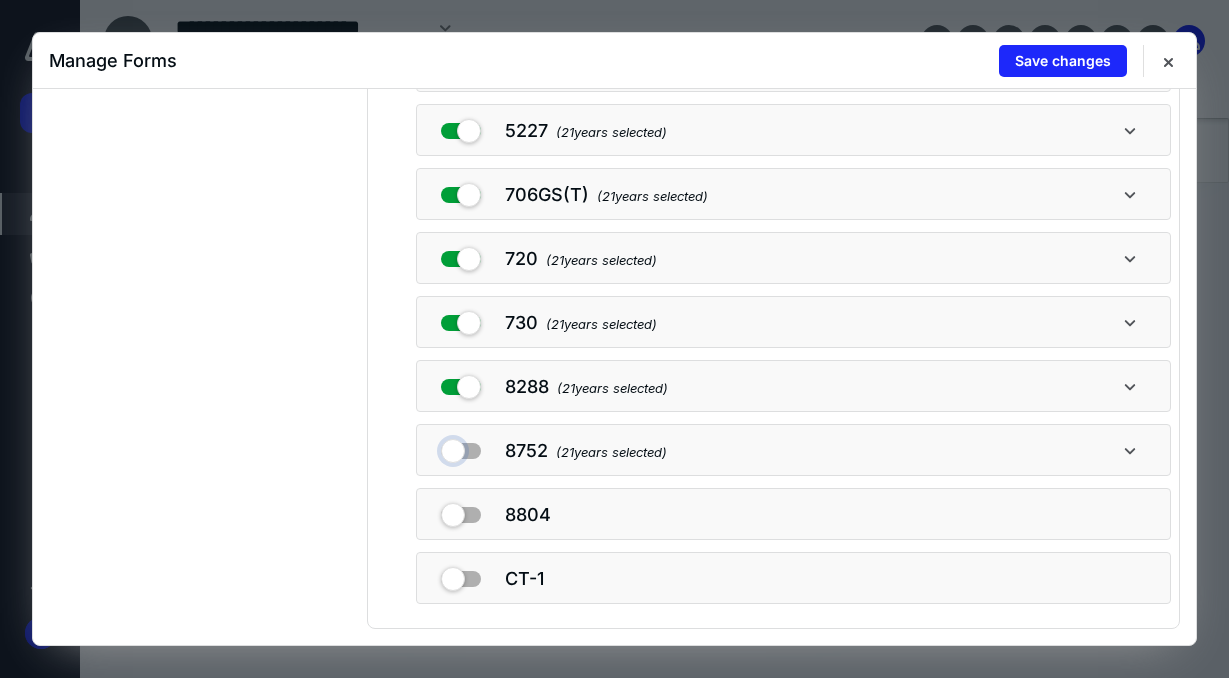 checkbox on "false" 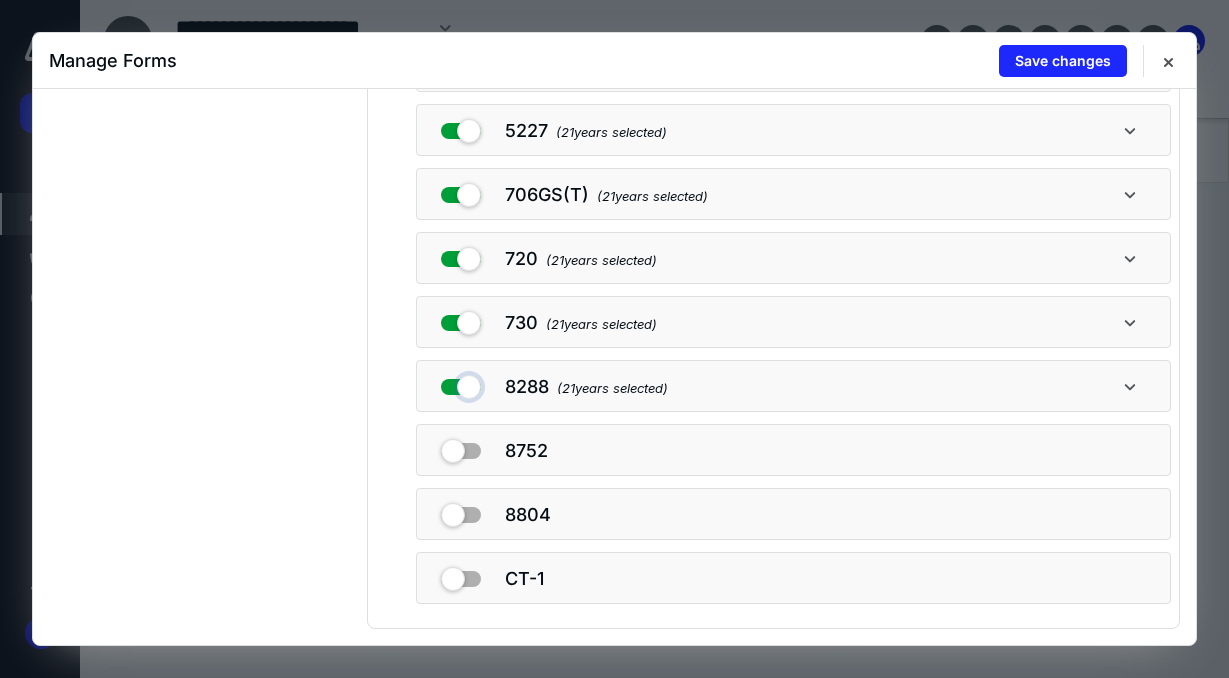 click at bounding box center [461, 383] 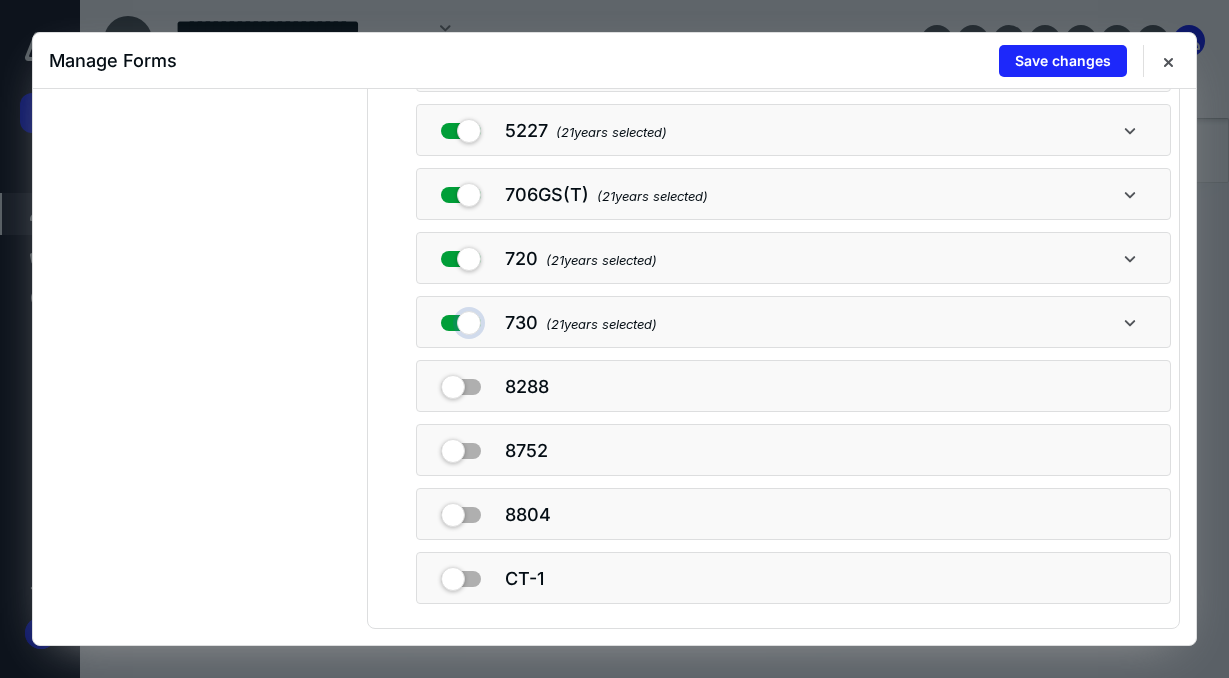 click at bounding box center (461, 319) 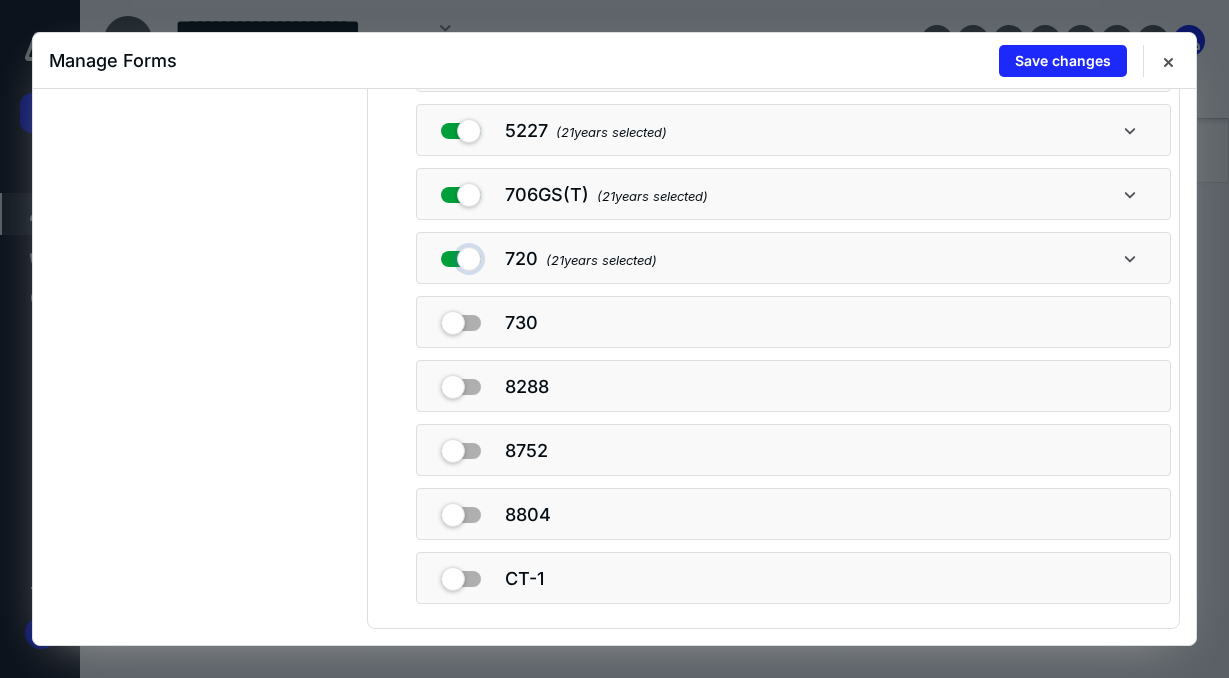 click at bounding box center [461, 255] 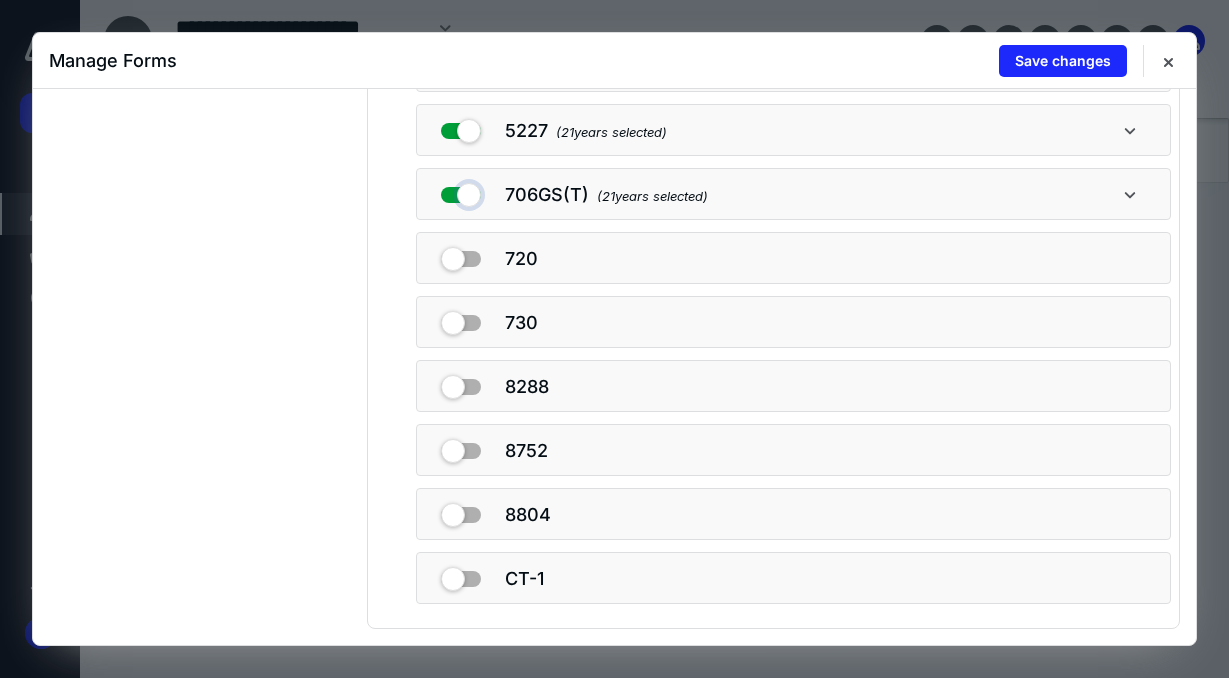 click at bounding box center (461, 191) 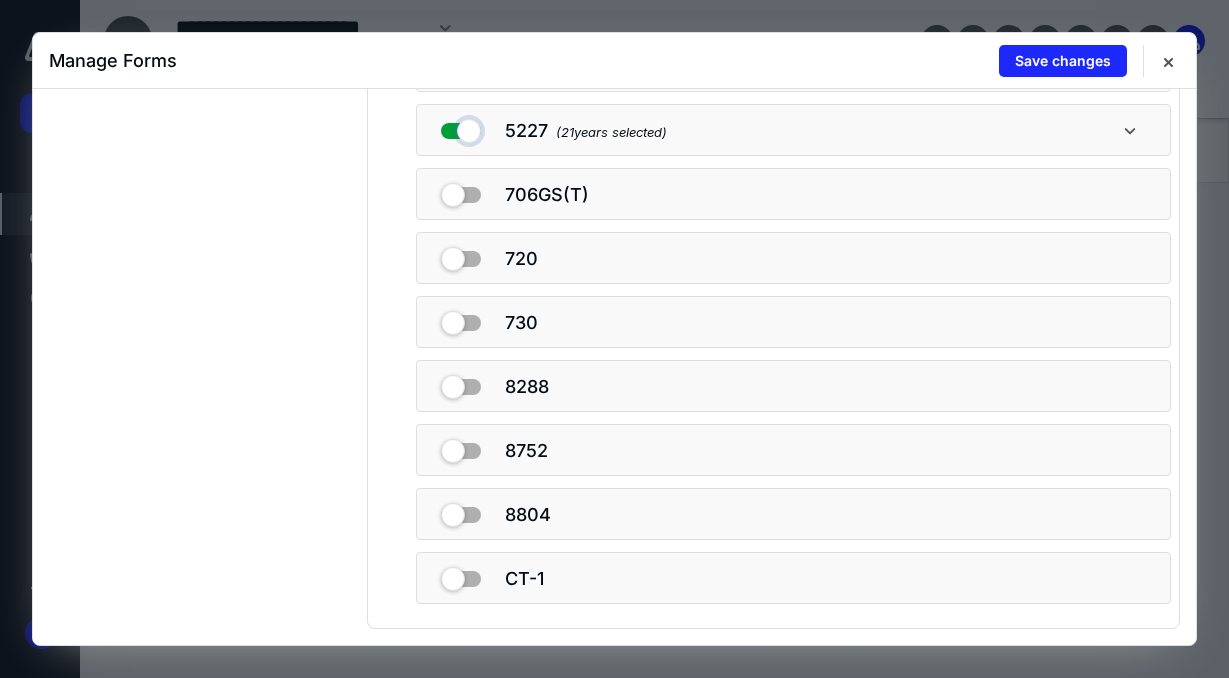 click at bounding box center [461, 127] 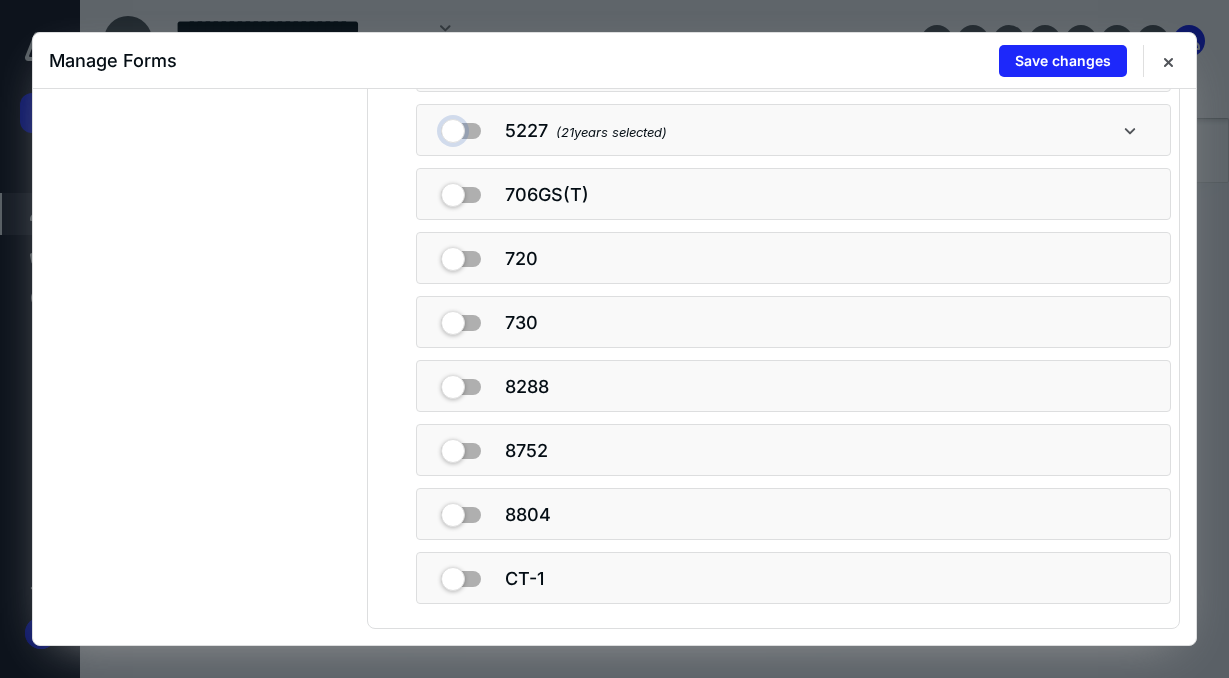 checkbox on "false" 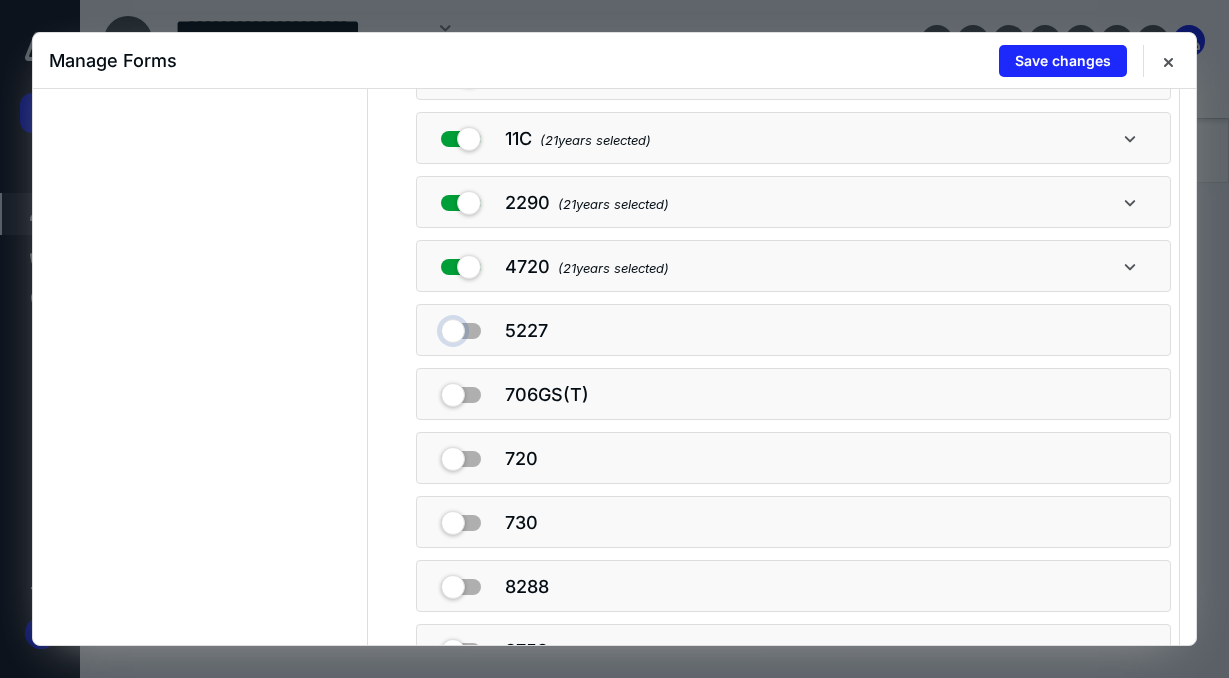 scroll, scrollTop: 1013, scrollLeft: 0, axis: vertical 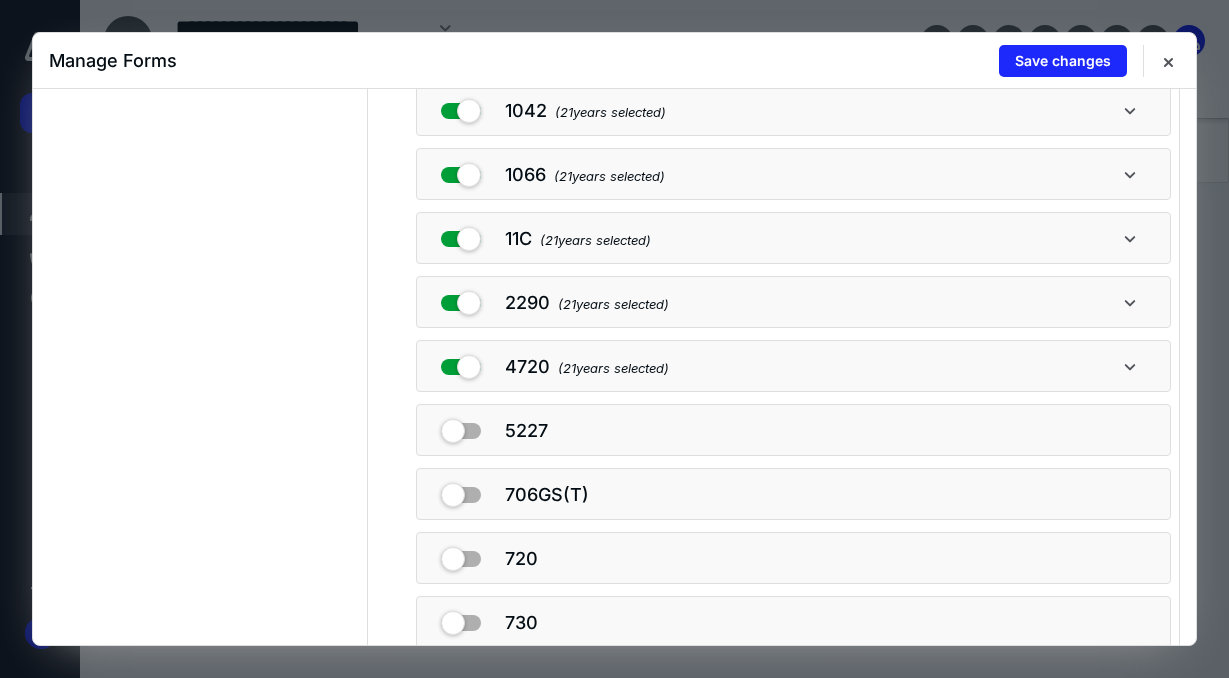 click on "11C ( 21  years selected)" at bounding box center [793, 238] 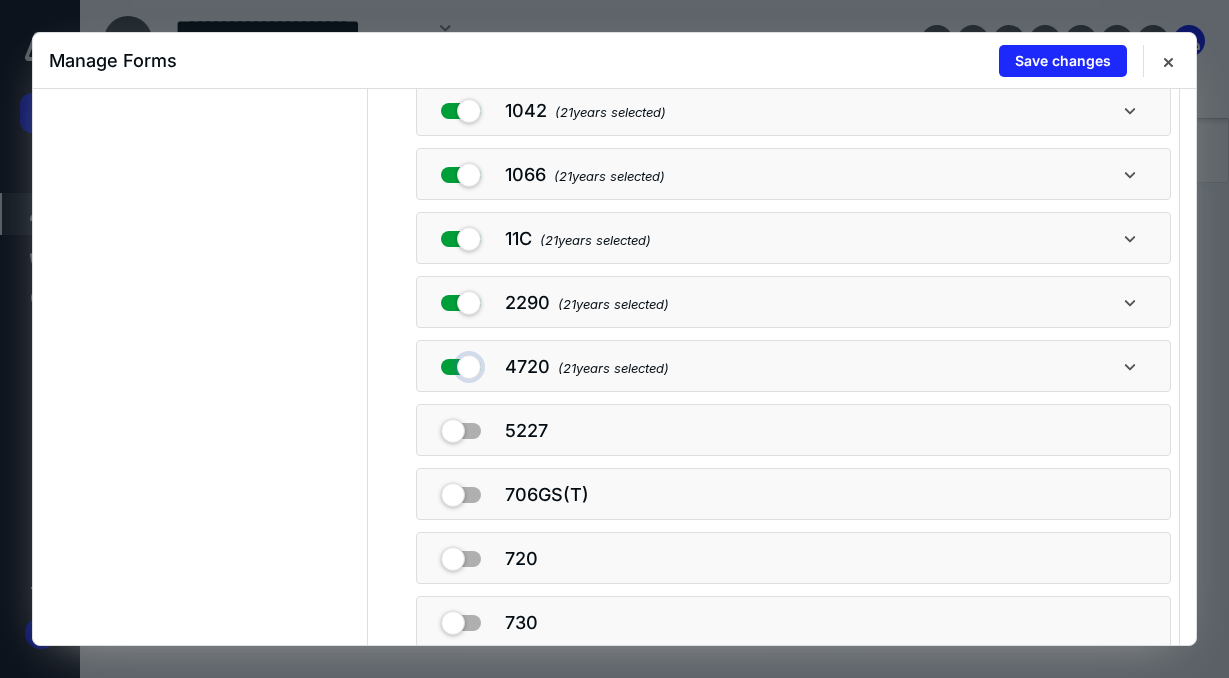 click at bounding box center [461, 363] 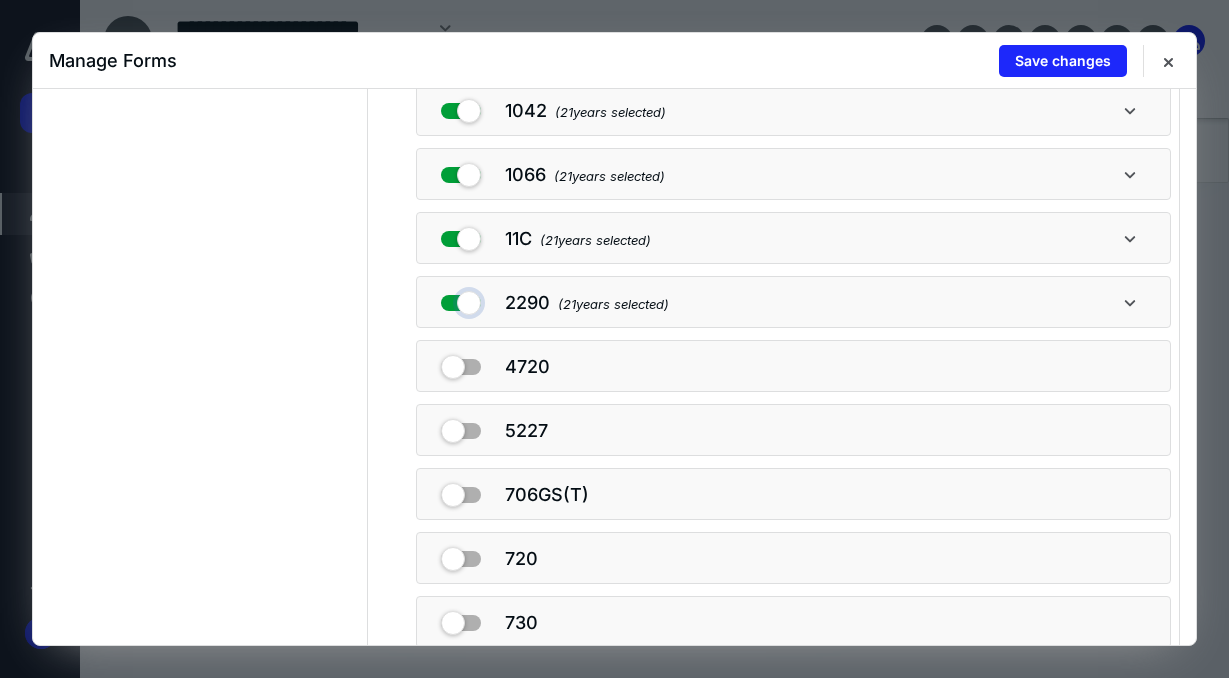 click at bounding box center (461, 299) 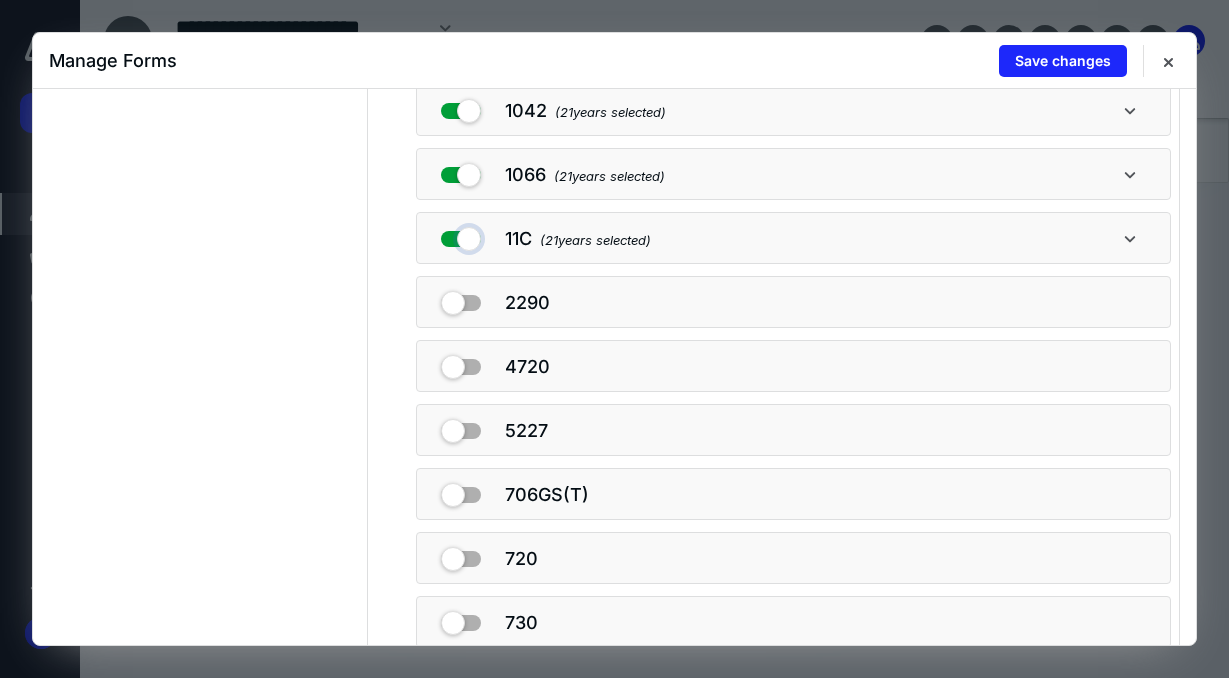 click at bounding box center (461, 235) 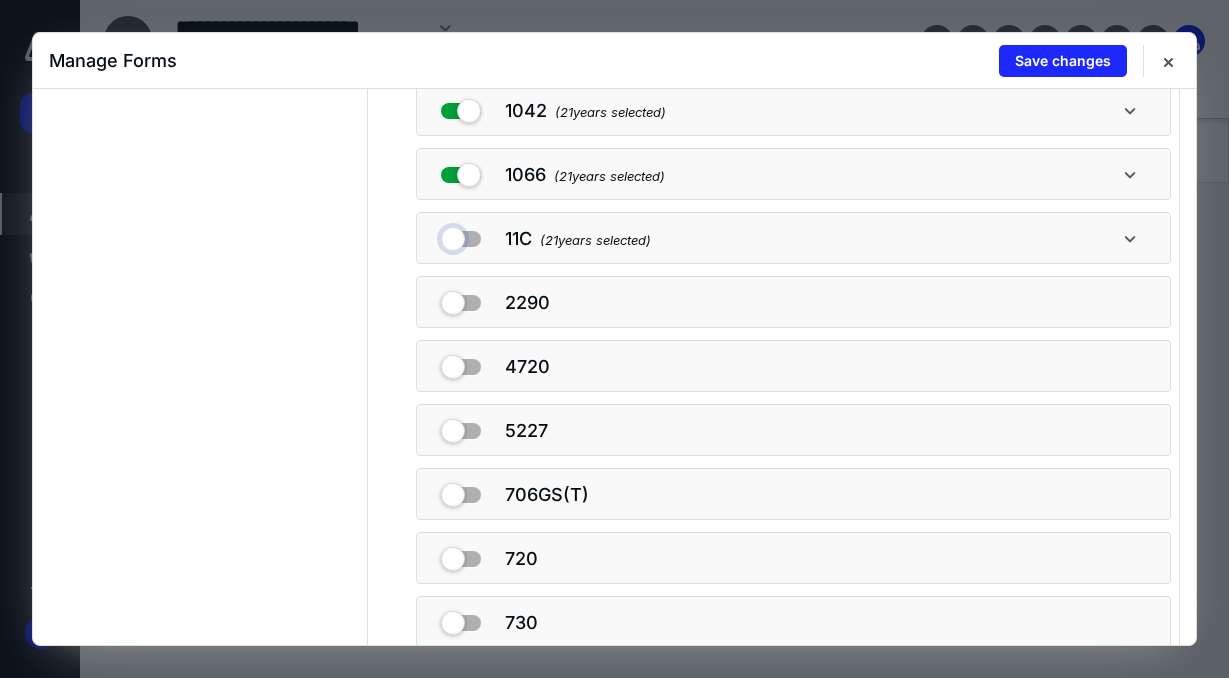 checkbox on "false" 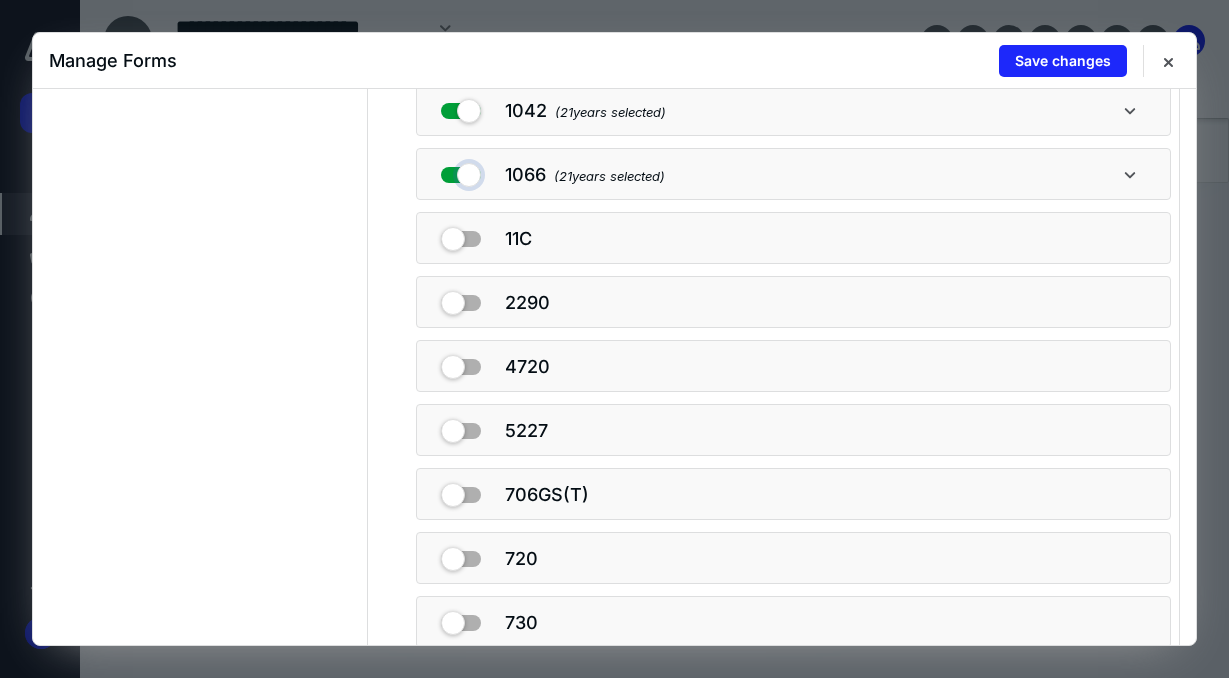 click at bounding box center [461, 171] 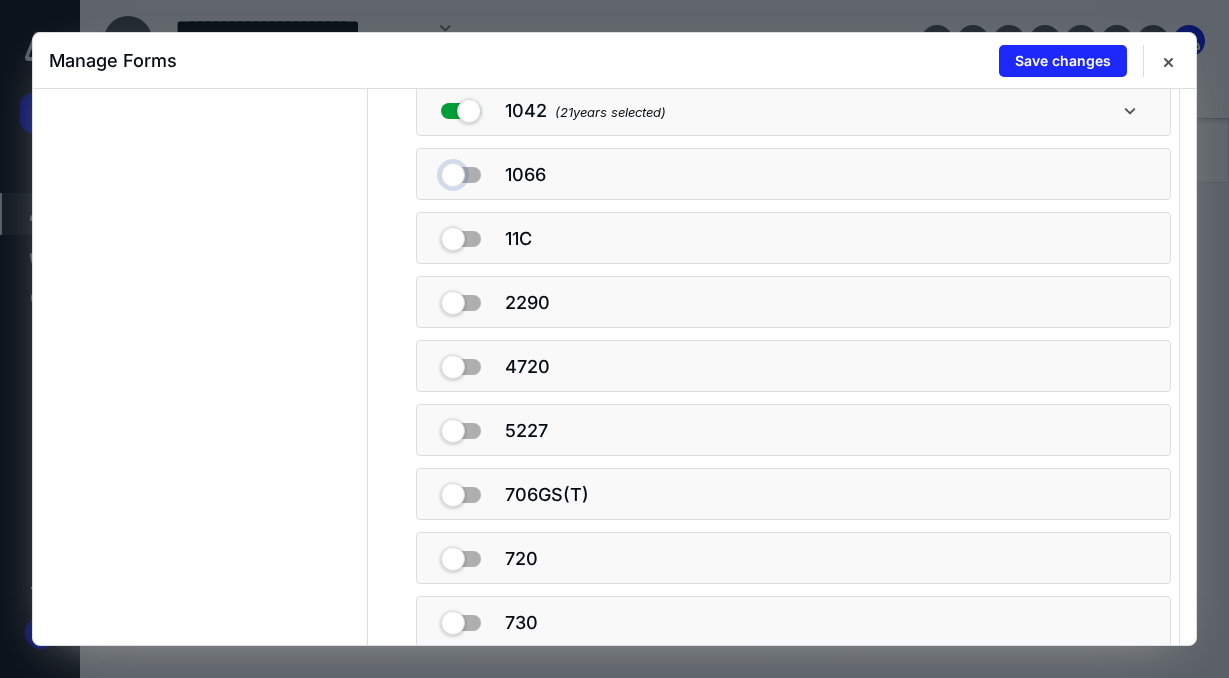 scroll, scrollTop: 713, scrollLeft: 0, axis: vertical 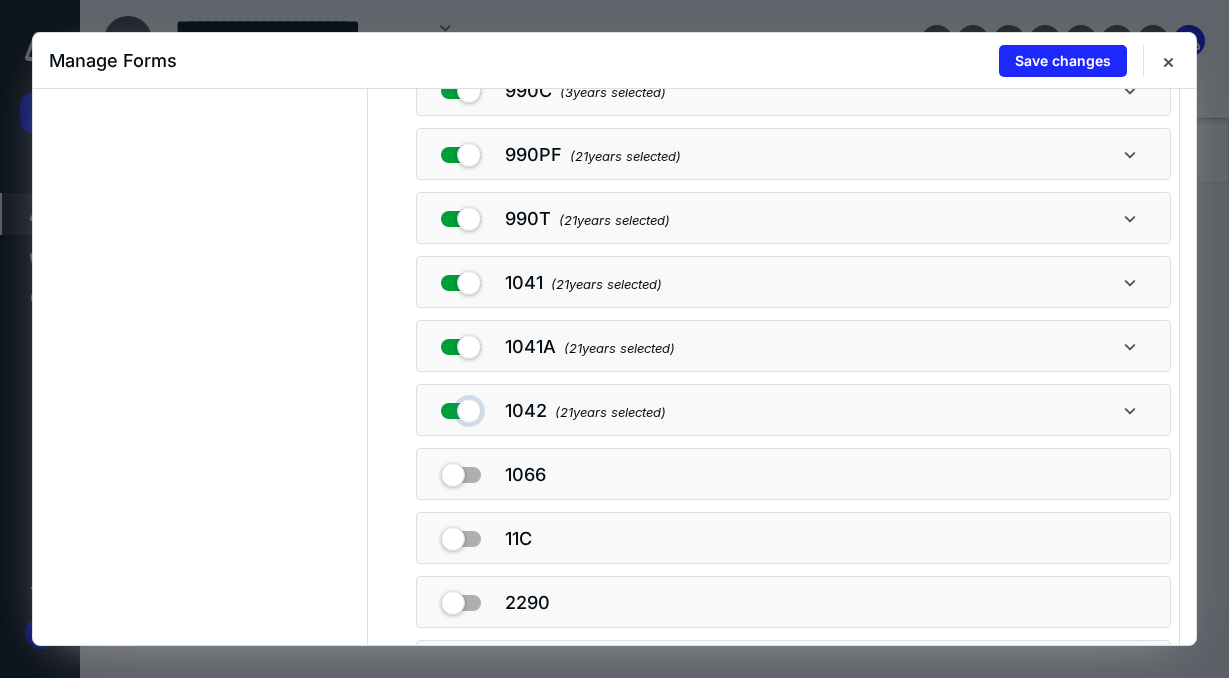 click at bounding box center [461, 407] 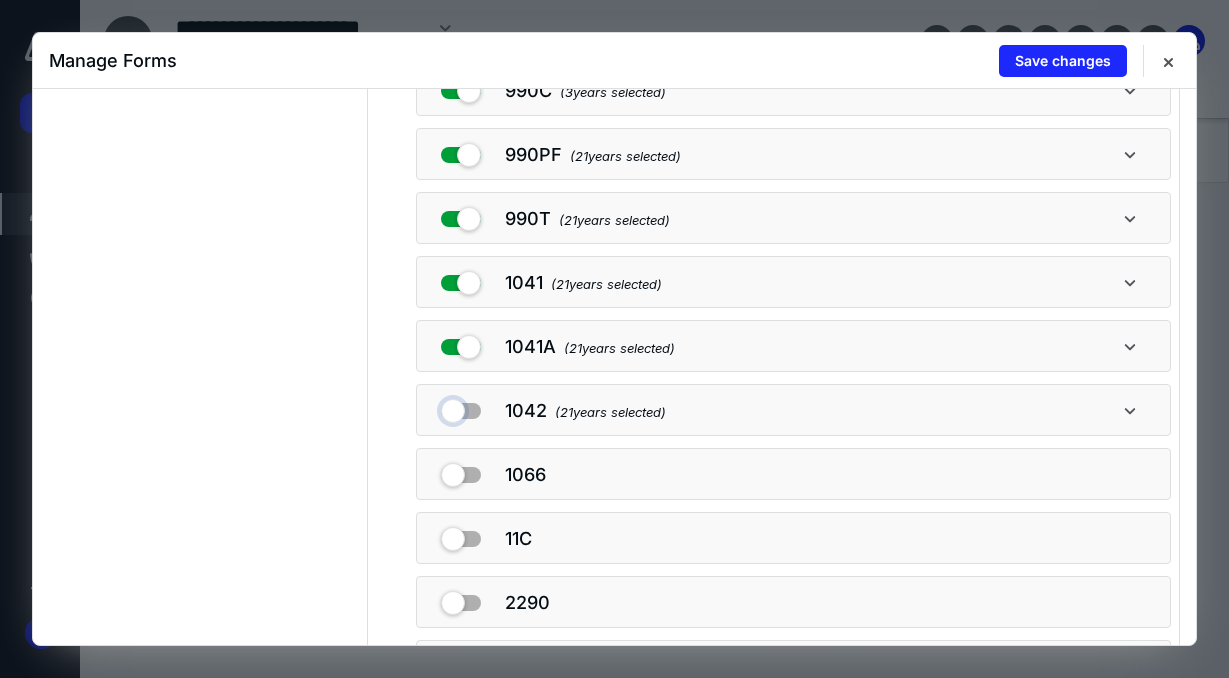 checkbox on "false" 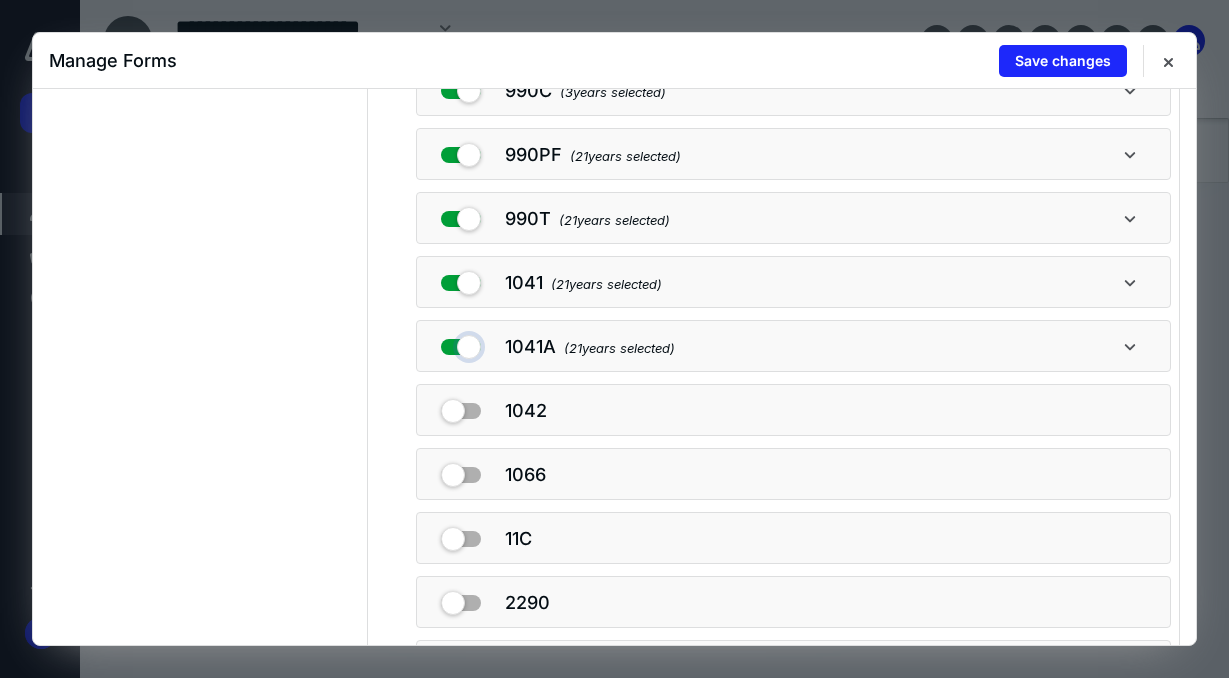click at bounding box center [461, 343] 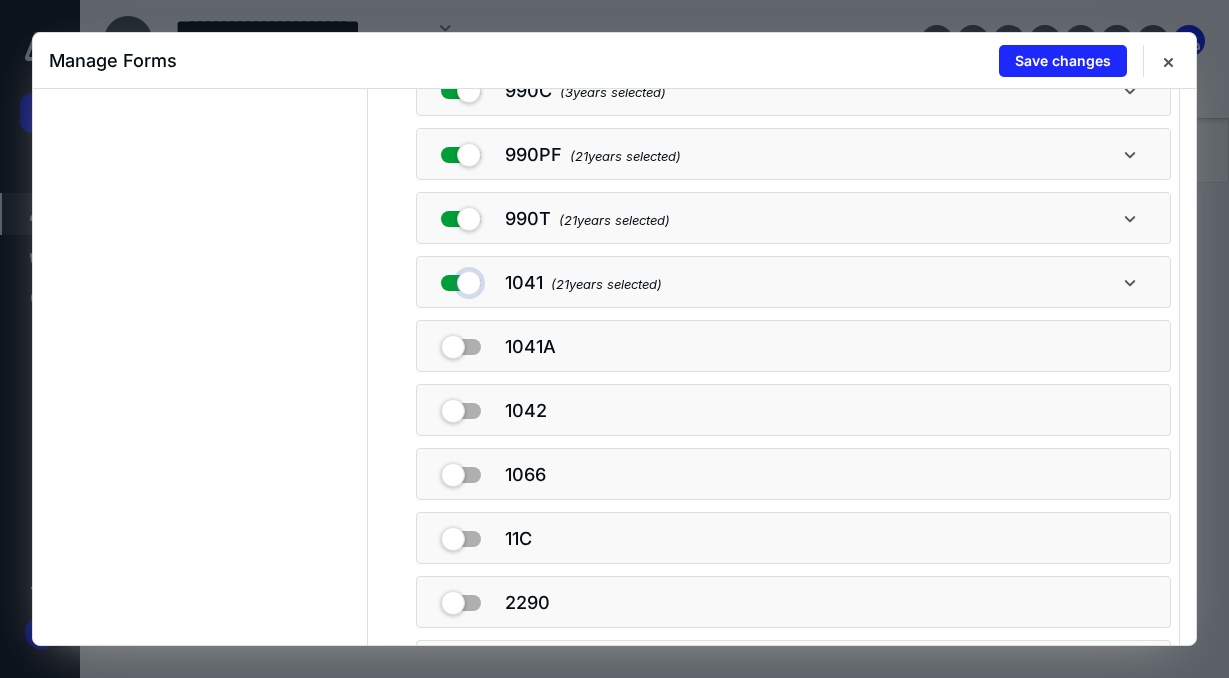 click at bounding box center [461, 279] 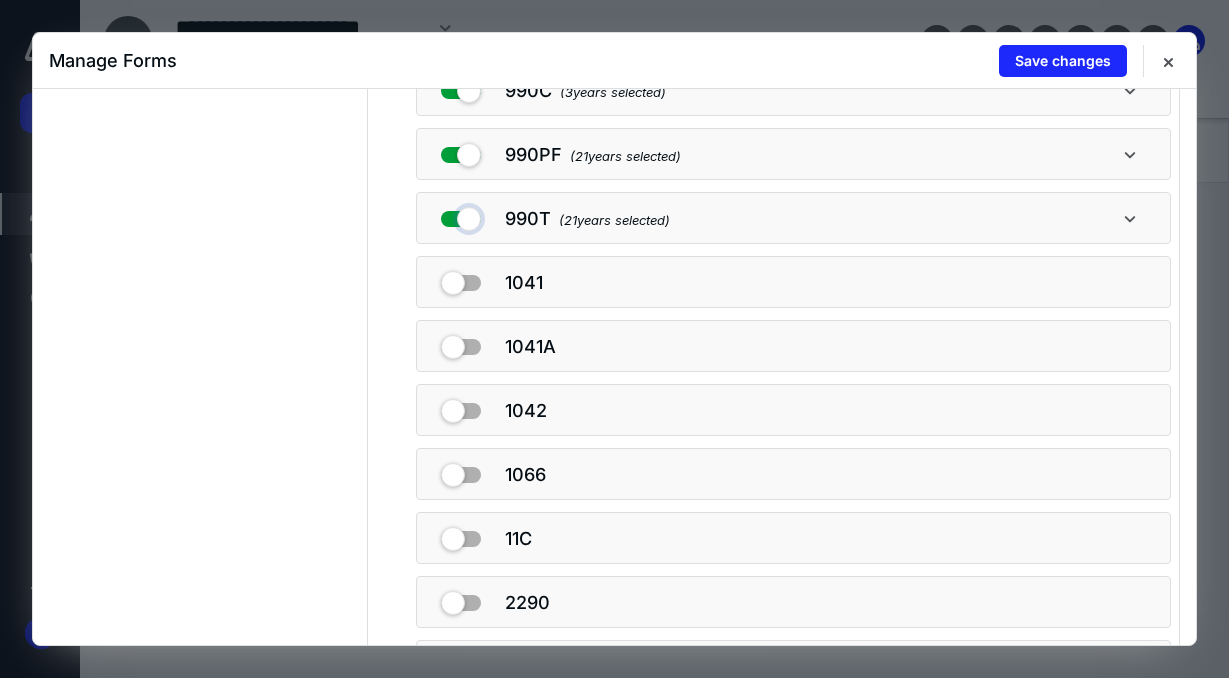 click at bounding box center [461, 215] 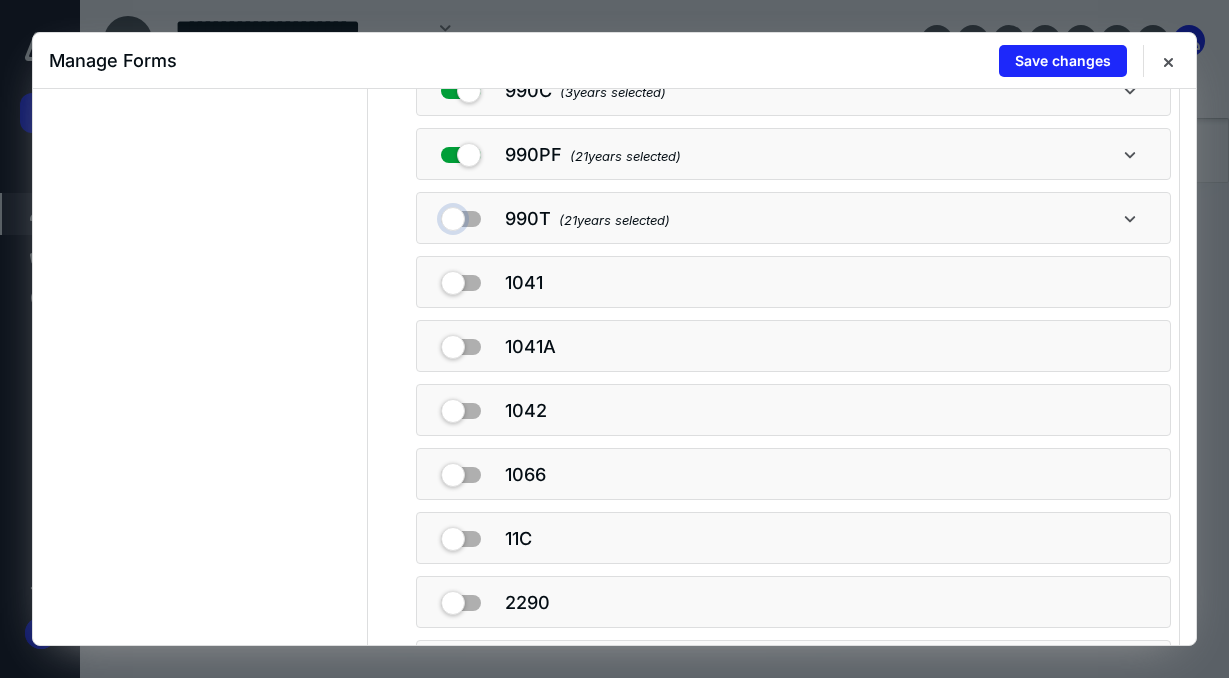 checkbox on "false" 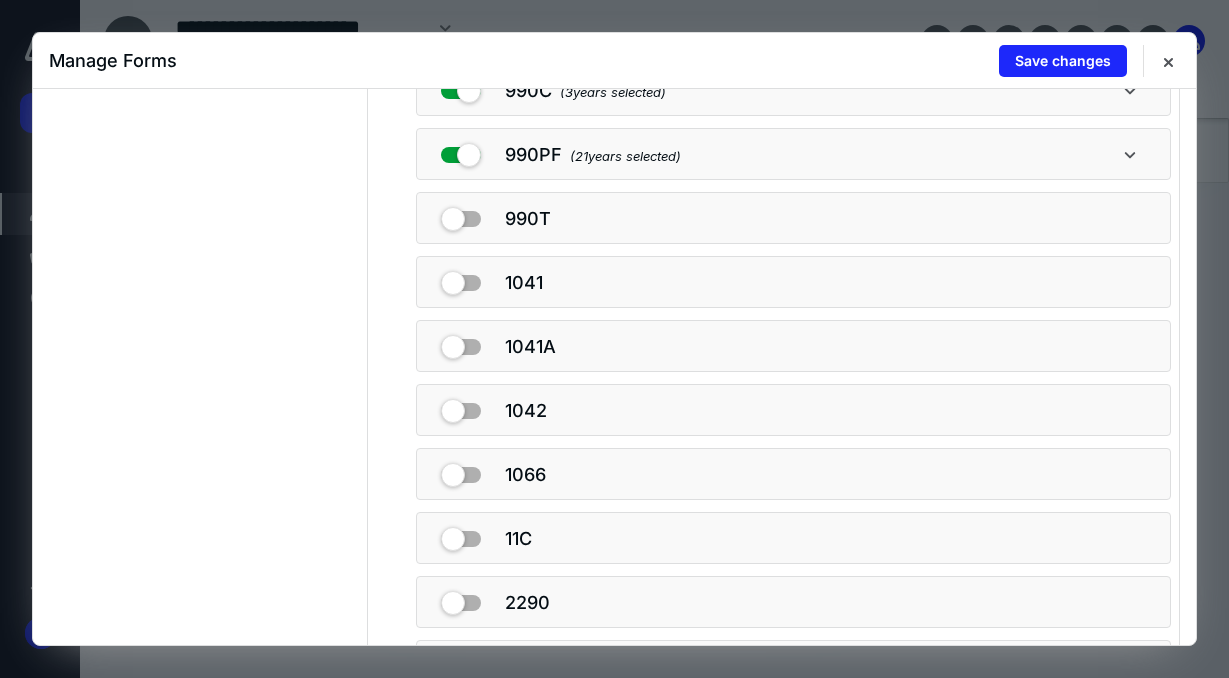 click at bounding box center (461, 151) 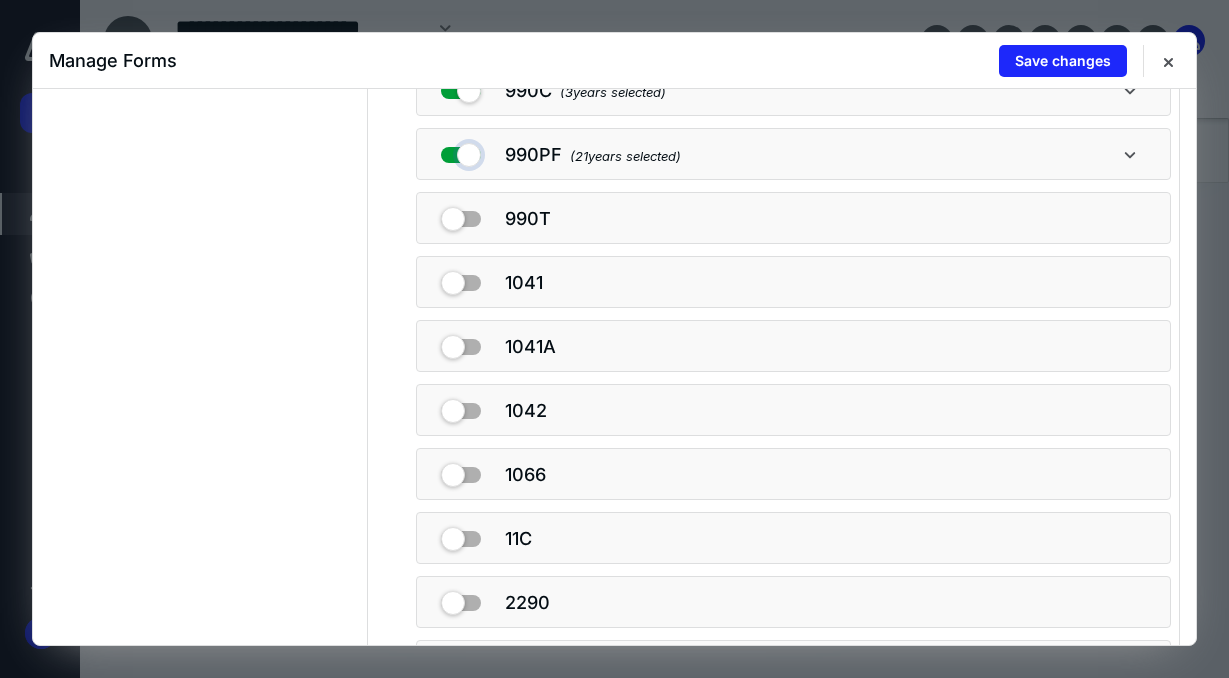 click at bounding box center (461, 151) 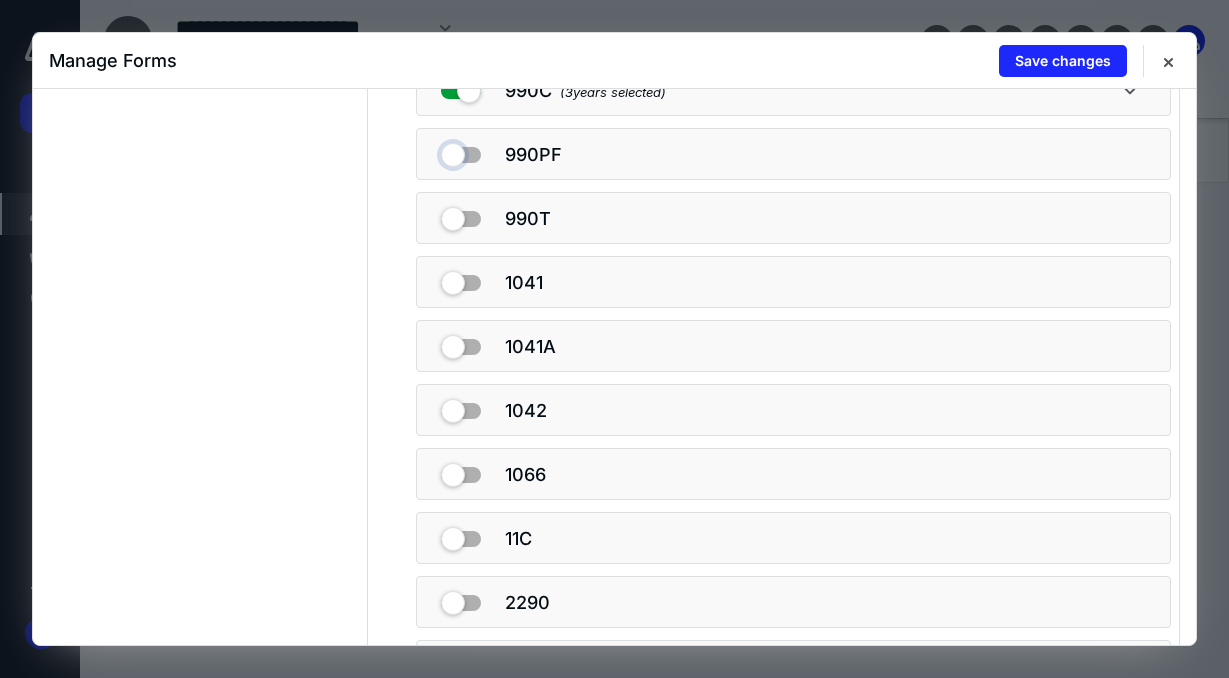 scroll, scrollTop: 513, scrollLeft: 0, axis: vertical 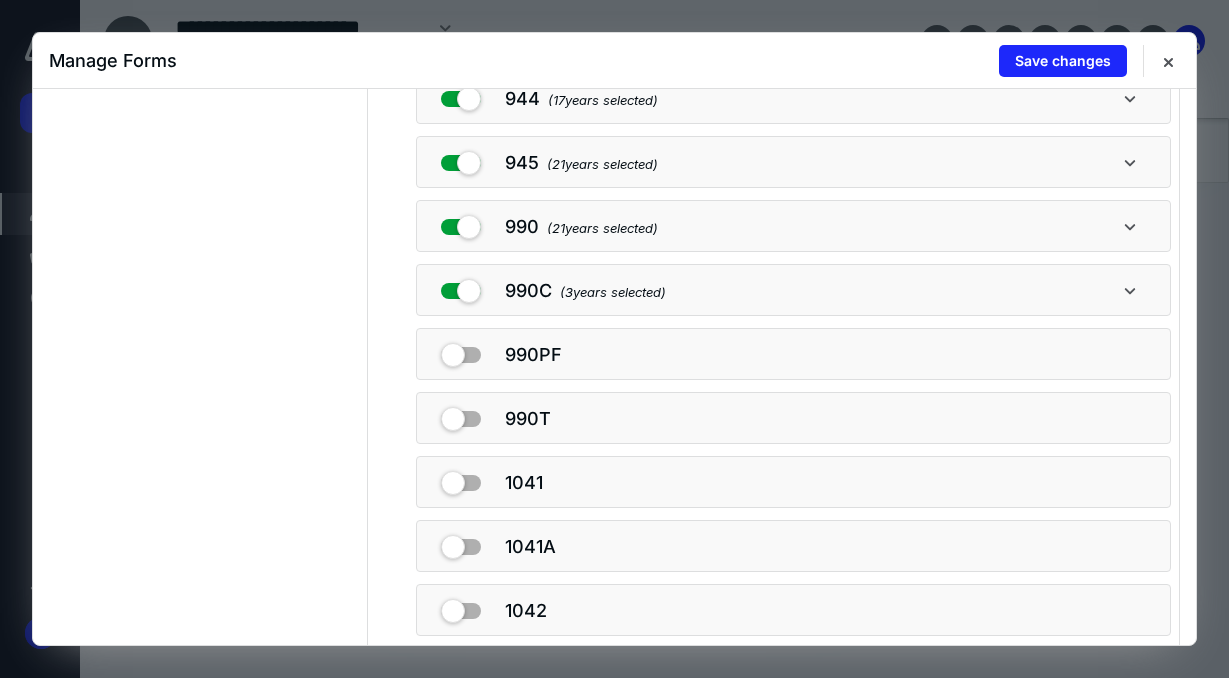 click on "Account Transcript 1065 ( 21  years selected) 1120 ( 21  years selected) Civil Penalty ( 21  years selected) 940 ( 21  years selected) 941 ( 21  years selected) 943 ( 21  years selected) 944 ( 17  years selected) 945 ( 21  years selected) 990 ( 21  years selected) 990C ( 3  years selected) 990PF 990T 1041 1041A 1042 1066 11C 2290 4720 5227 706GS(T) 720 730 8288 8752 8804 CT-1" at bounding box center [773, 514] 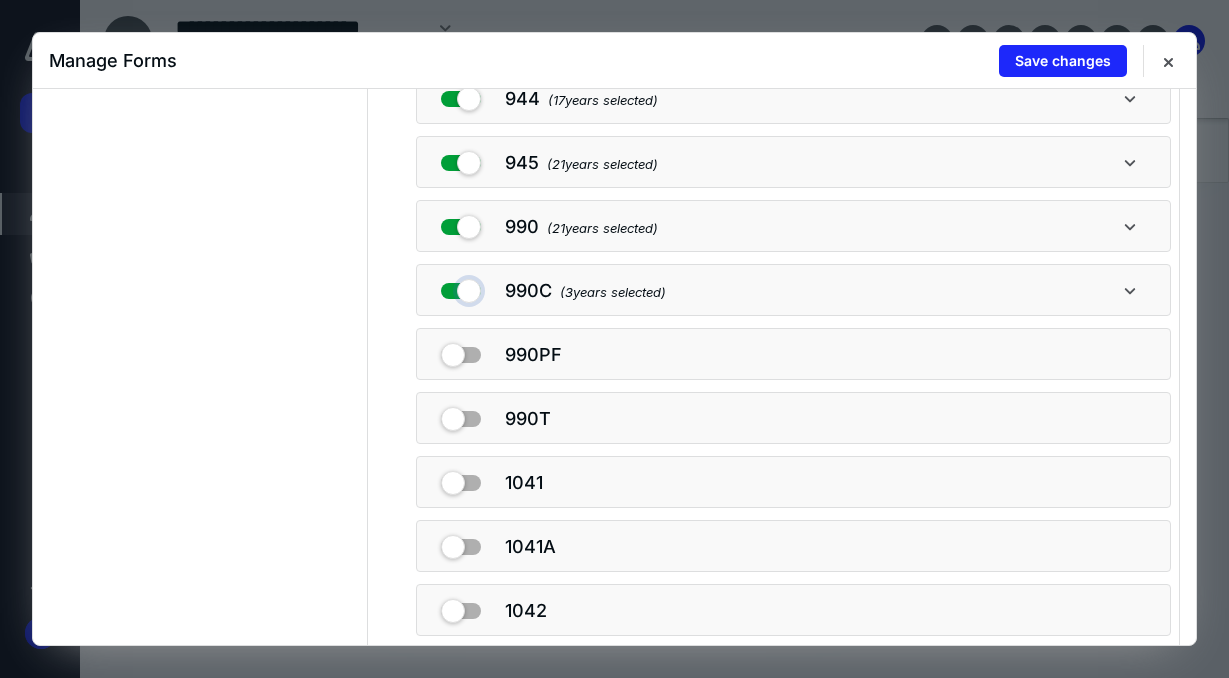 click at bounding box center [461, 287] 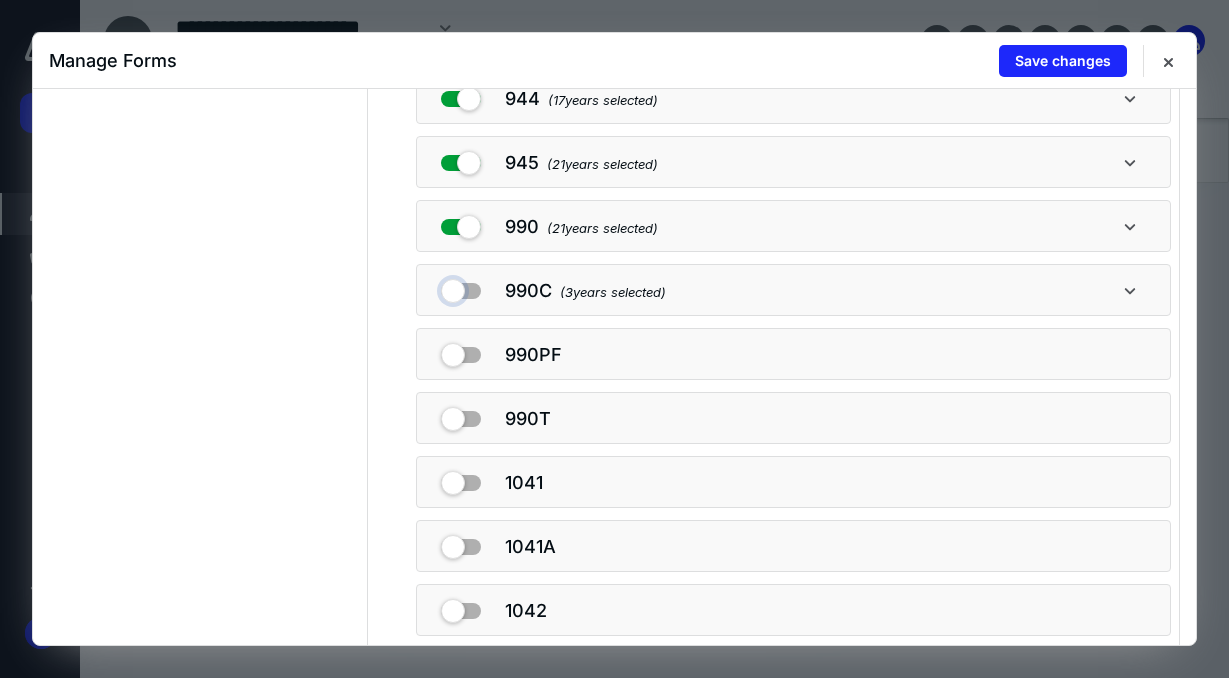 checkbox on "false" 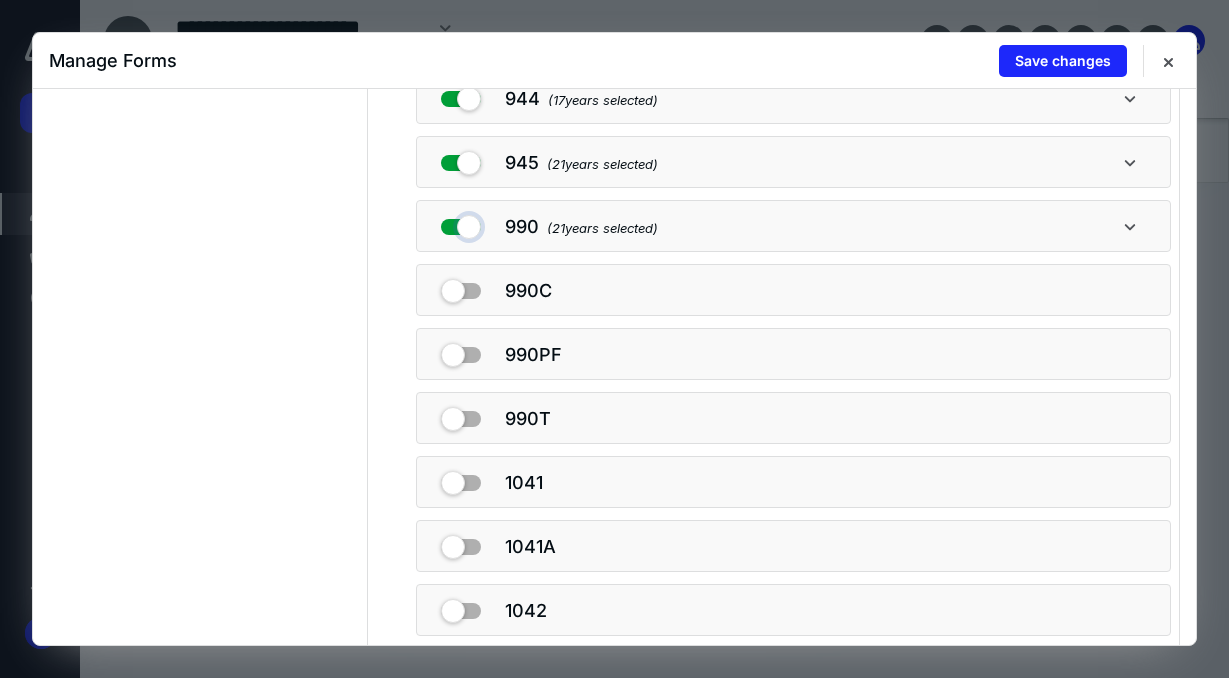 click at bounding box center [461, 223] 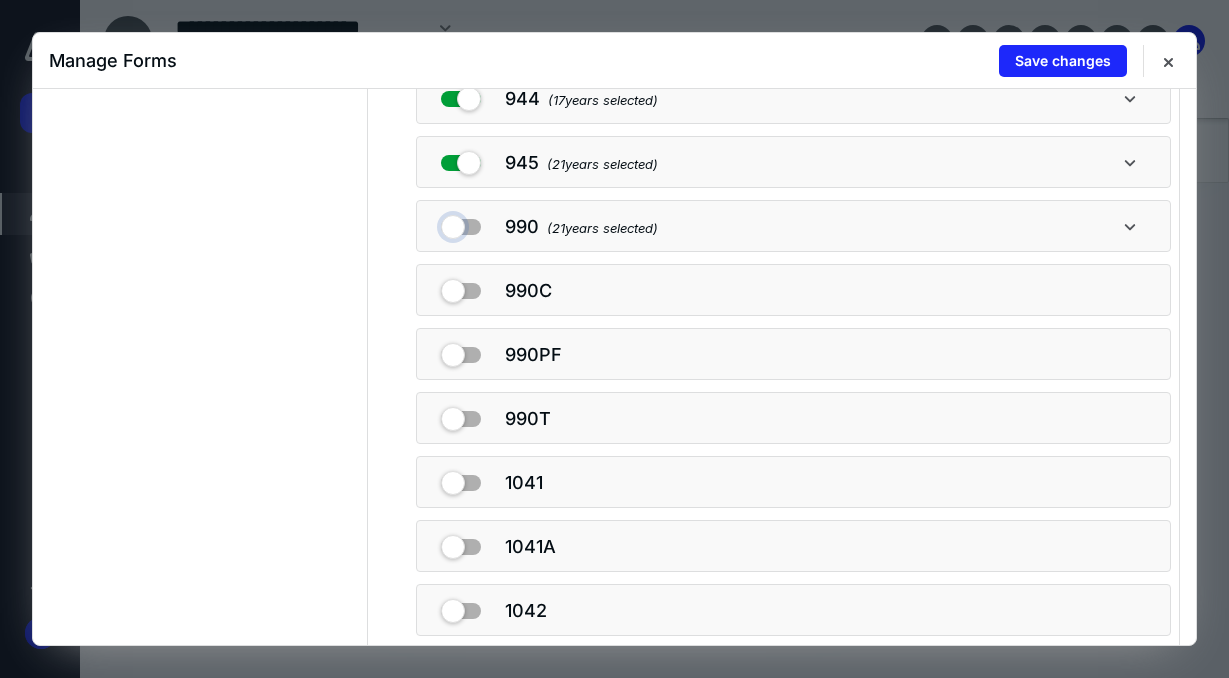 checkbox on "false" 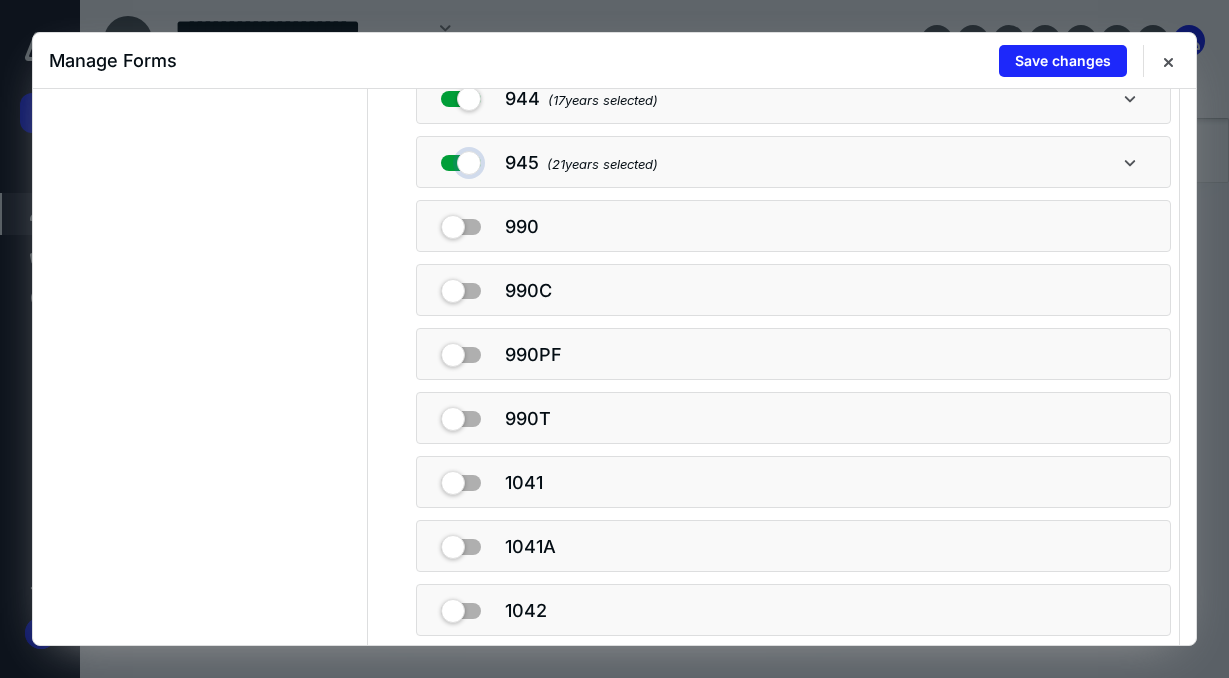 click at bounding box center (461, 159) 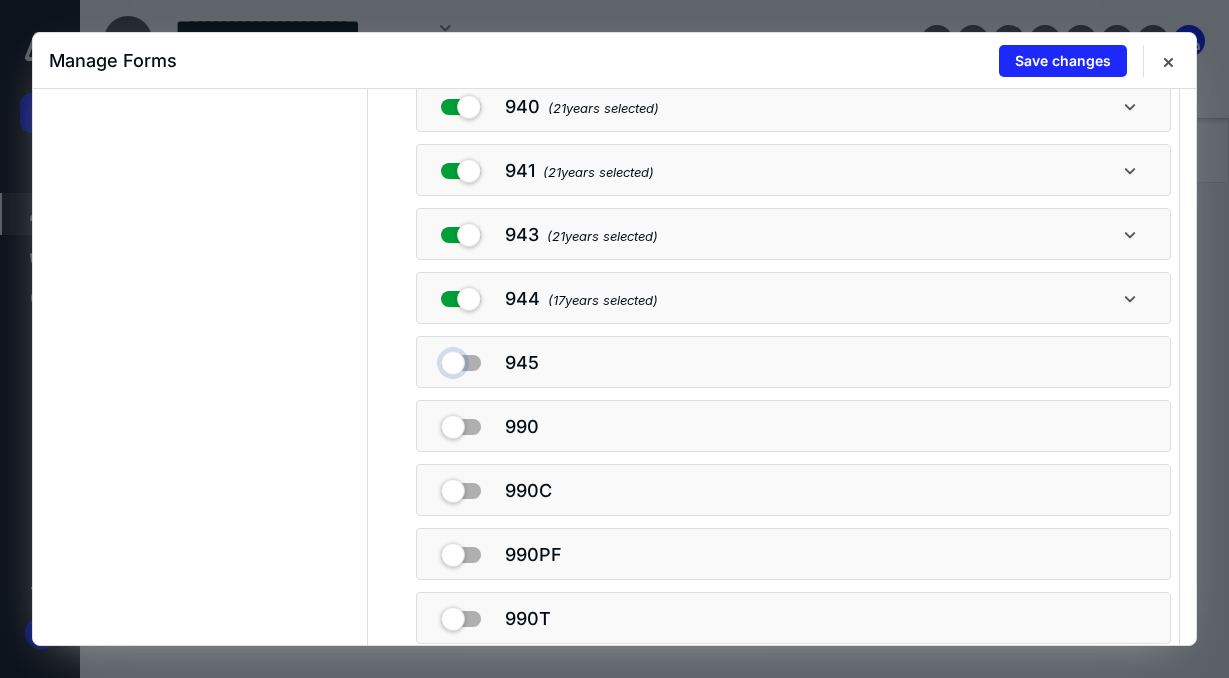scroll, scrollTop: 213, scrollLeft: 0, axis: vertical 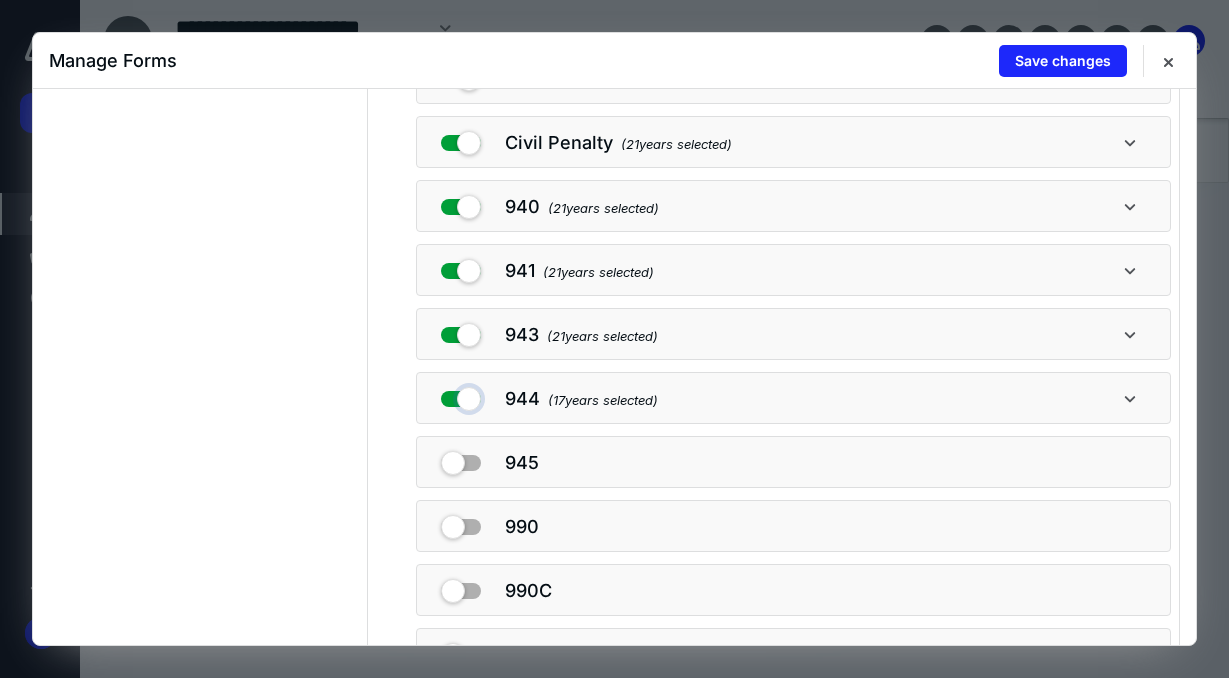 click at bounding box center (461, 395) 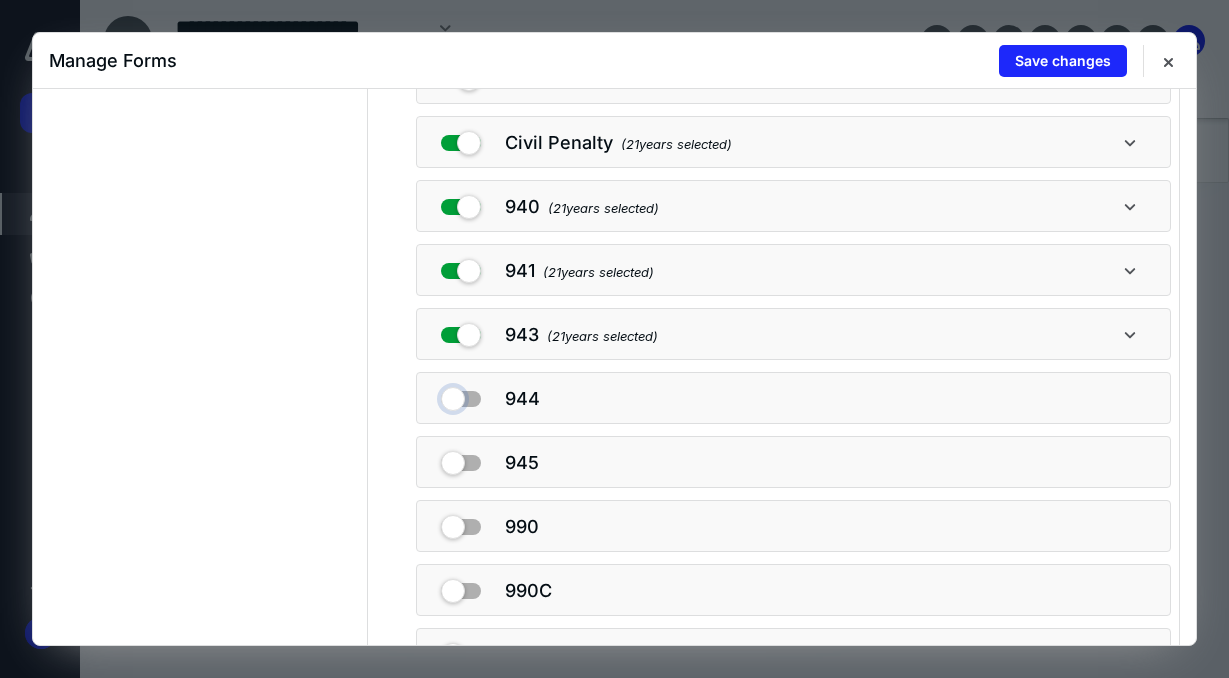 click at bounding box center [461, 395] 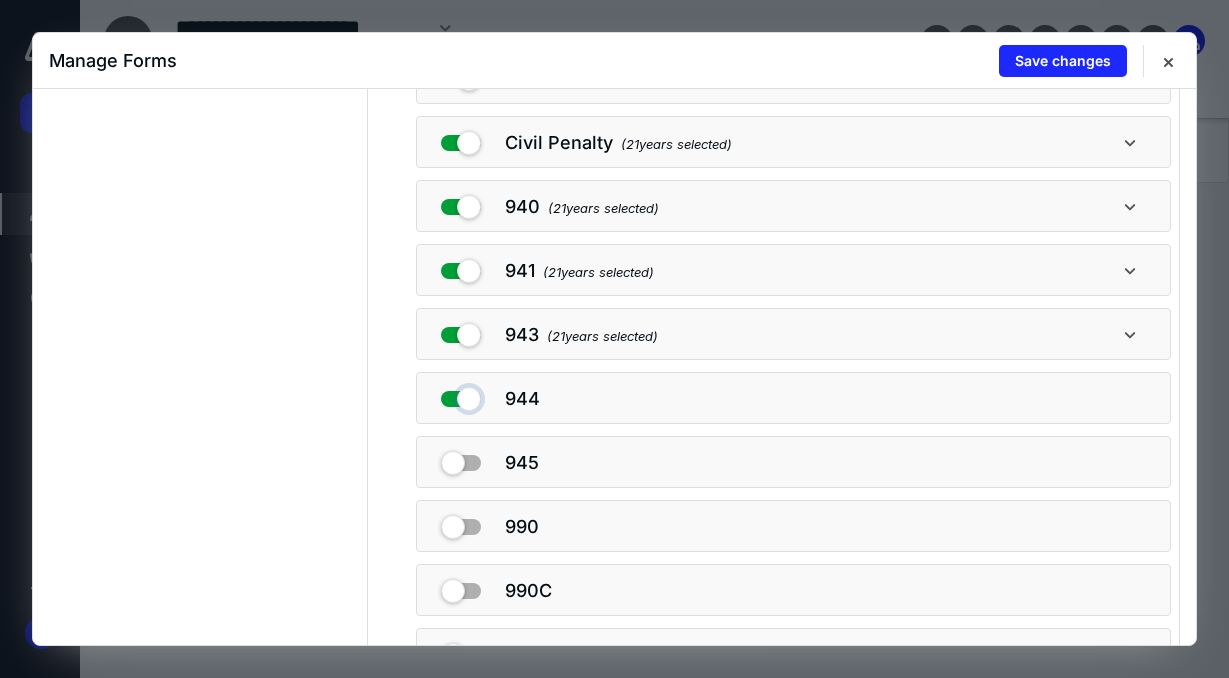 checkbox on "true" 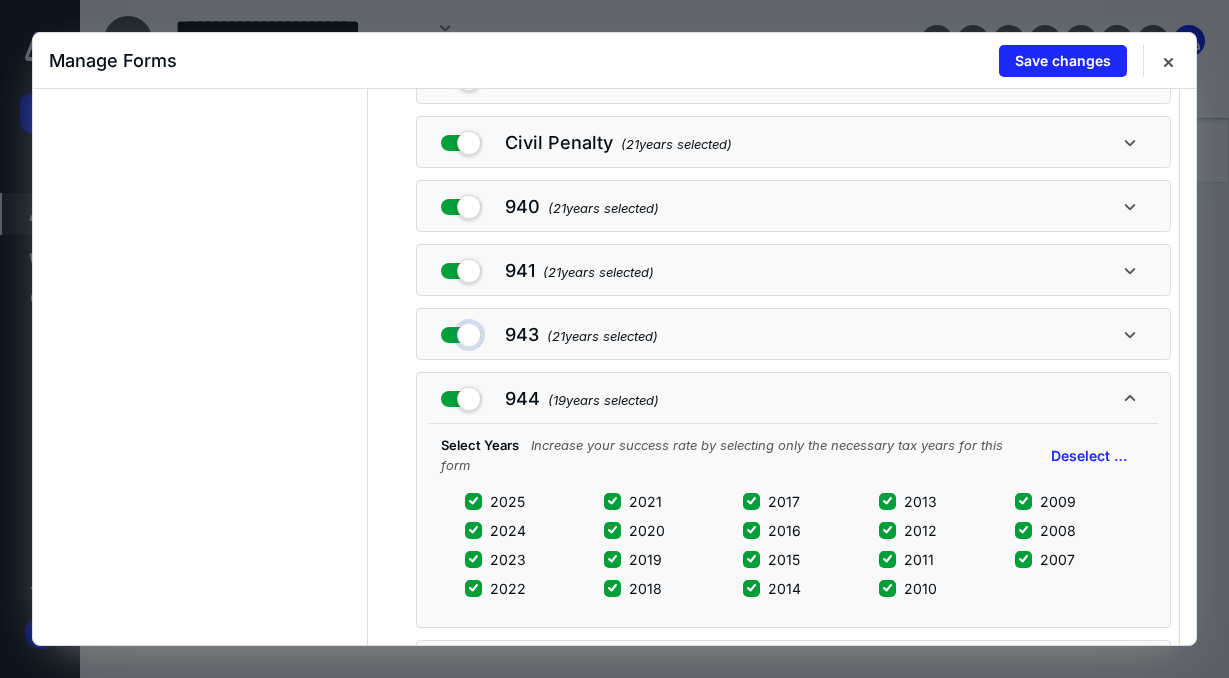 click at bounding box center (461, 331) 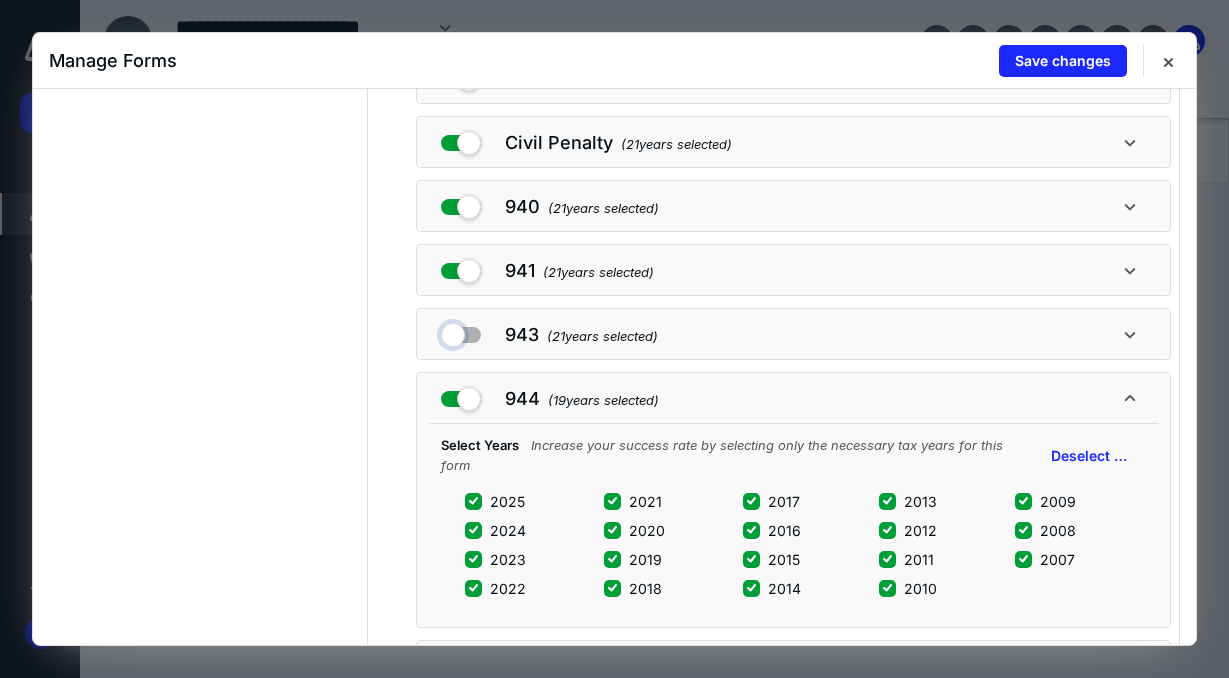 checkbox on "false" 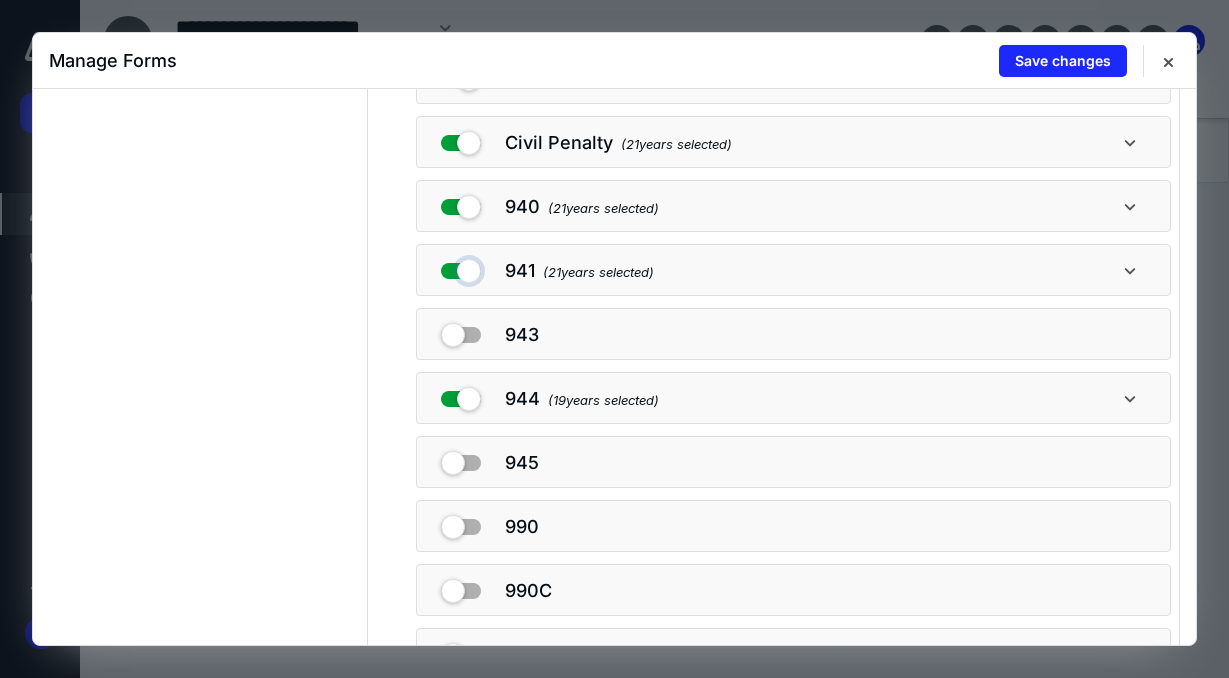 click at bounding box center (461, 267) 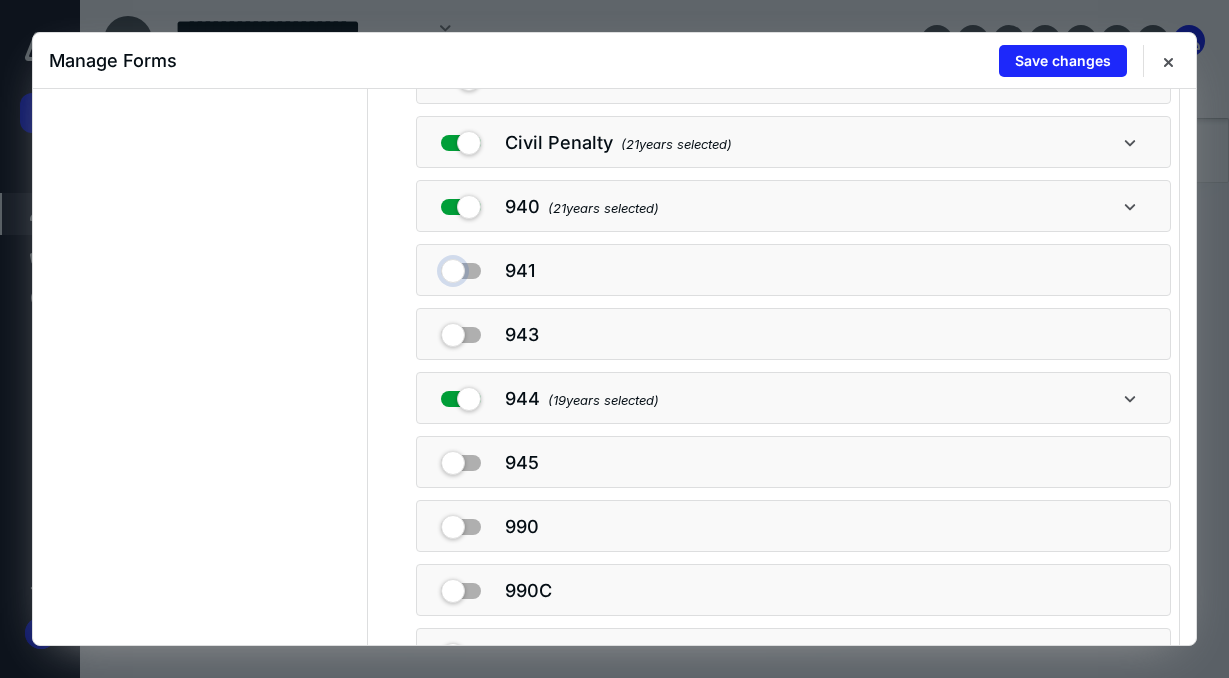 click at bounding box center (461, 267) 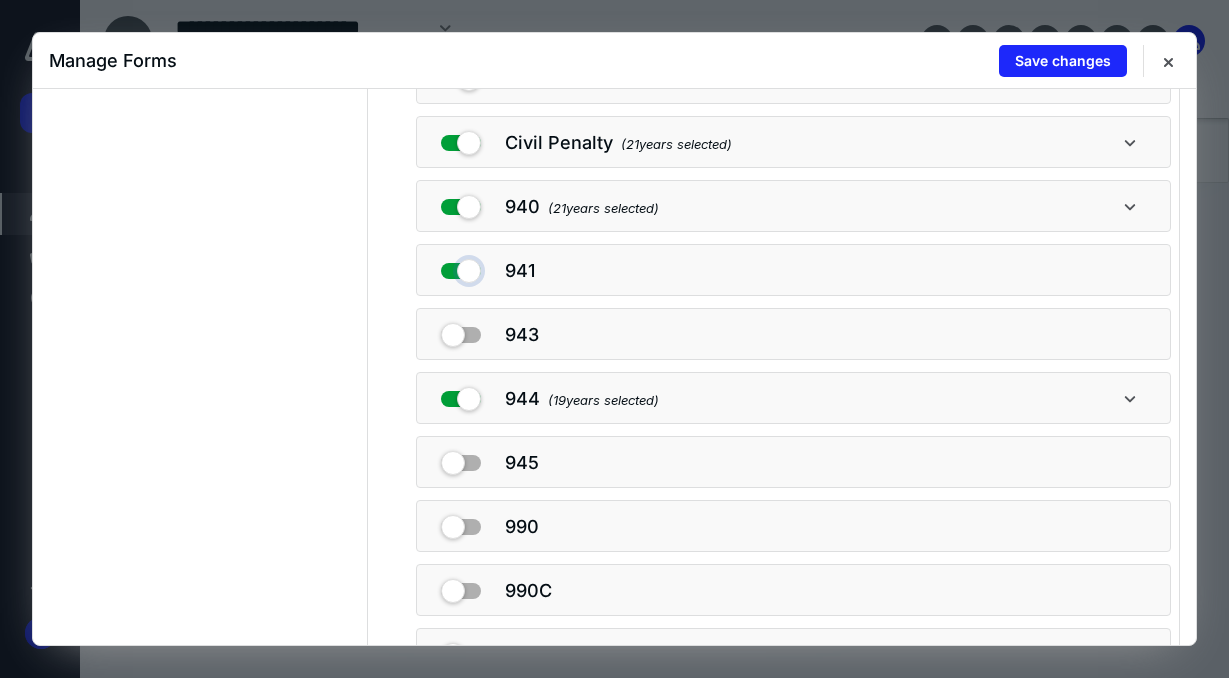 checkbox on "true" 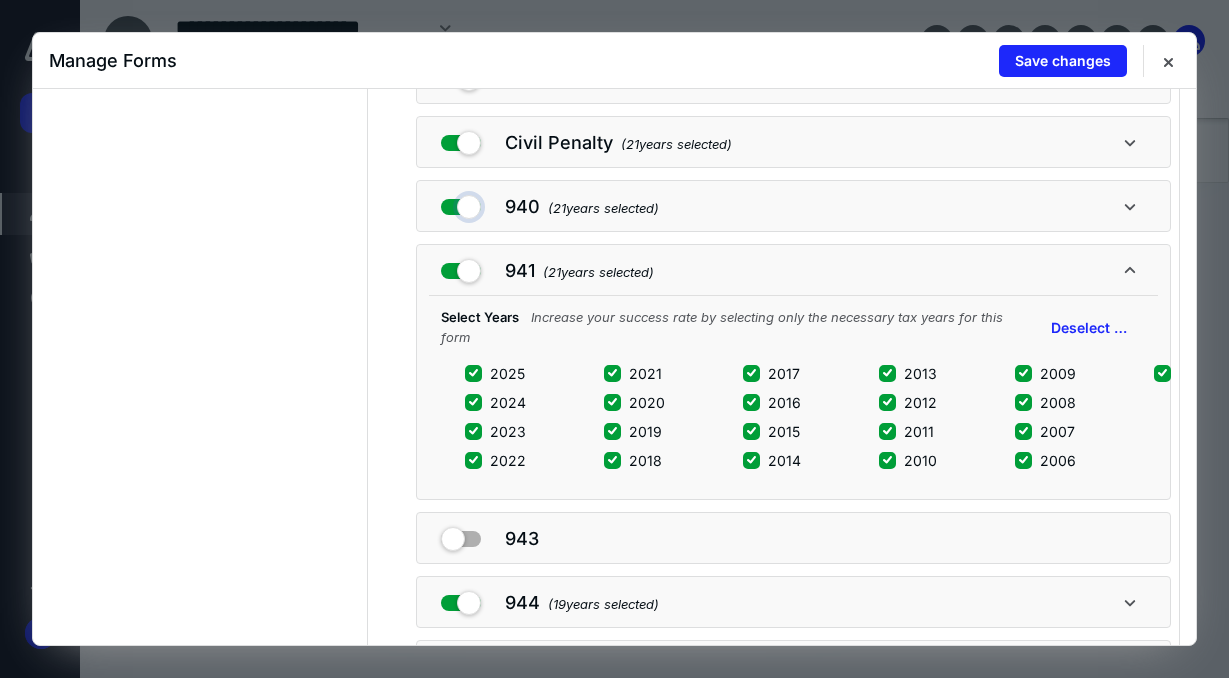 click at bounding box center (461, 203) 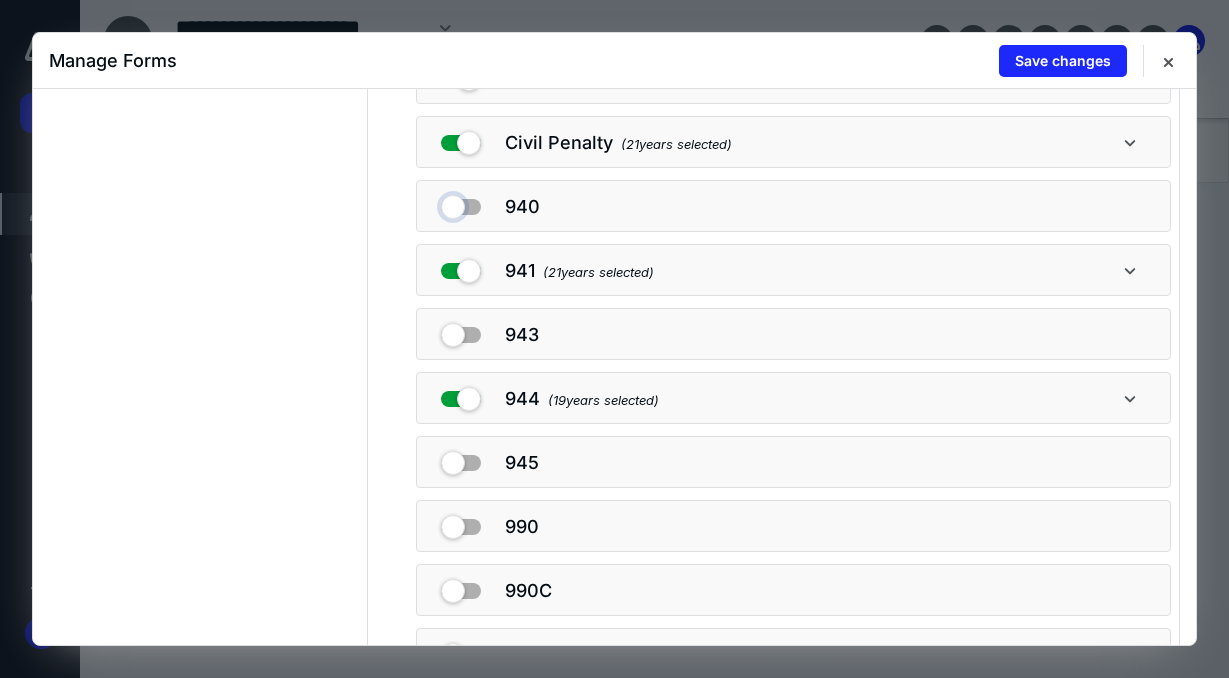 click at bounding box center [461, 203] 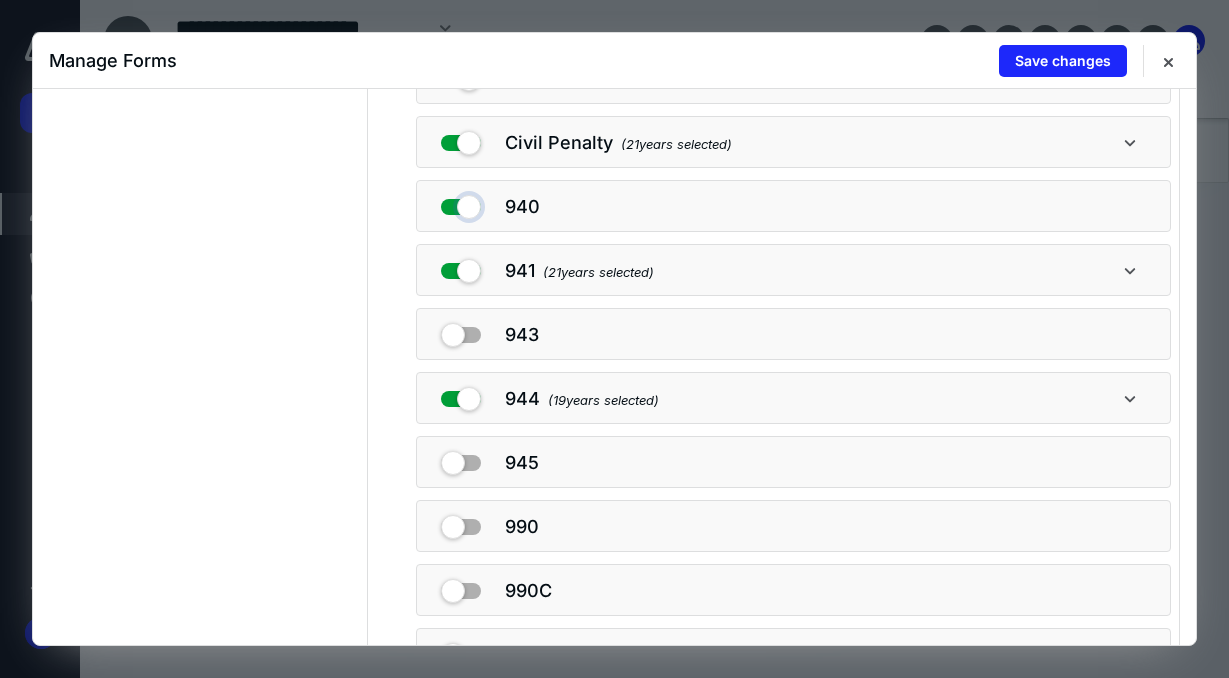 checkbox on "true" 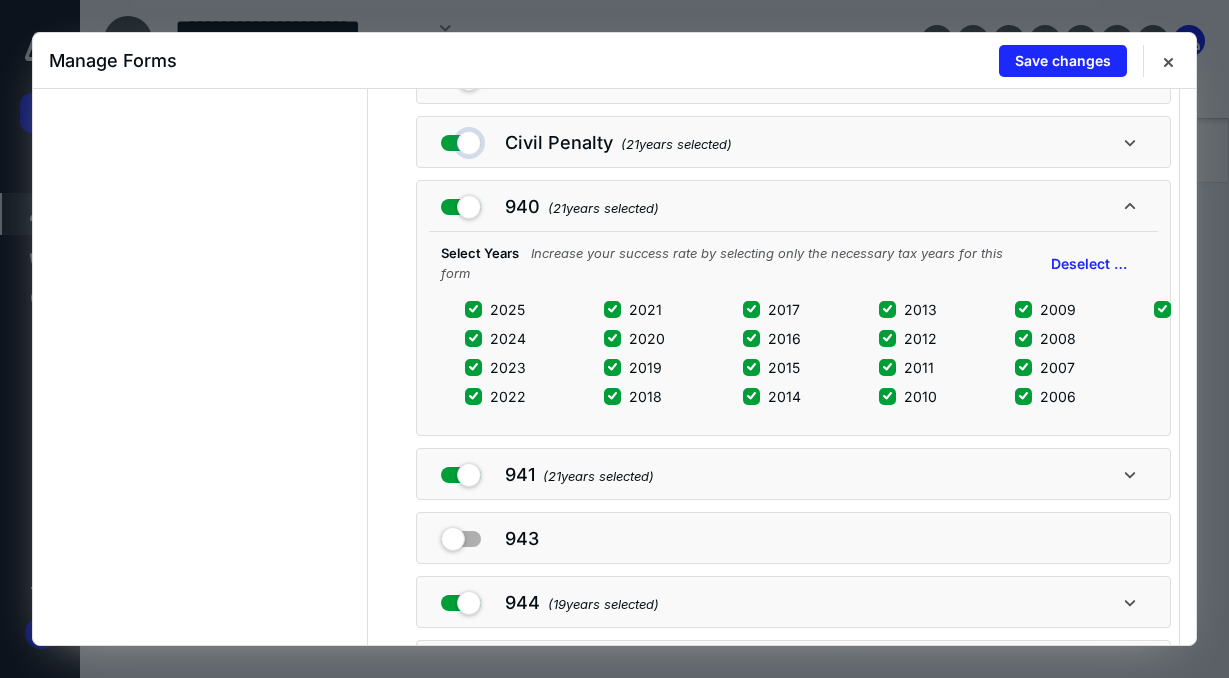 click at bounding box center [461, 139] 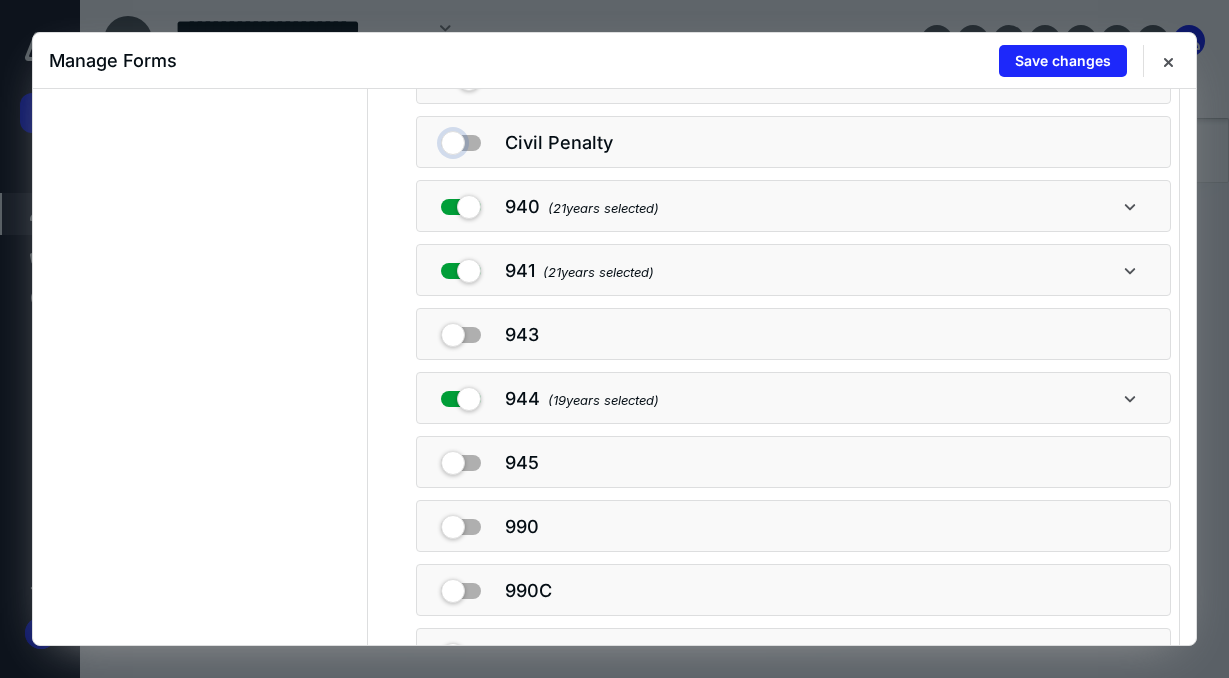 click at bounding box center (461, 139) 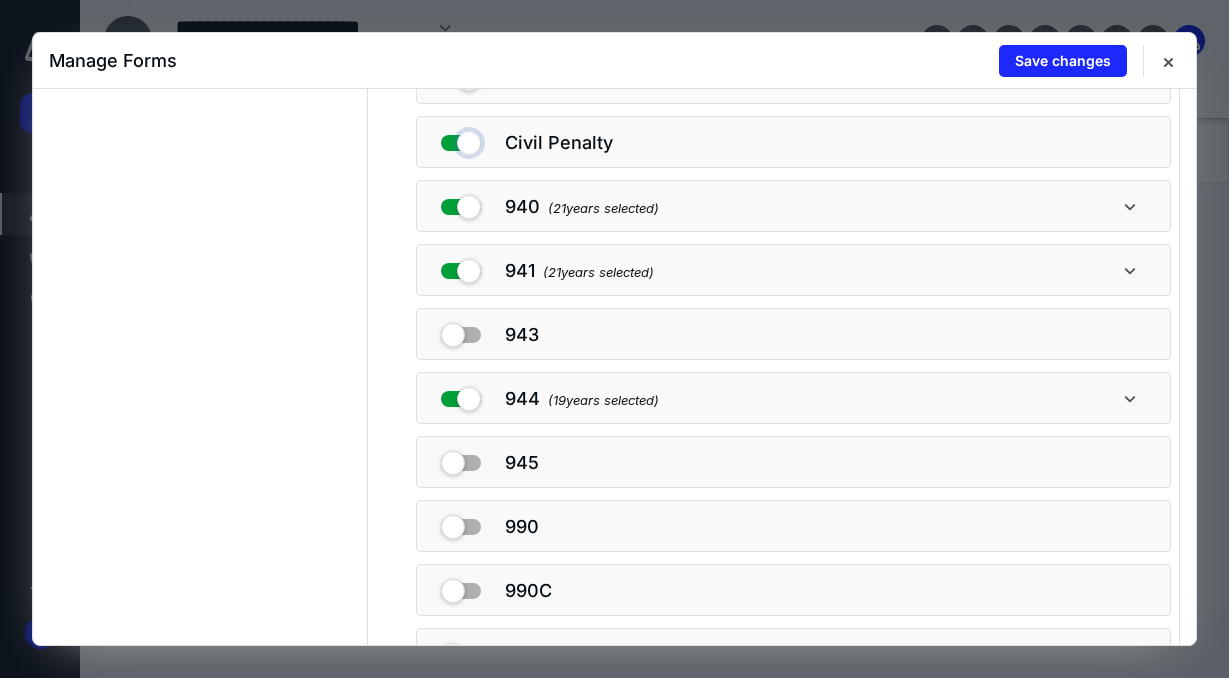 checkbox on "true" 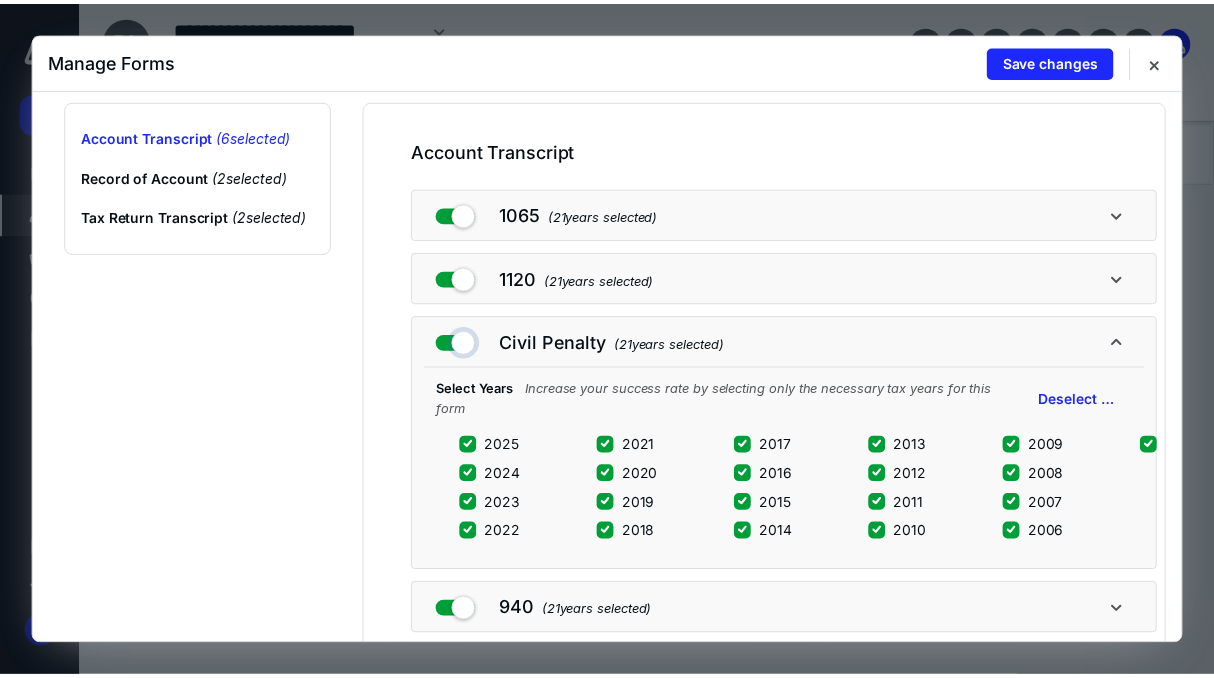 scroll, scrollTop: 0, scrollLeft: 0, axis: both 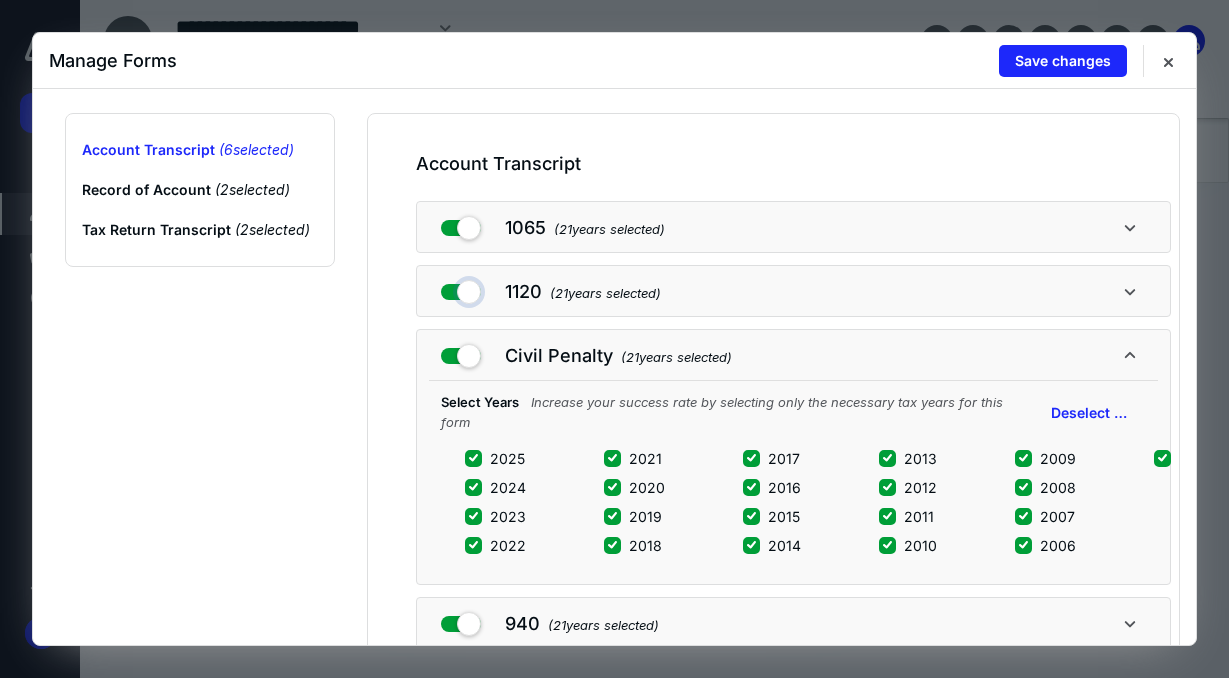 click at bounding box center [461, 288] 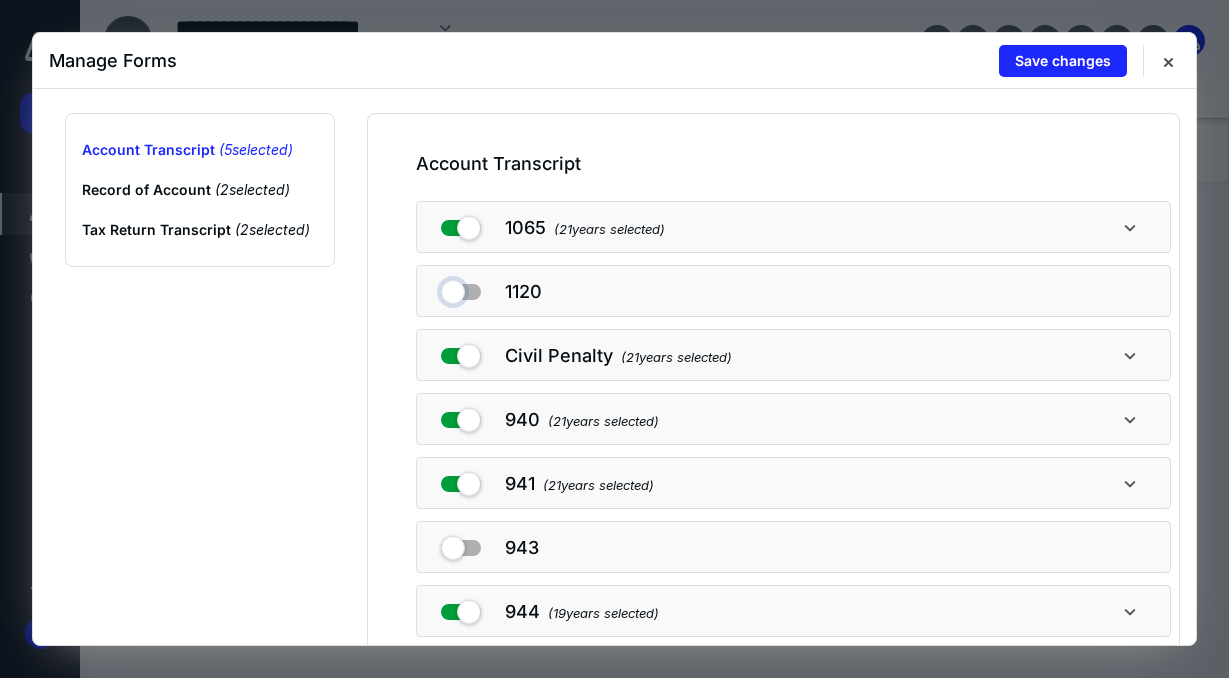 click at bounding box center [461, 288] 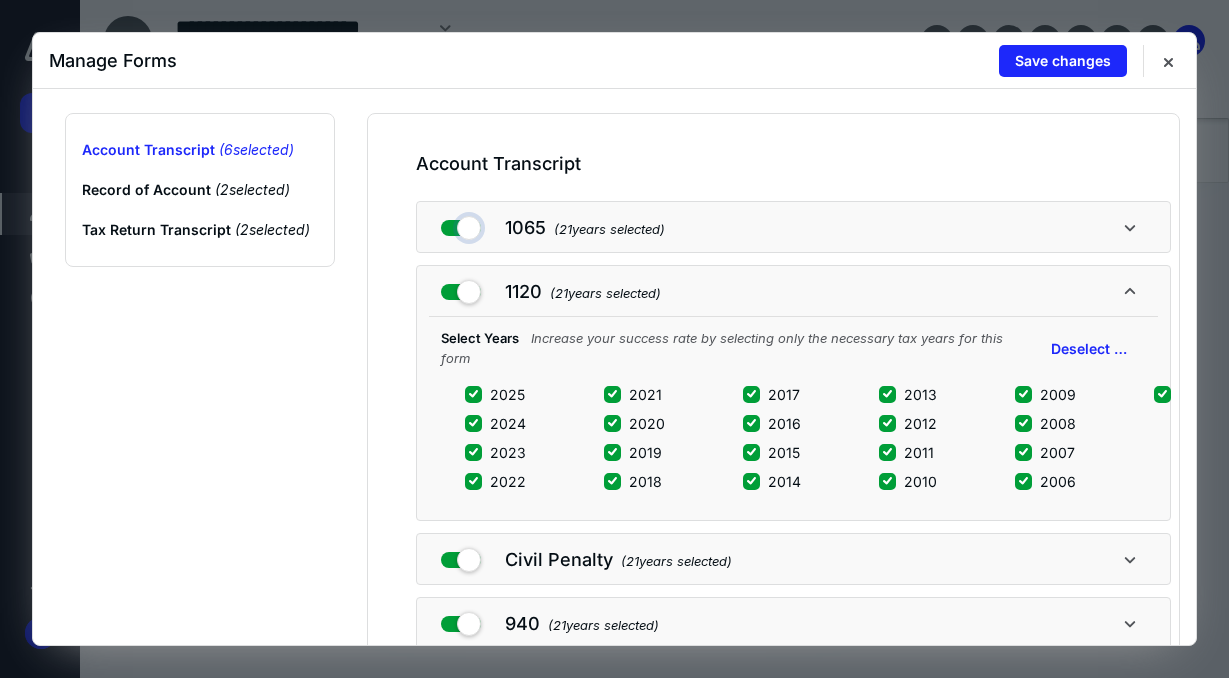 click at bounding box center [461, 224] 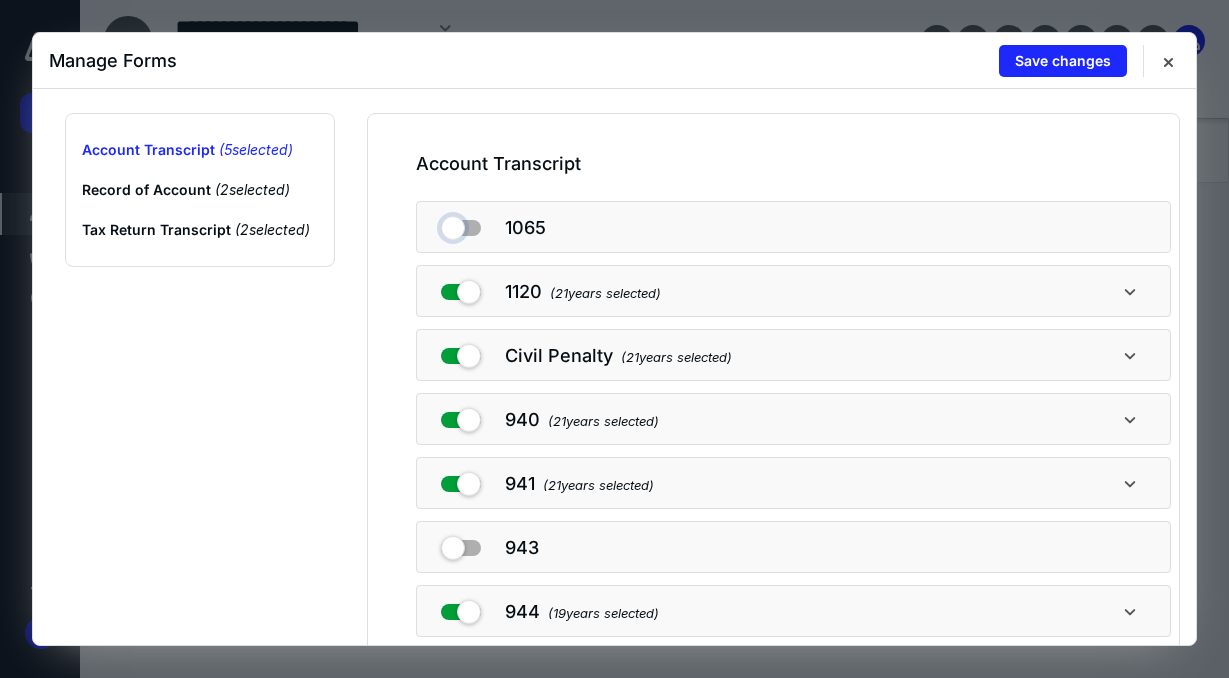 click at bounding box center (461, 224) 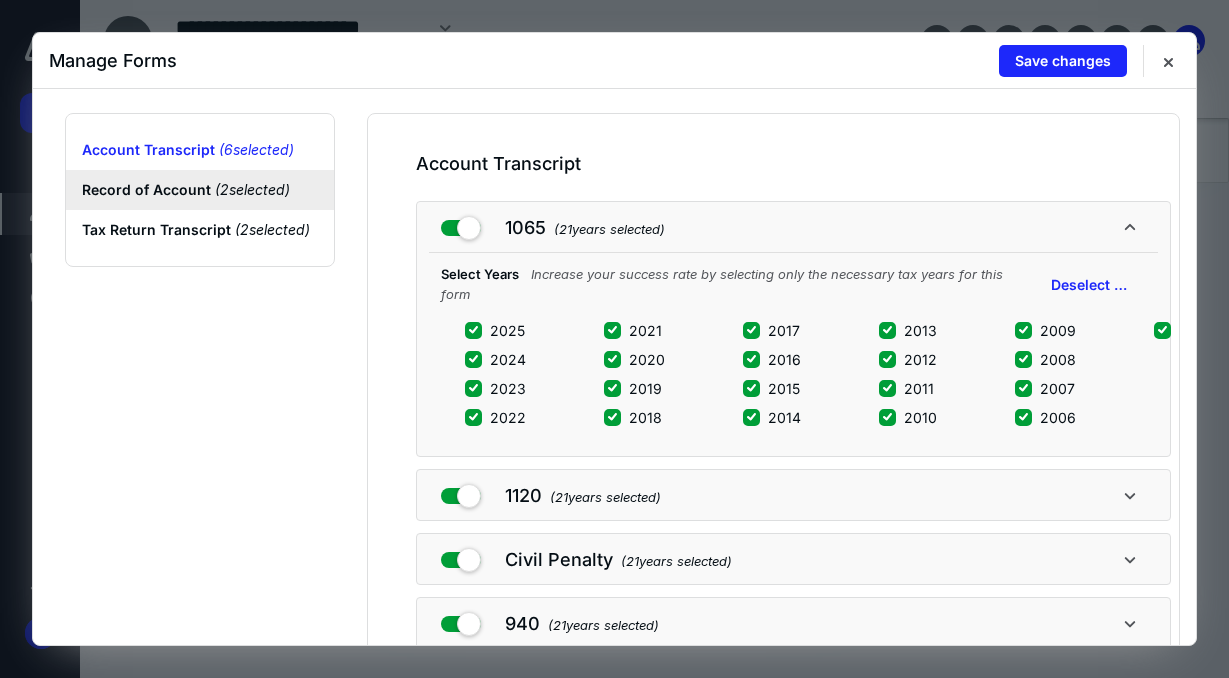 click on "Record of Account   ( 2  selected)" at bounding box center [200, 190] 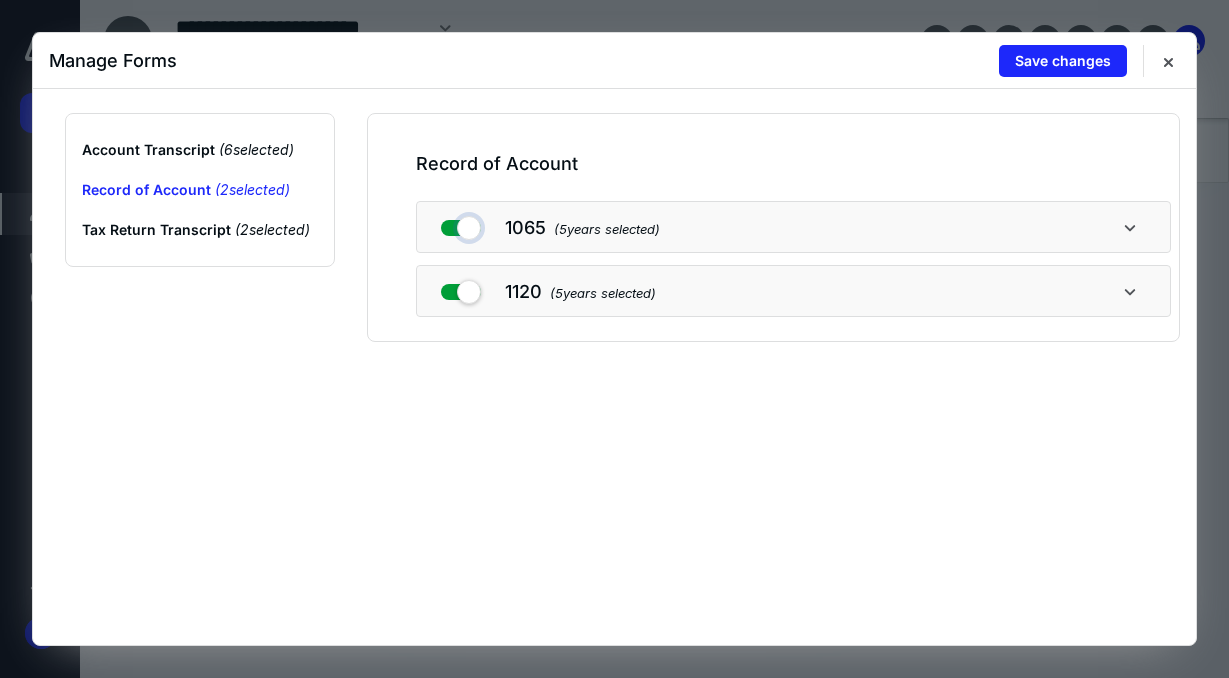 click at bounding box center (461, 224) 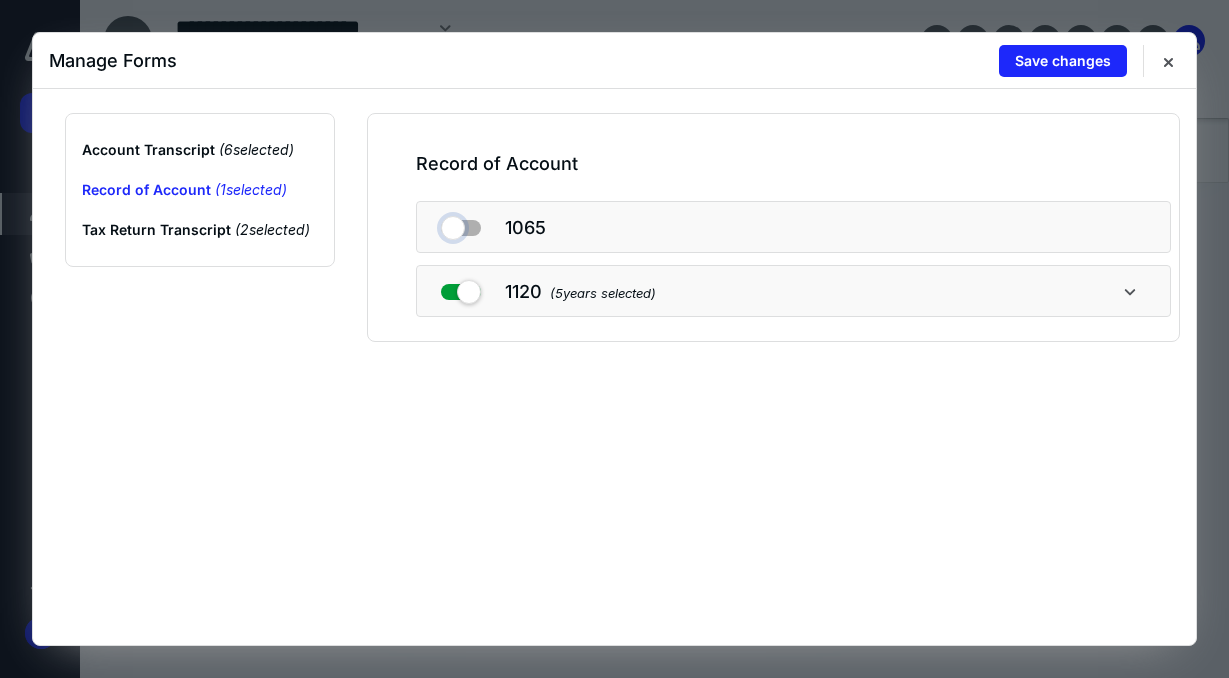 click at bounding box center [461, 224] 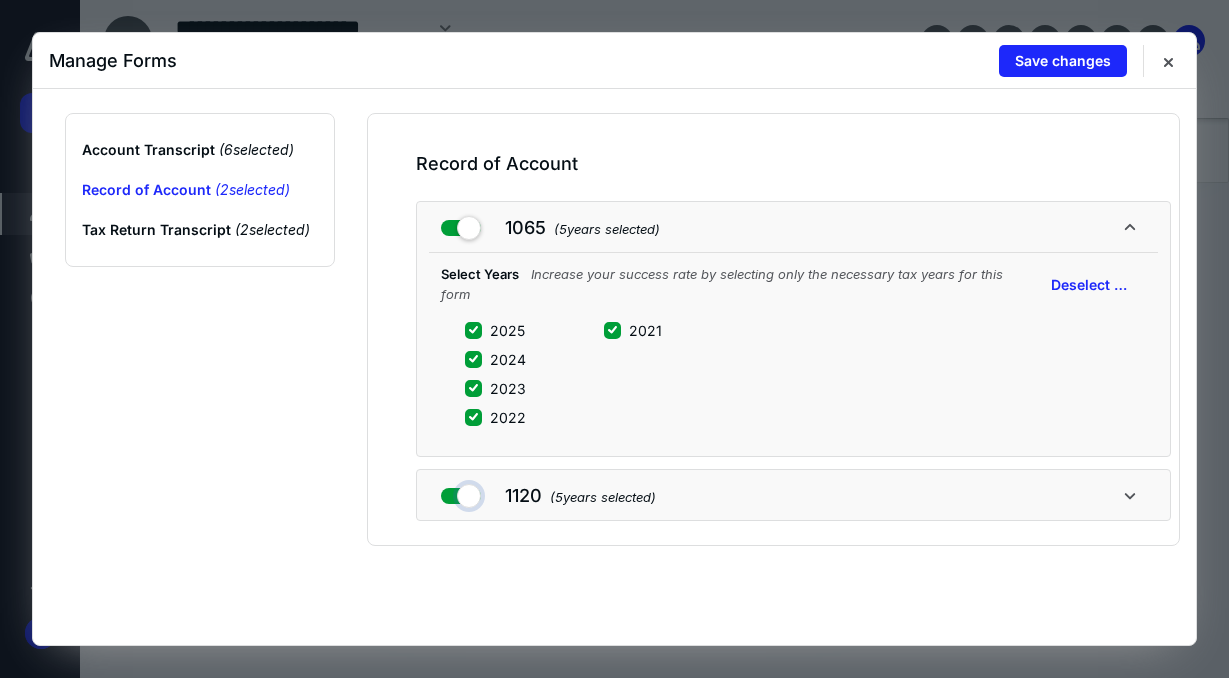 click at bounding box center [461, 492] 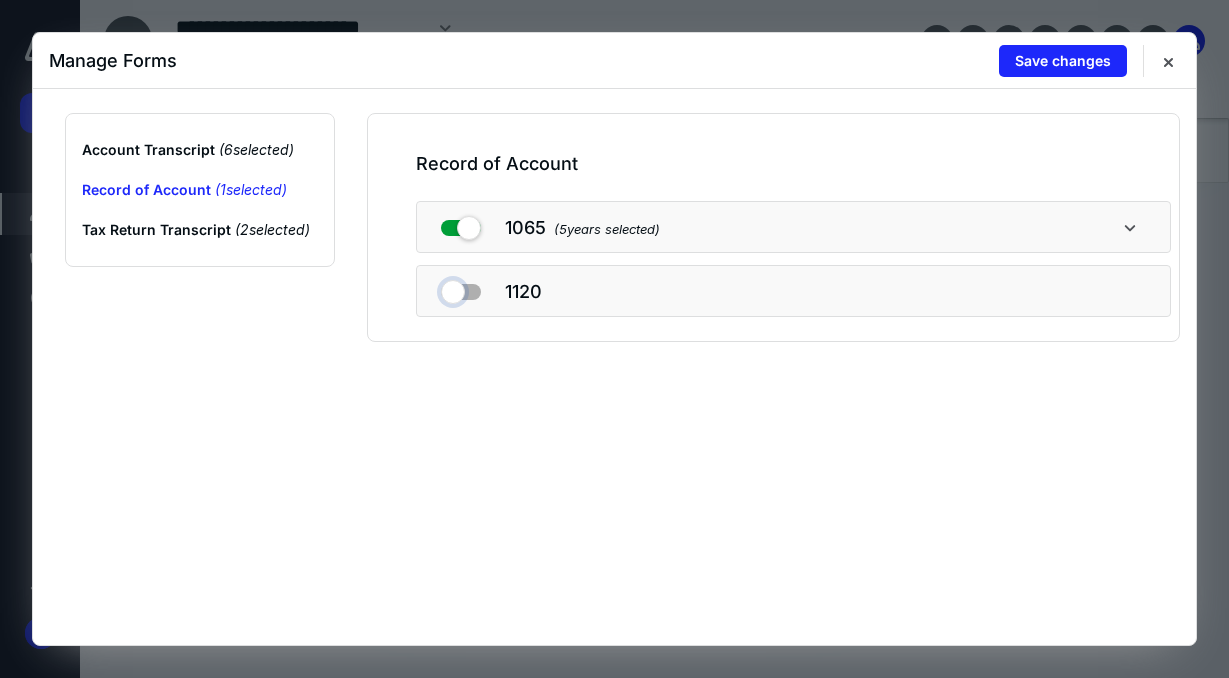 click at bounding box center (461, 288) 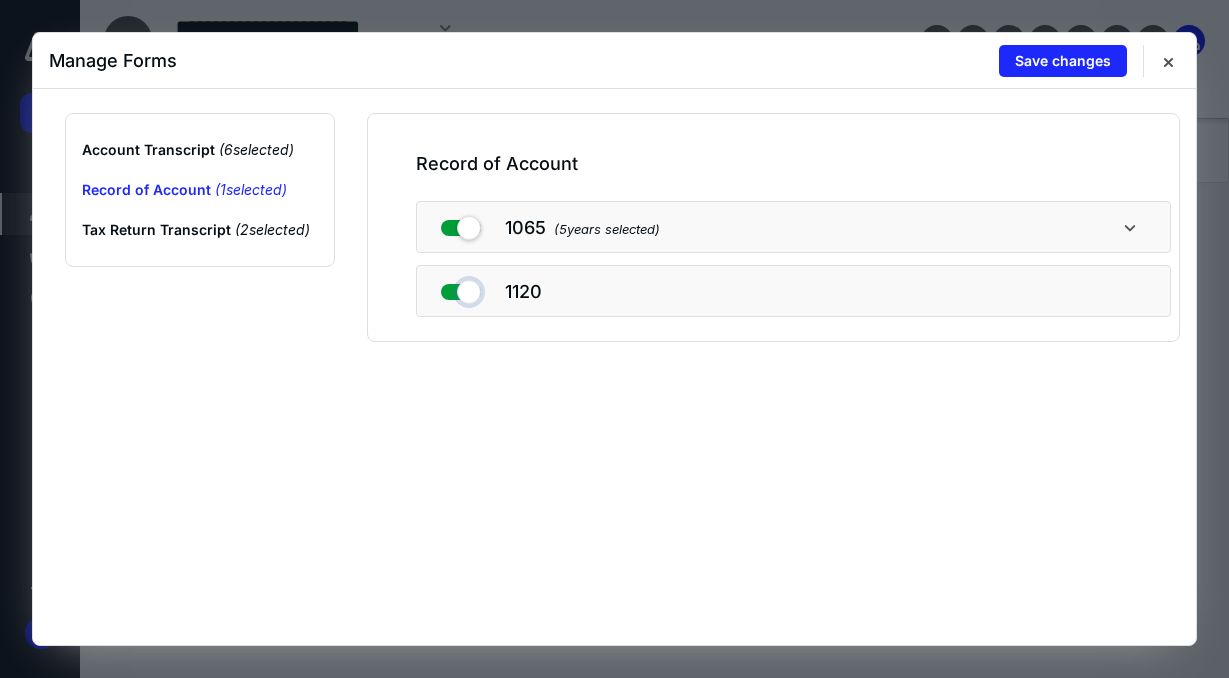 checkbox on "true" 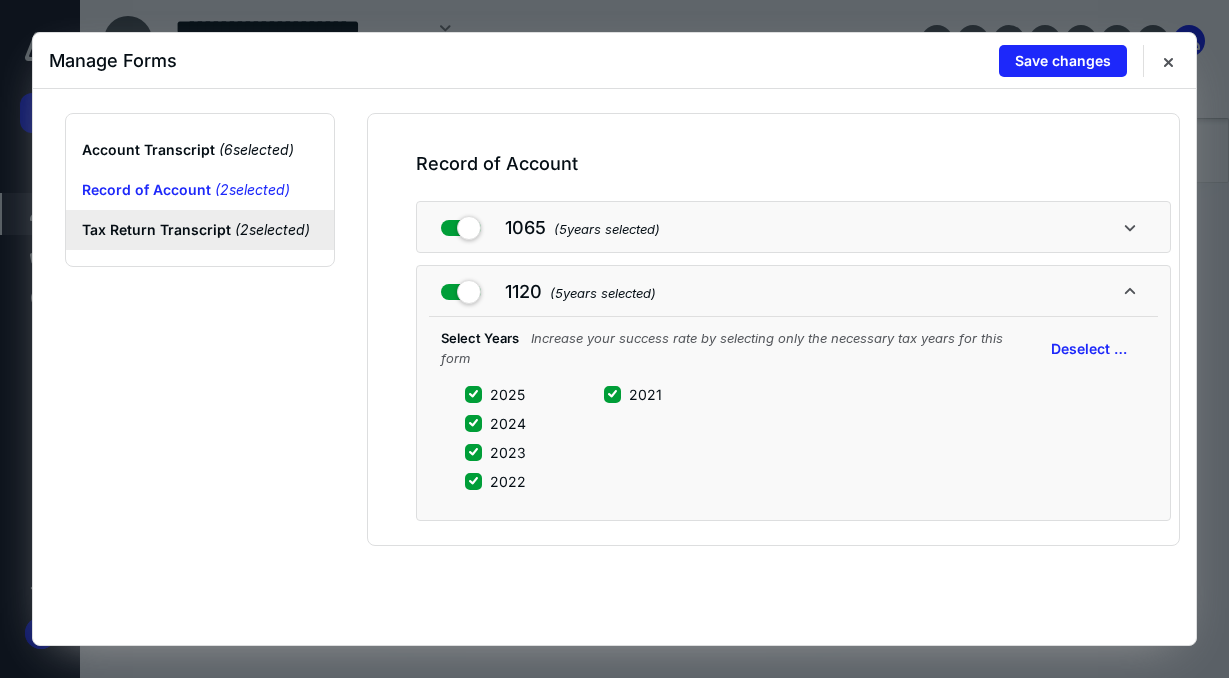 click on "Tax Return Transcript   ( 2  selected)" at bounding box center [200, 230] 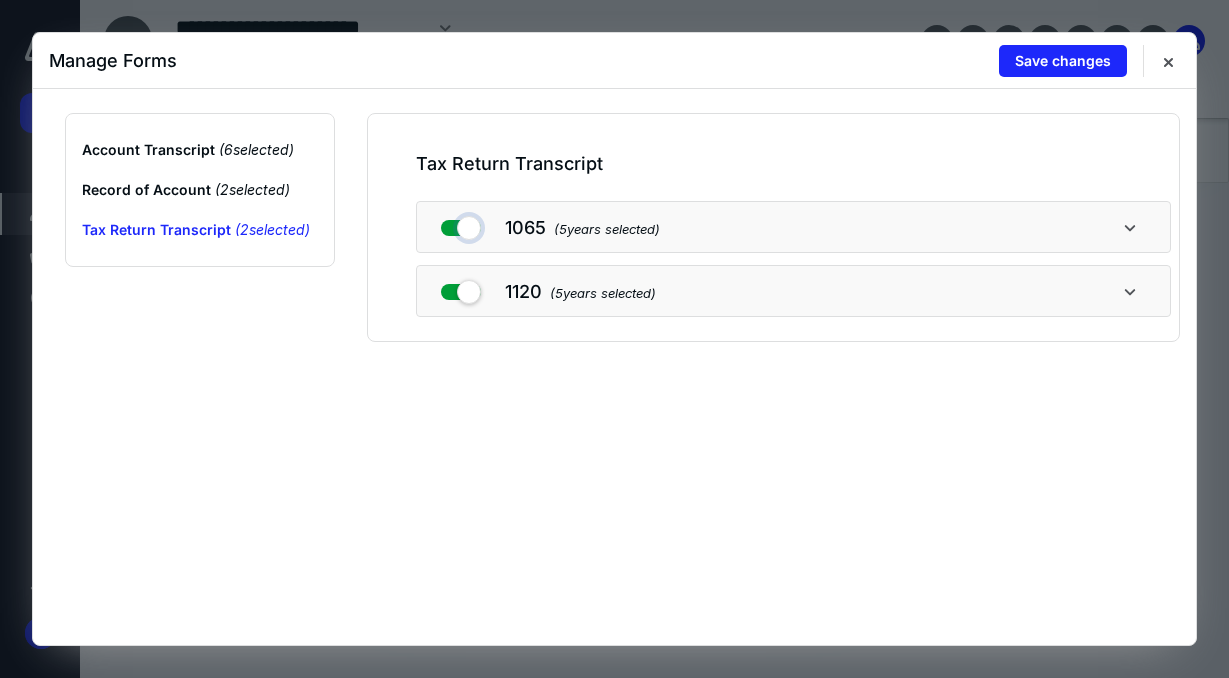 click at bounding box center [461, 224] 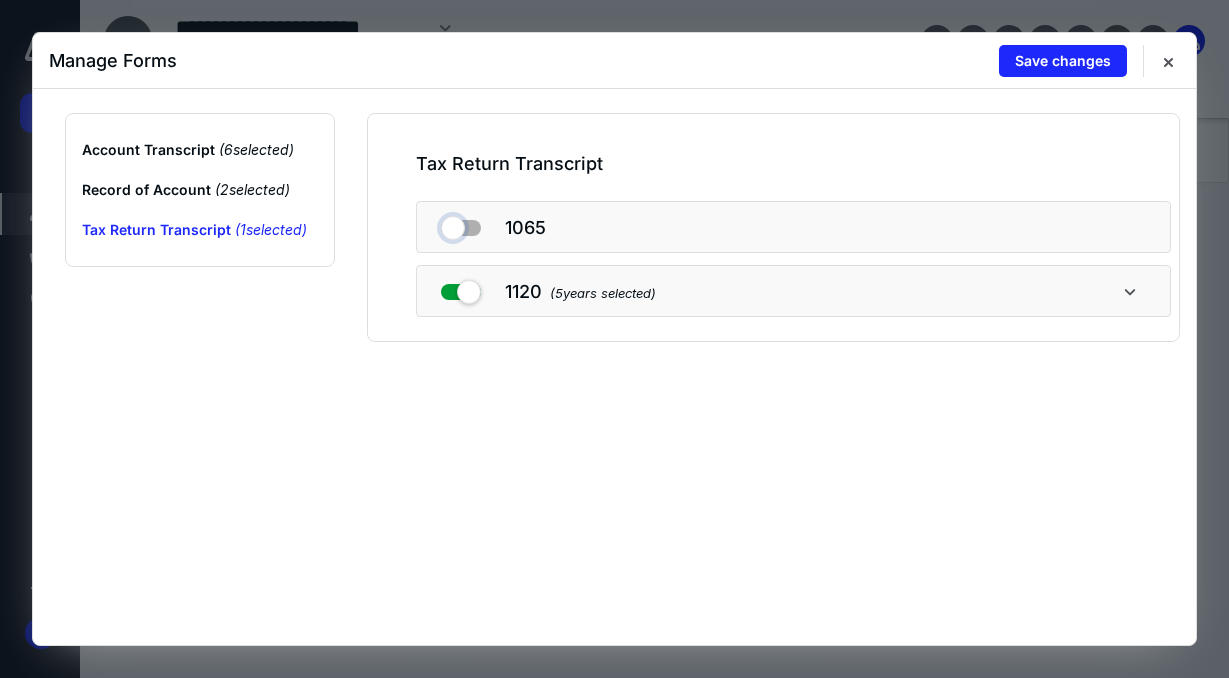 click at bounding box center [461, 224] 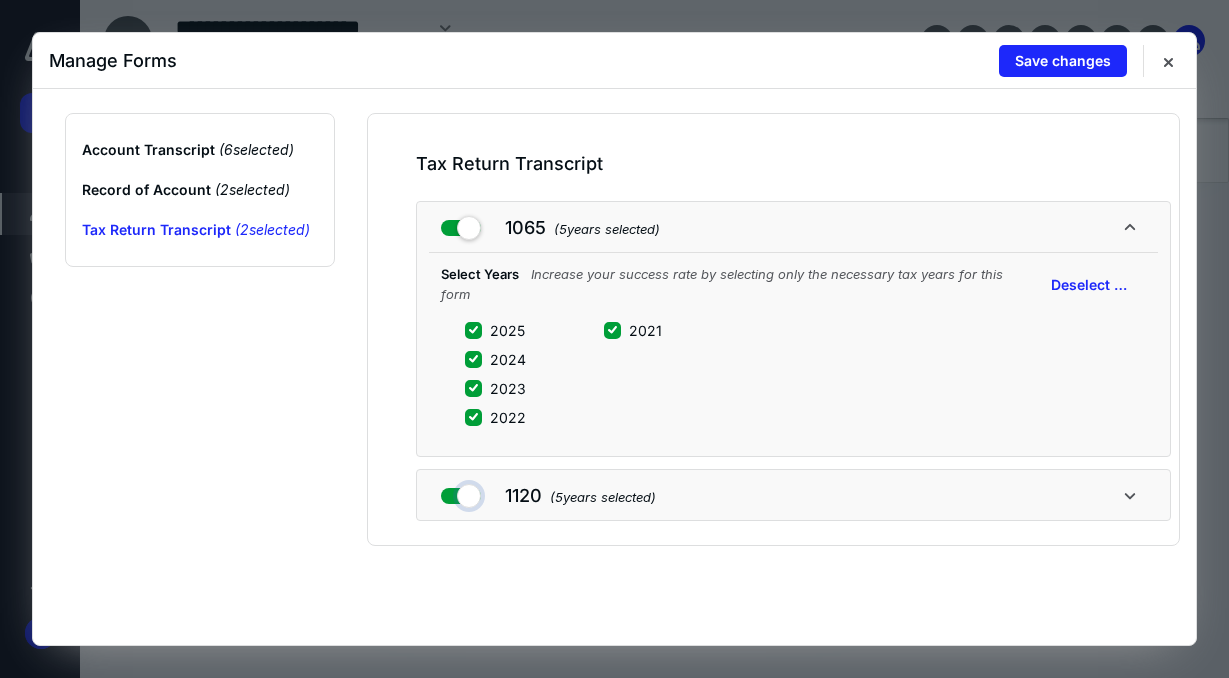 click at bounding box center [461, 492] 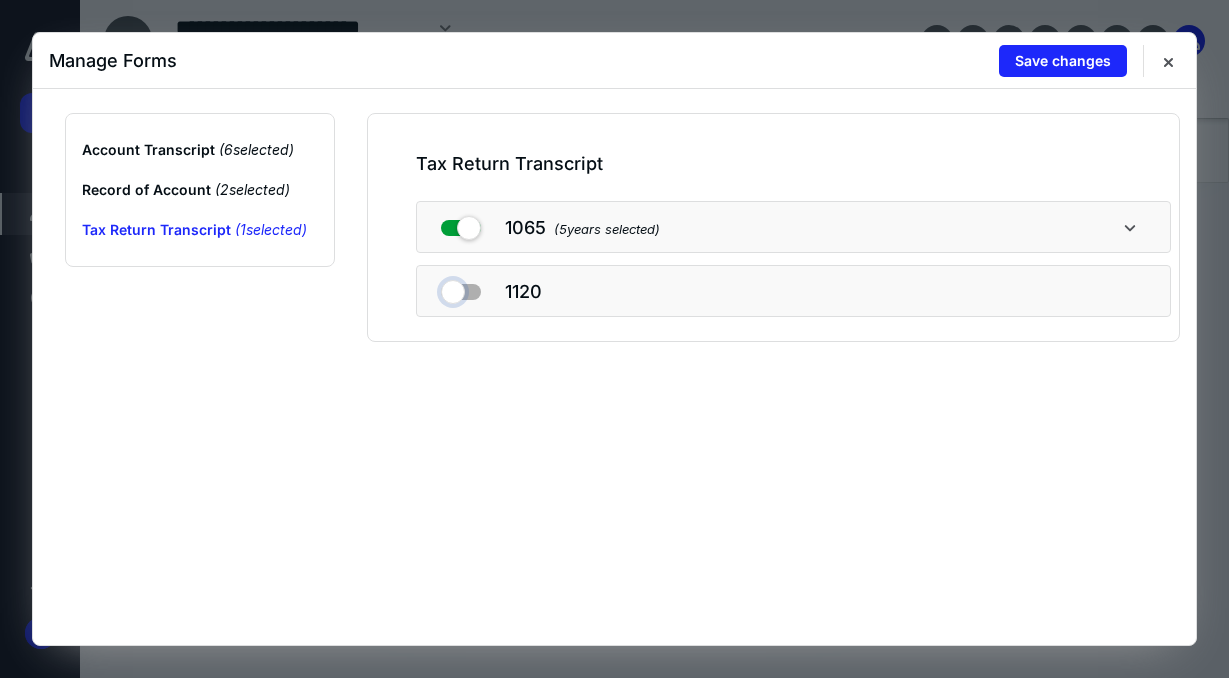 click at bounding box center (461, 288) 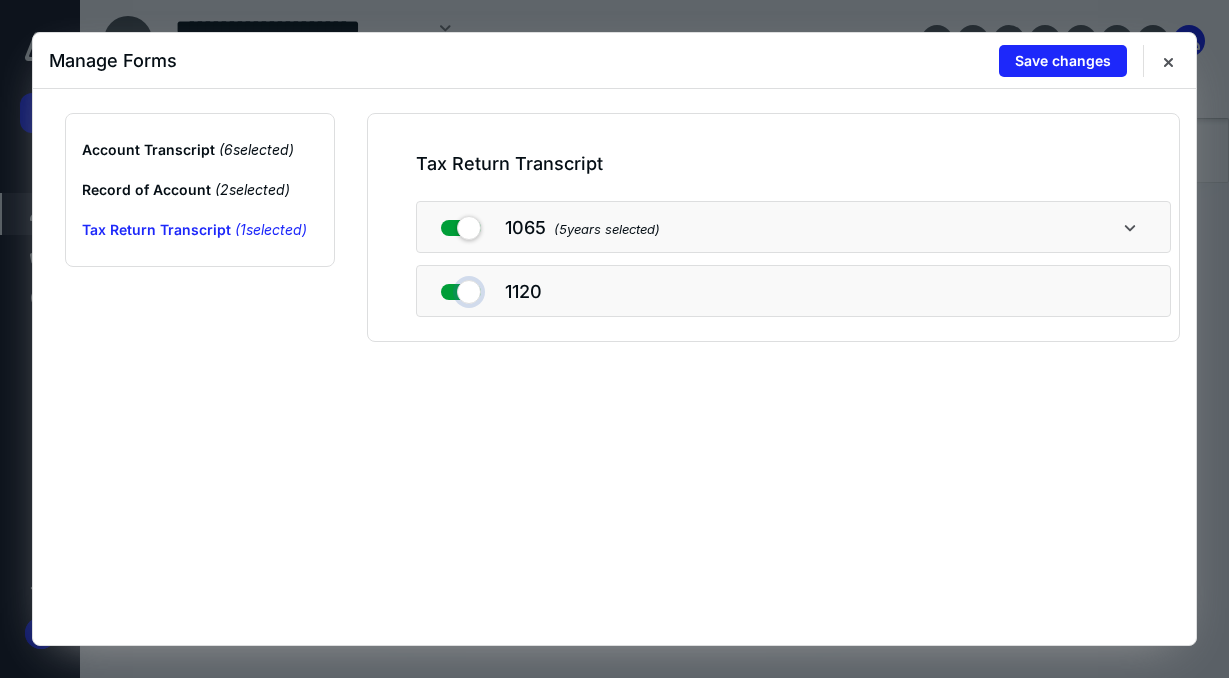 checkbox on "true" 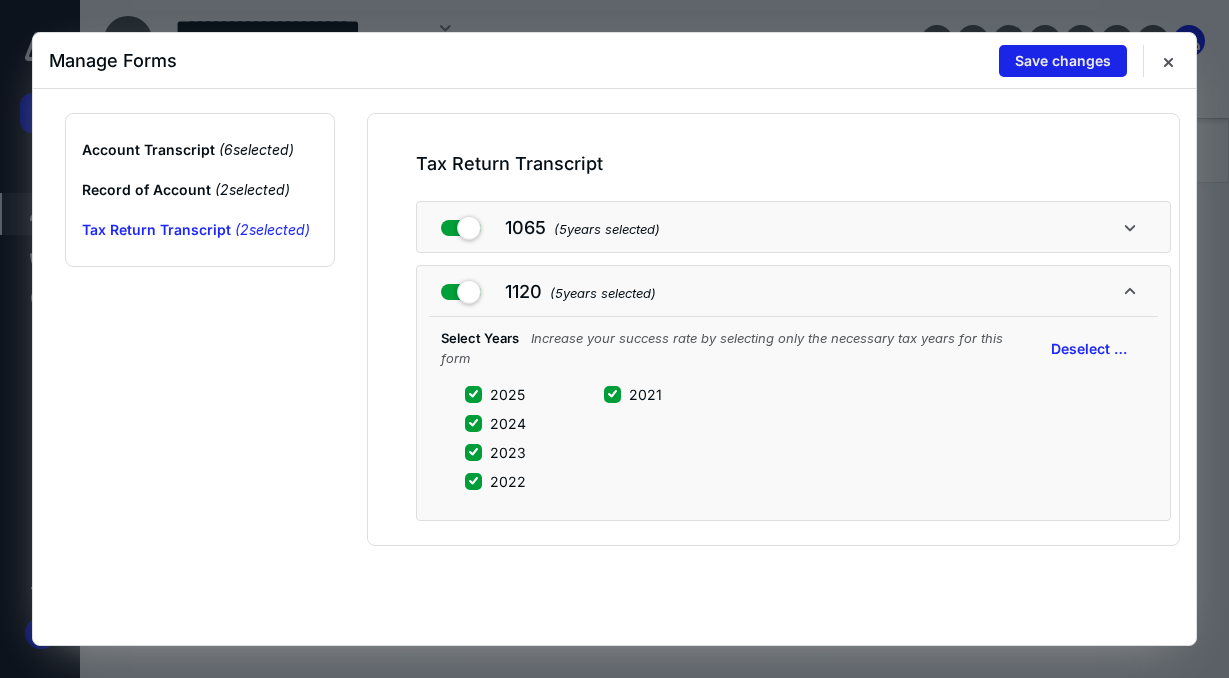 click on "Save changes" at bounding box center (1063, 61) 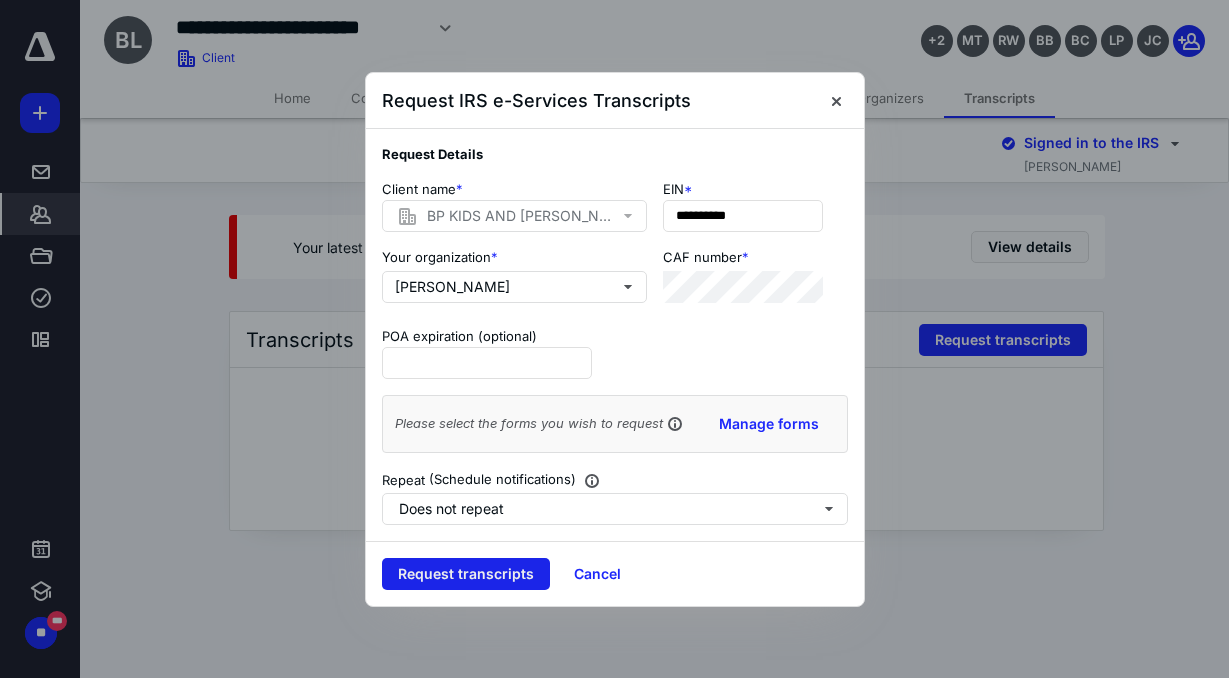 click on "Request transcripts" at bounding box center [466, 574] 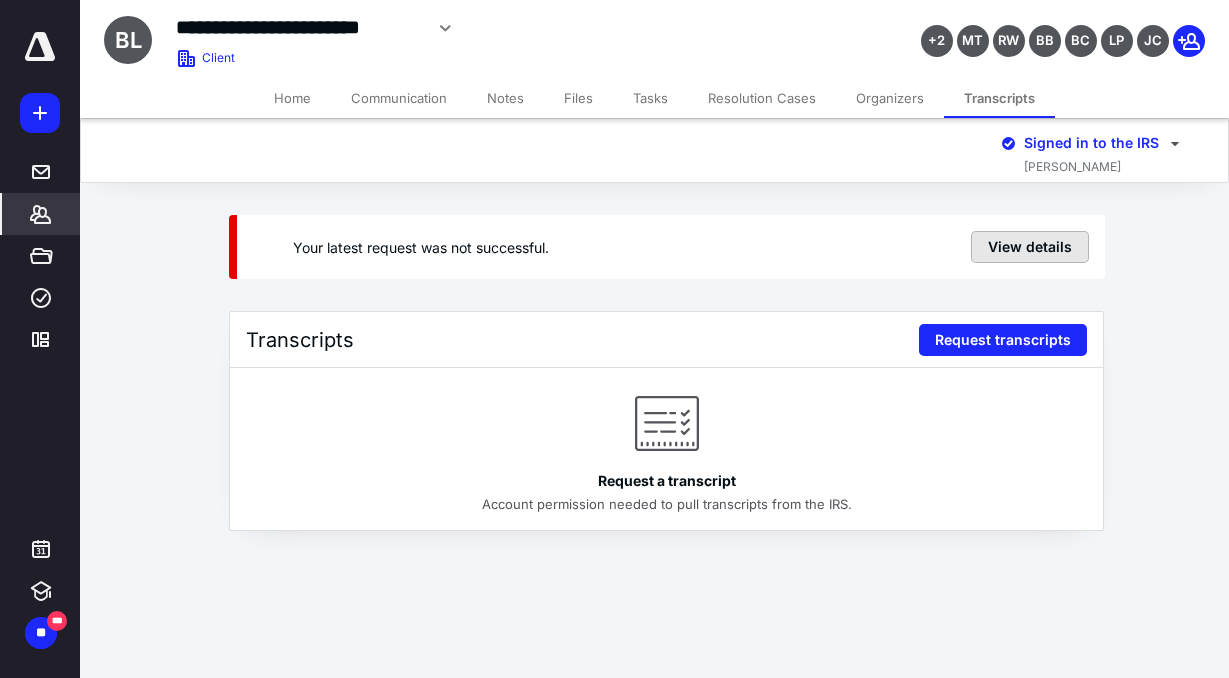 click on "View details" at bounding box center (1030, 247) 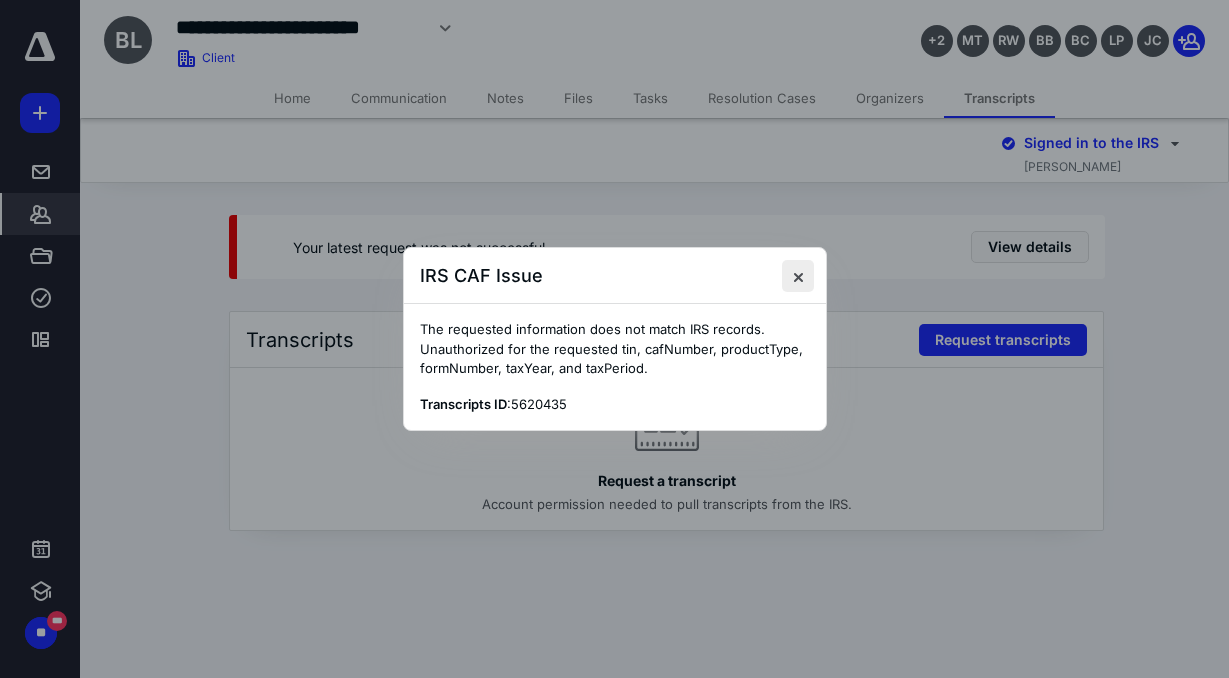 click at bounding box center [798, 276] 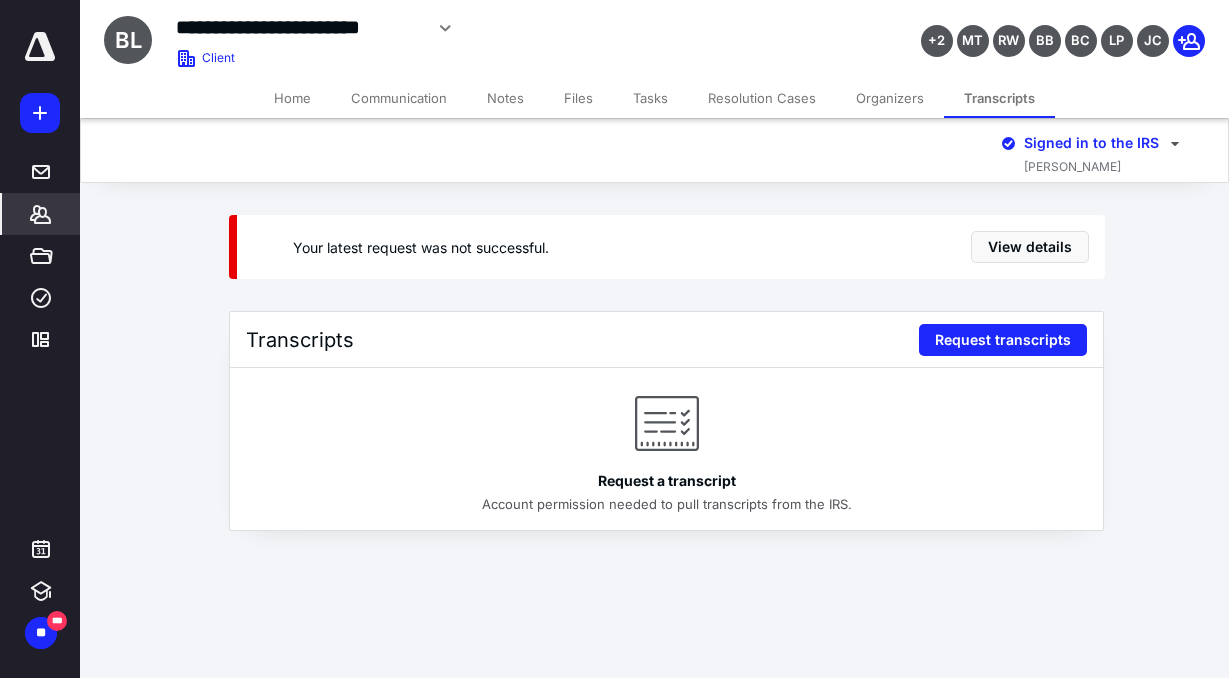 click on "Home" at bounding box center (292, 98) 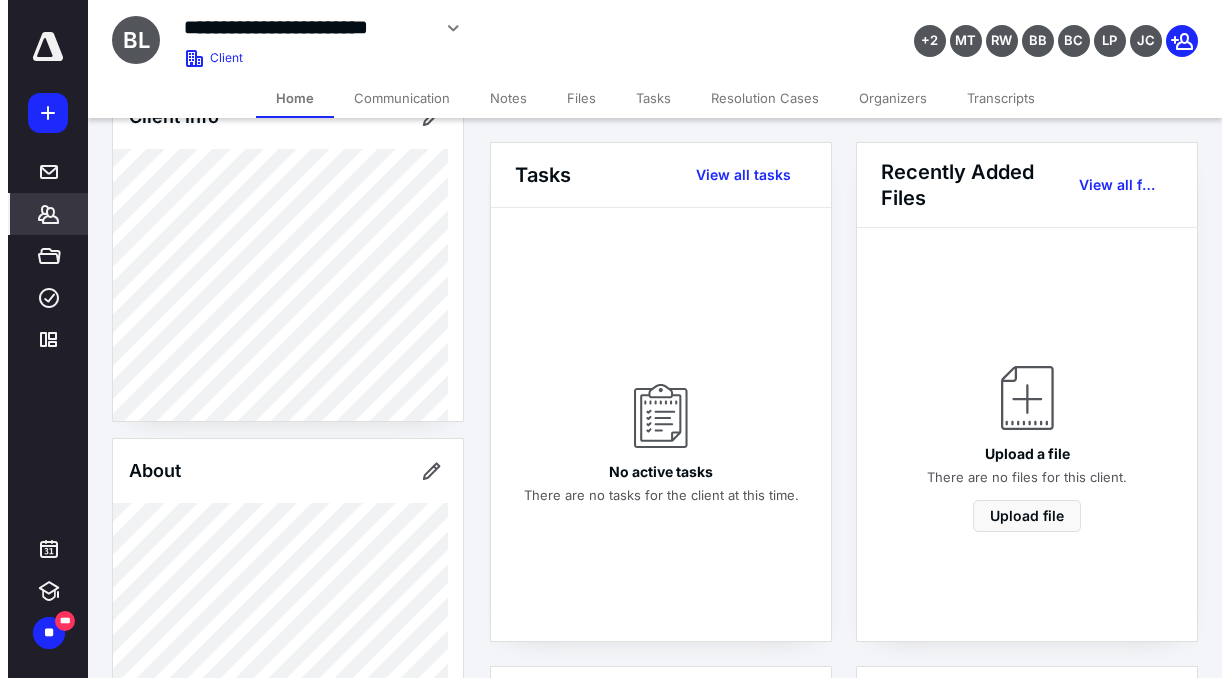 scroll, scrollTop: 300, scrollLeft: 0, axis: vertical 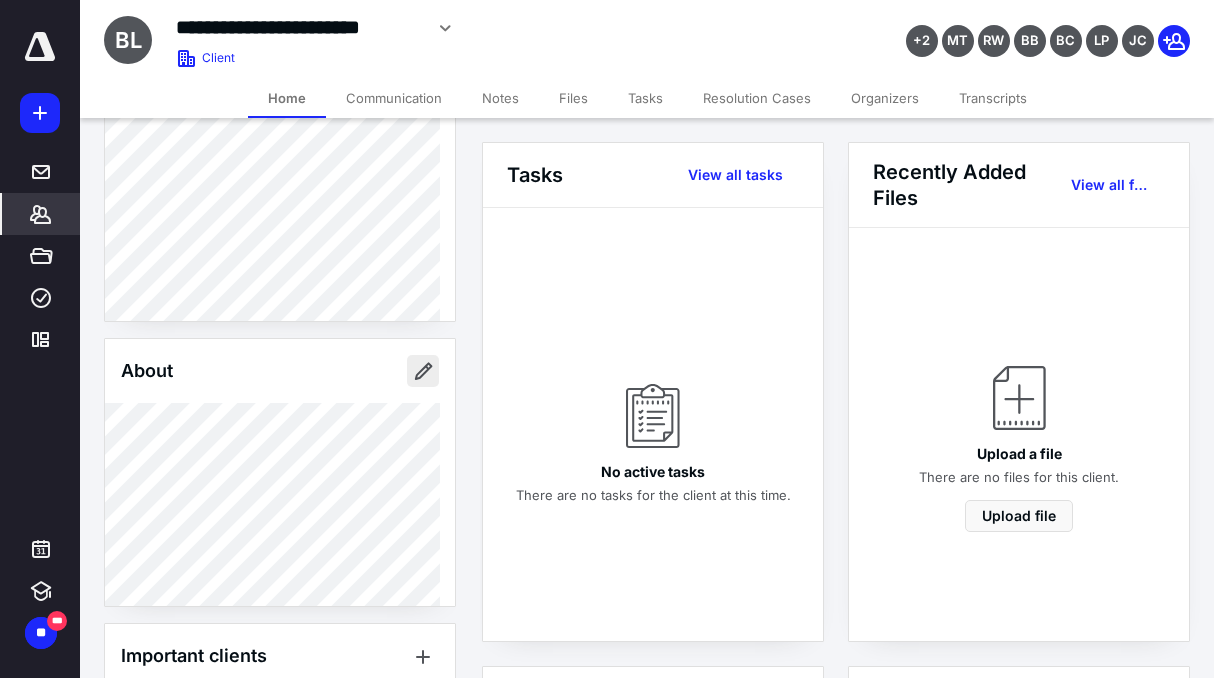 click at bounding box center (423, 371) 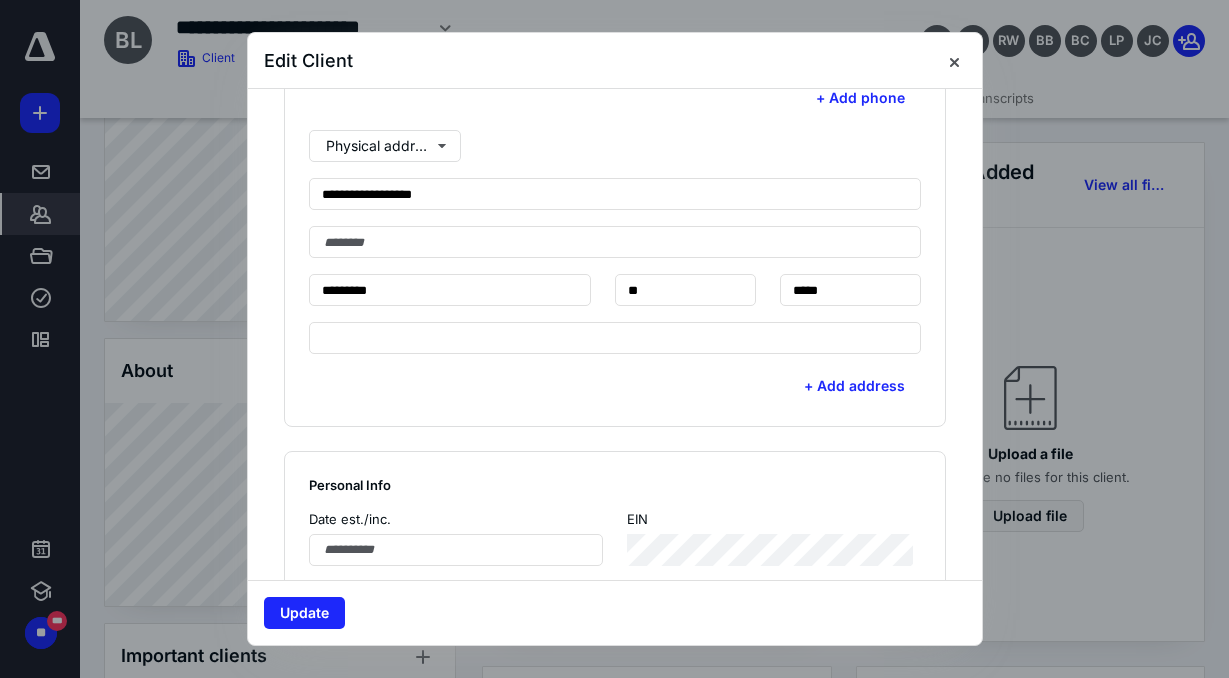 scroll, scrollTop: 900, scrollLeft: 0, axis: vertical 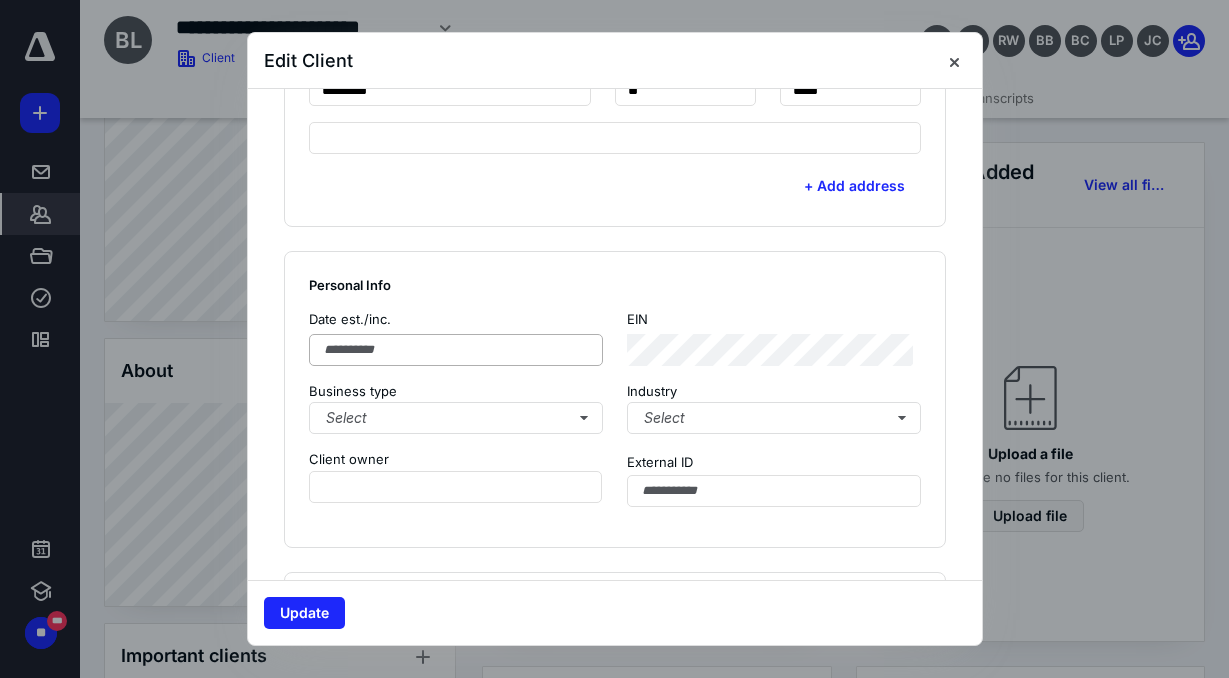 click on "Date est./inc. EIN" at bounding box center (615, 338) 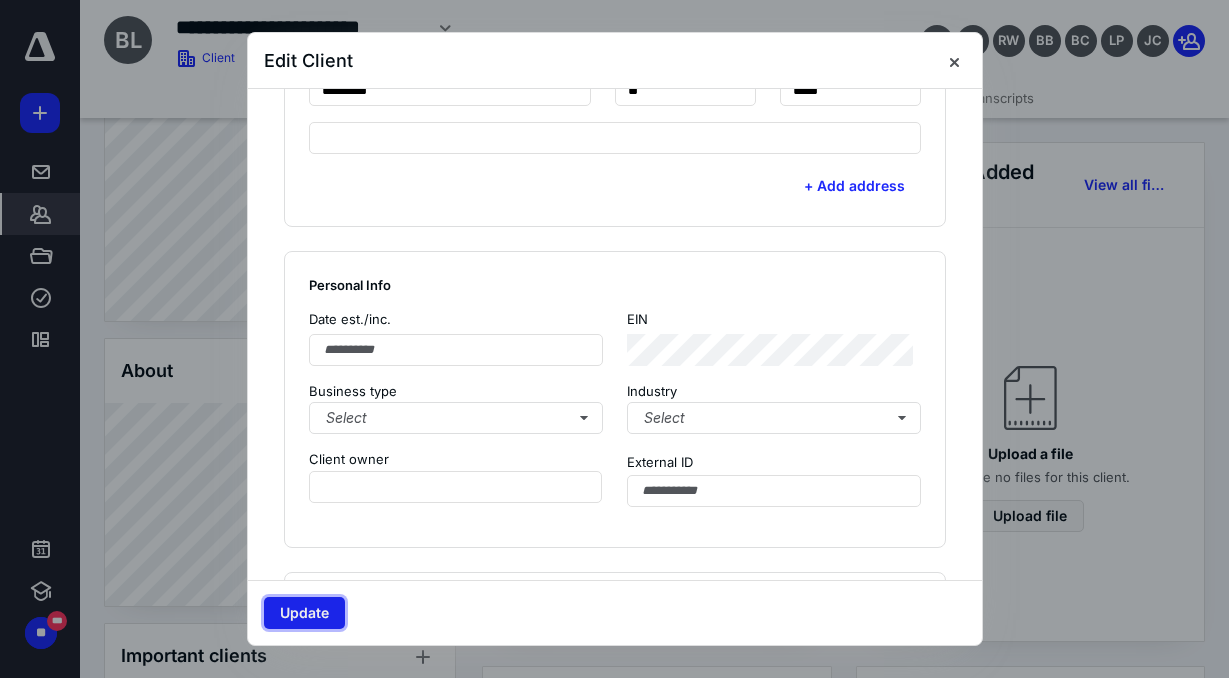click on "Update" at bounding box center [304, 613] 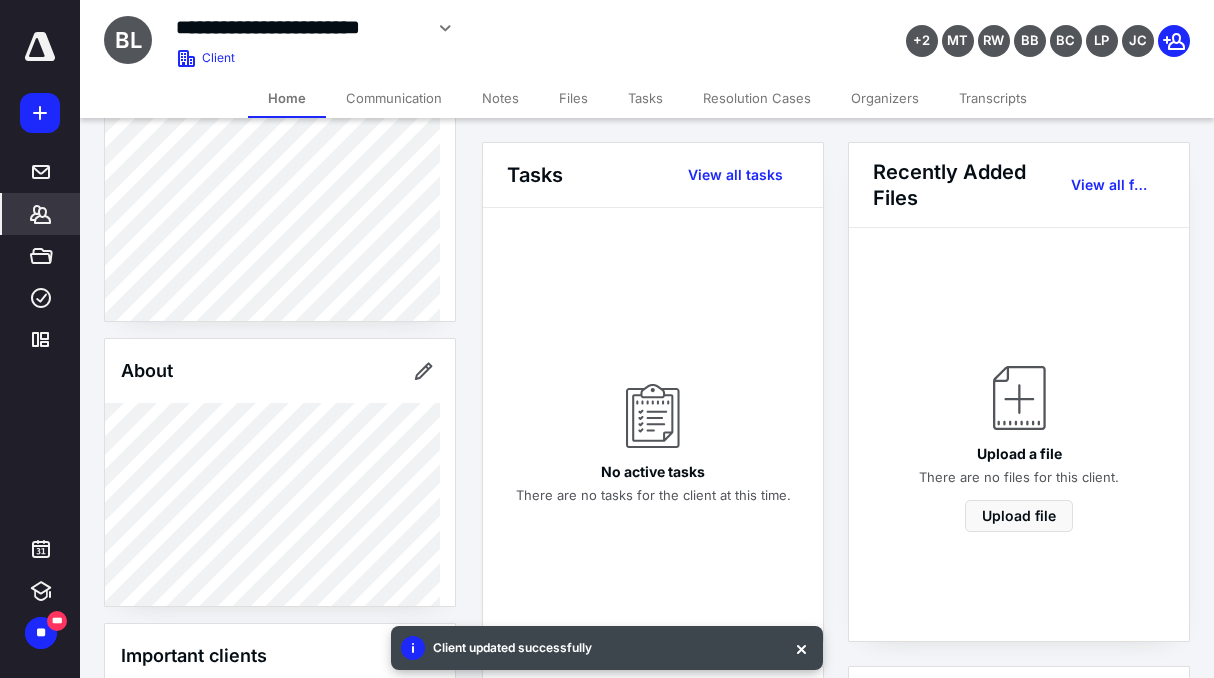 click on "Transcripts" at bounding box center (993, 98) 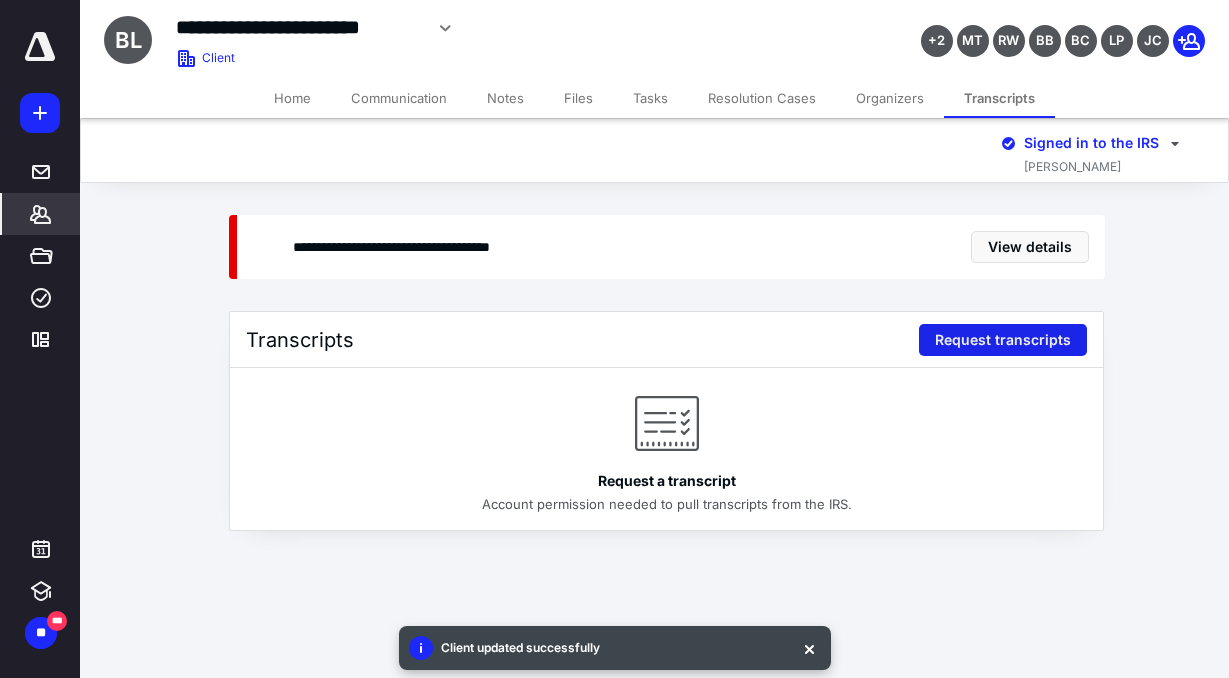 click on "Request transcripts" at bounding box center [1003, 340] 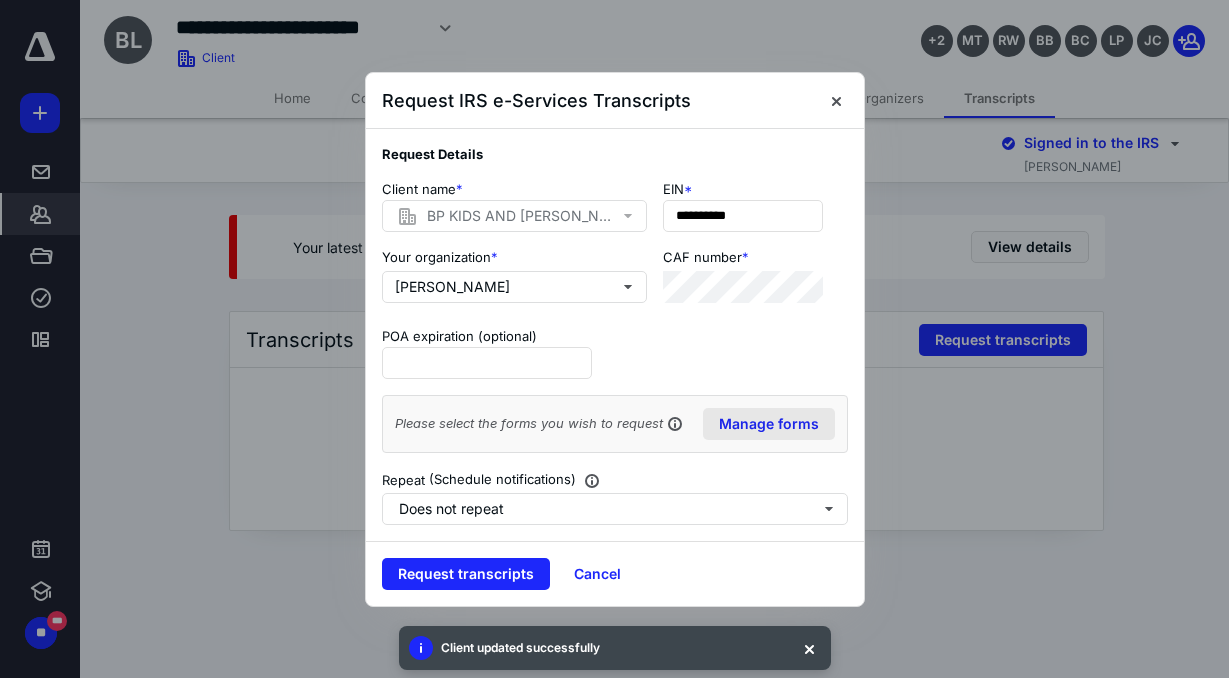 click on "Manage forms" at bounding box center [769, 424] 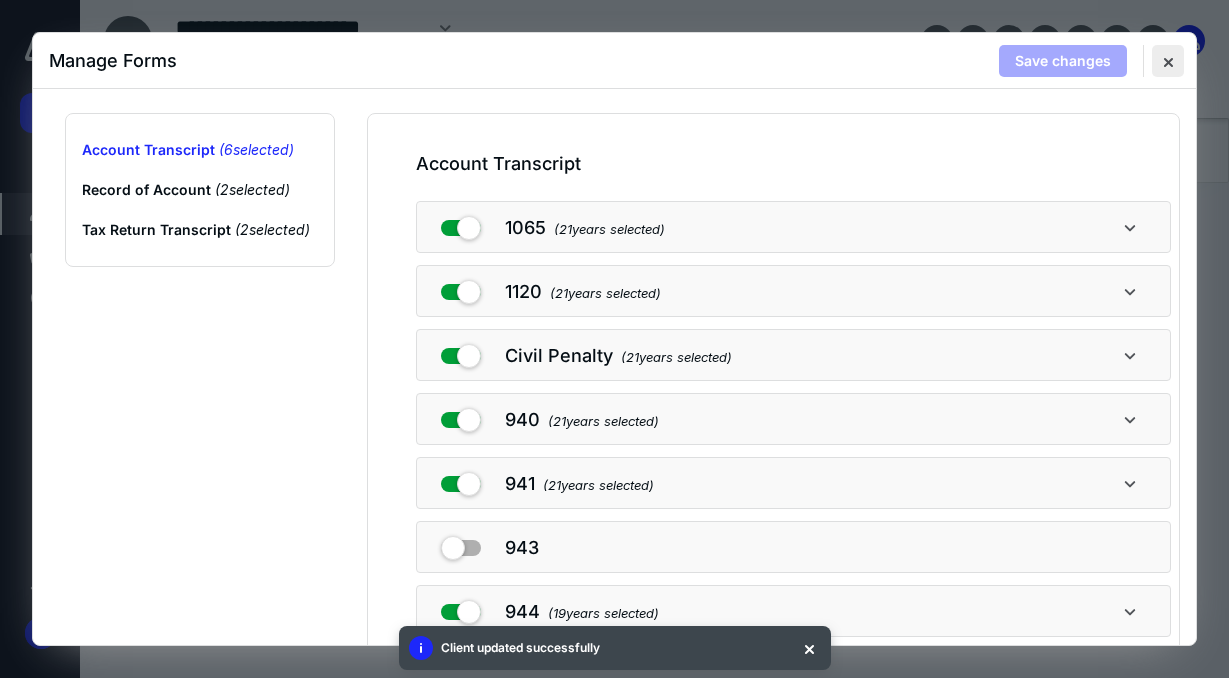 click at bounding box center (1168, 61) 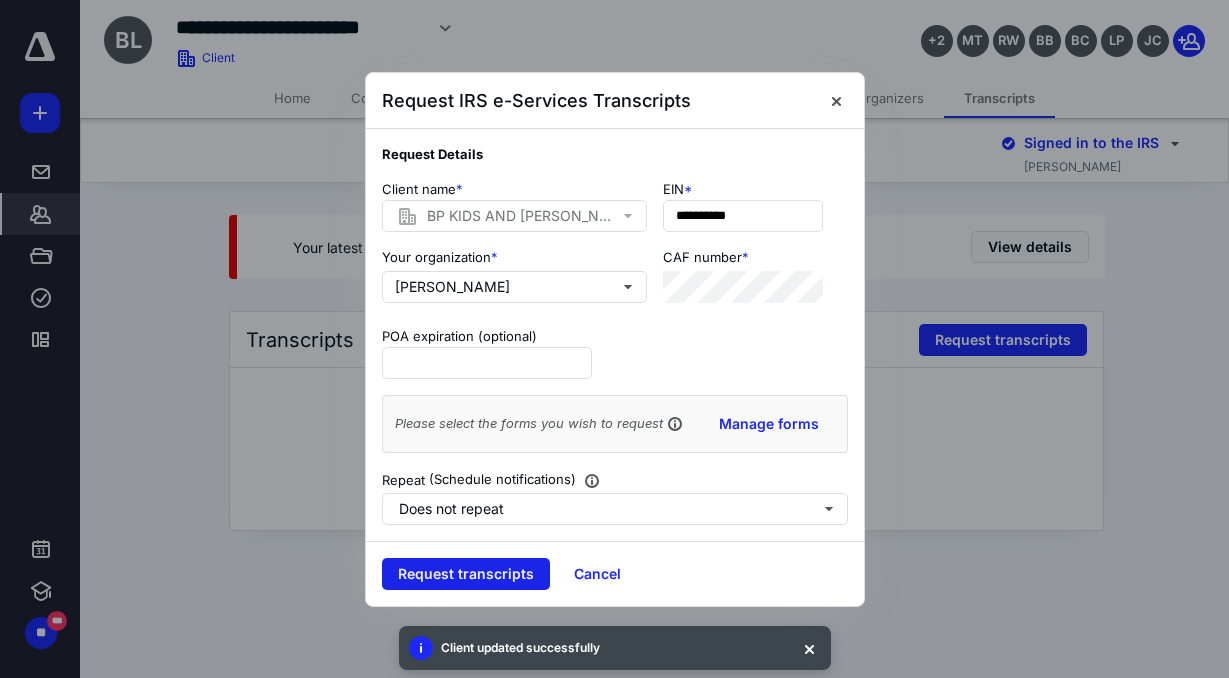 click on "Request transcripts" at bounding box center [466, 574] 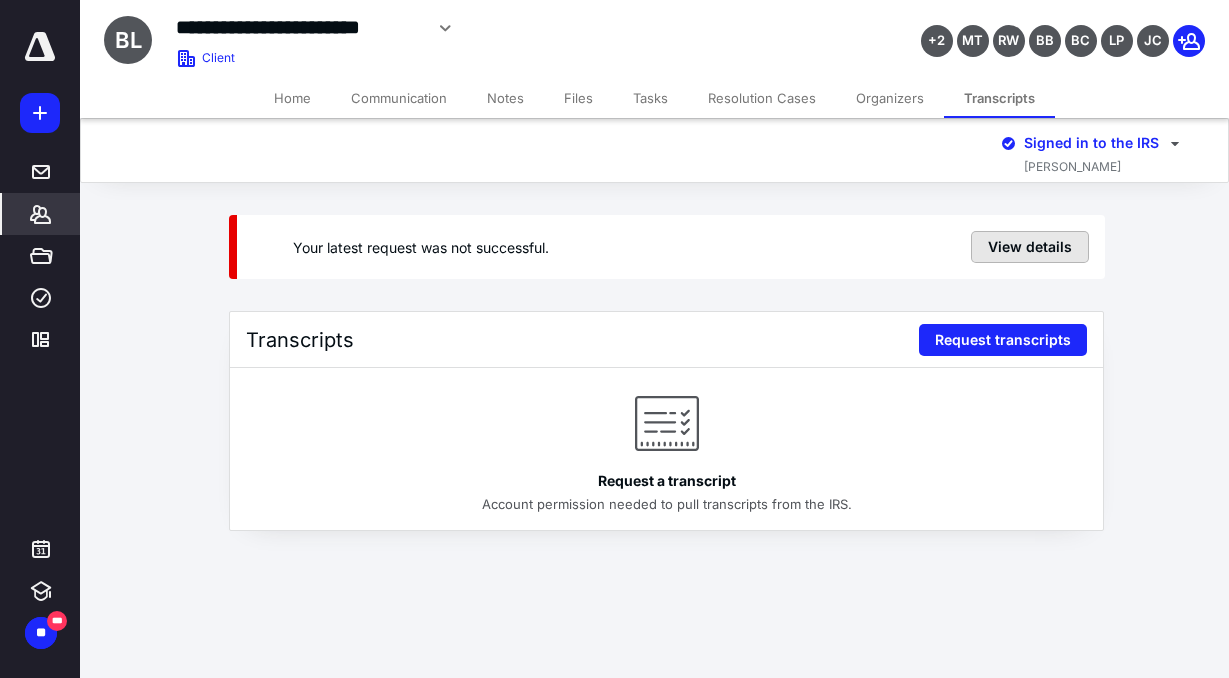 click on "View details" at bounding box center (1030, 247) 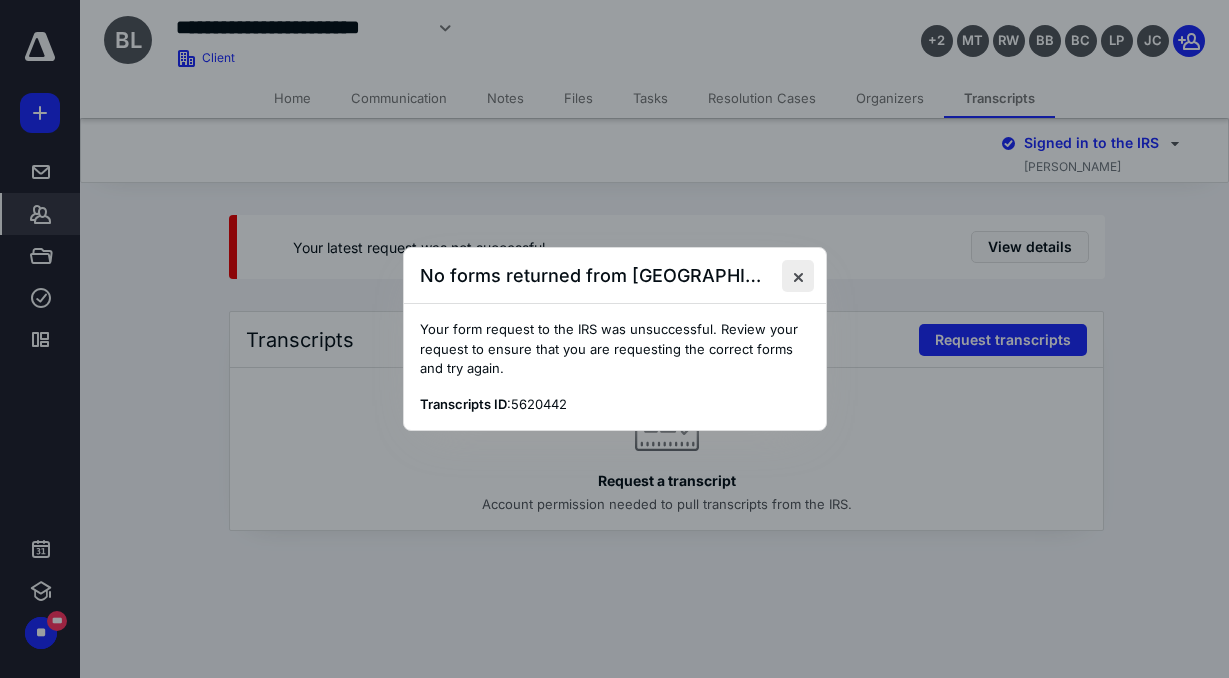 click at bounding box center [798, 276] 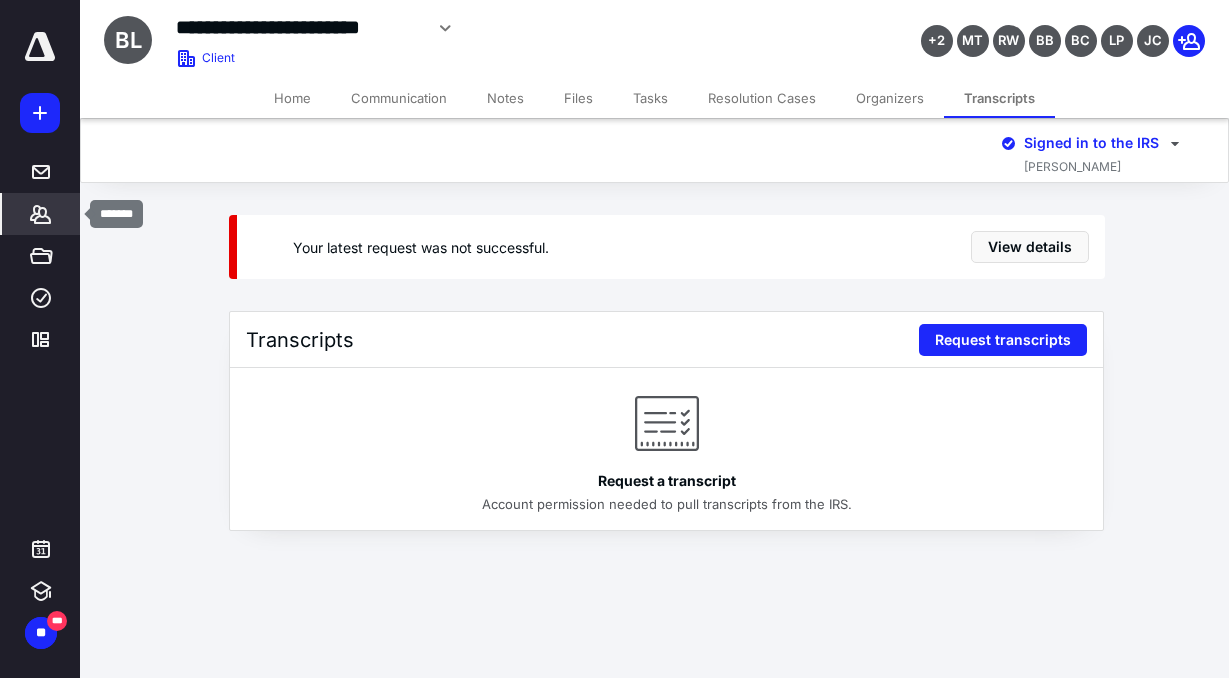 click 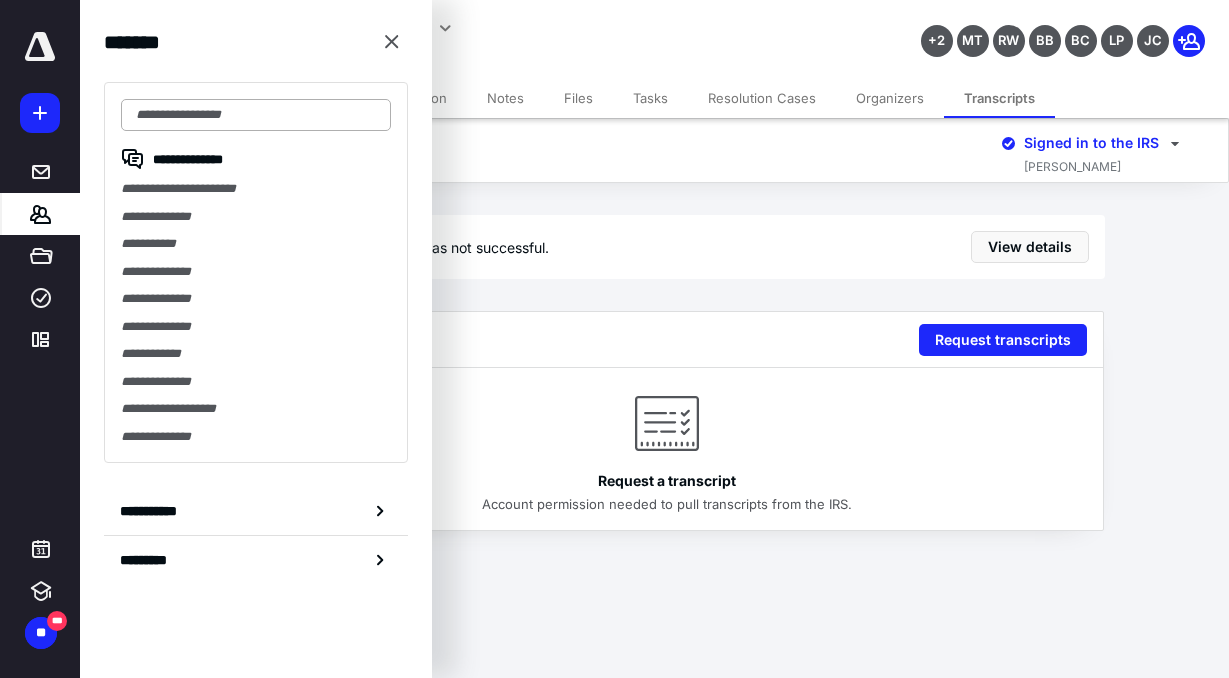 click at bounding box center [256, 115] 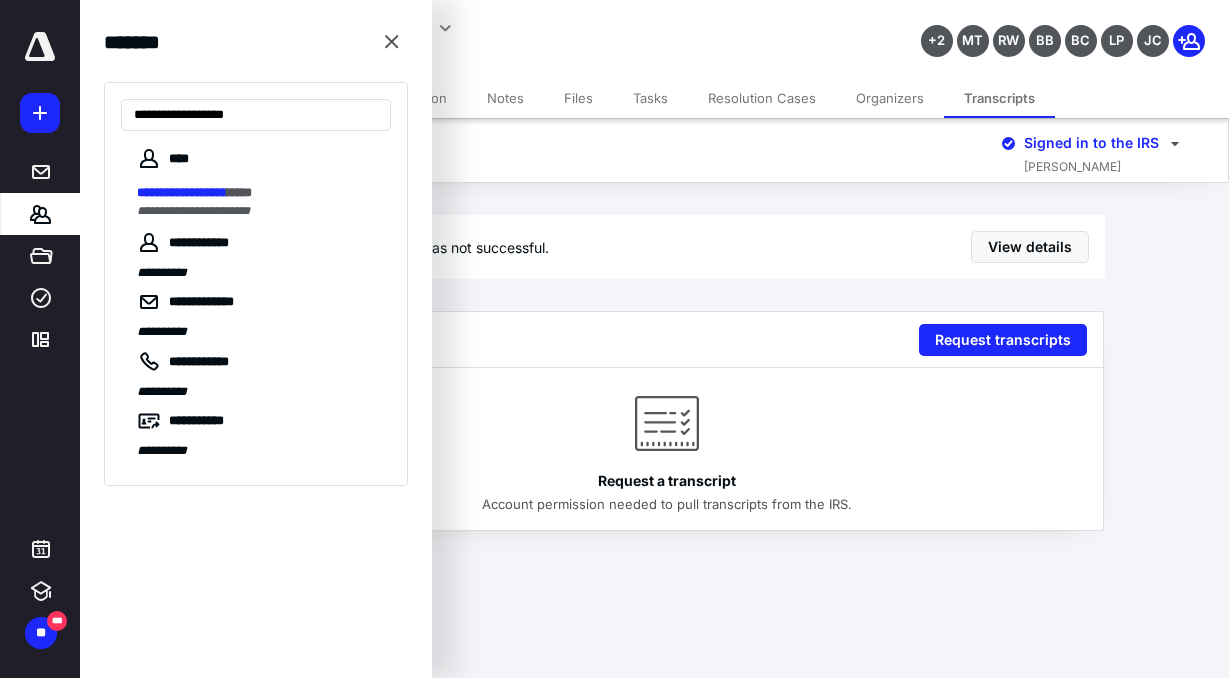 type on "**********" 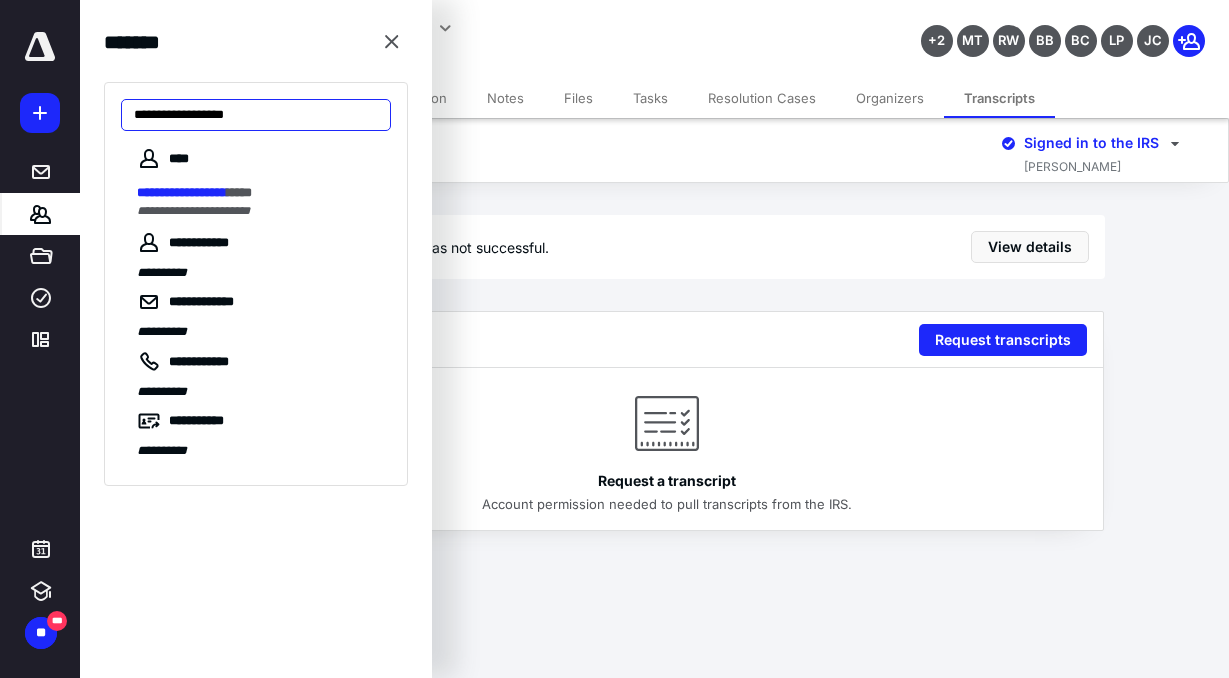 drag, startPoint x: 244, startPoint y: 120, endPoint x: 86, endPoint y: 123, distance: 158.02847 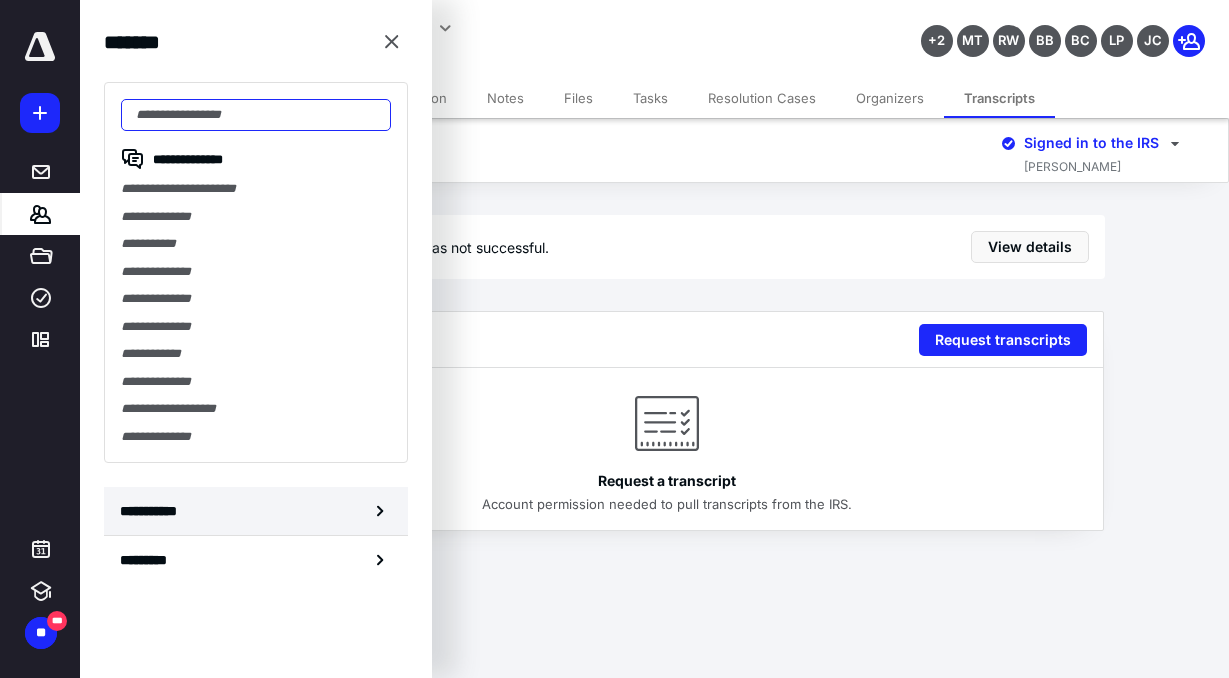 type 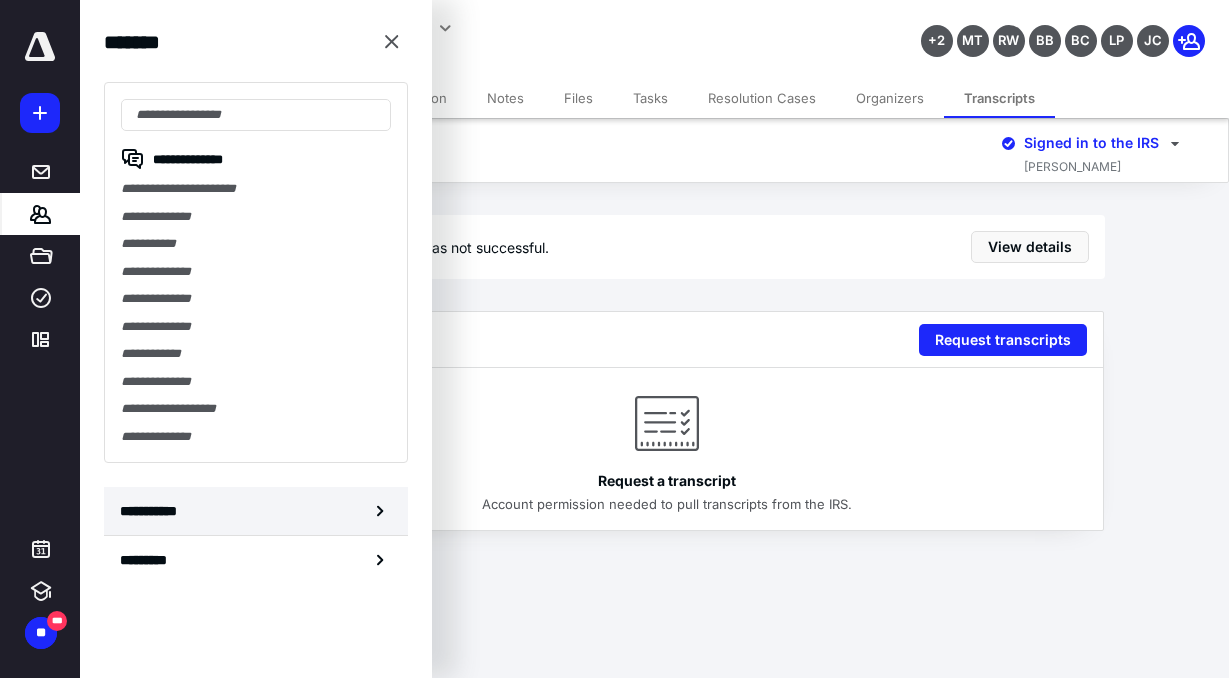 click on "**********" at bounding box center (256, 511) 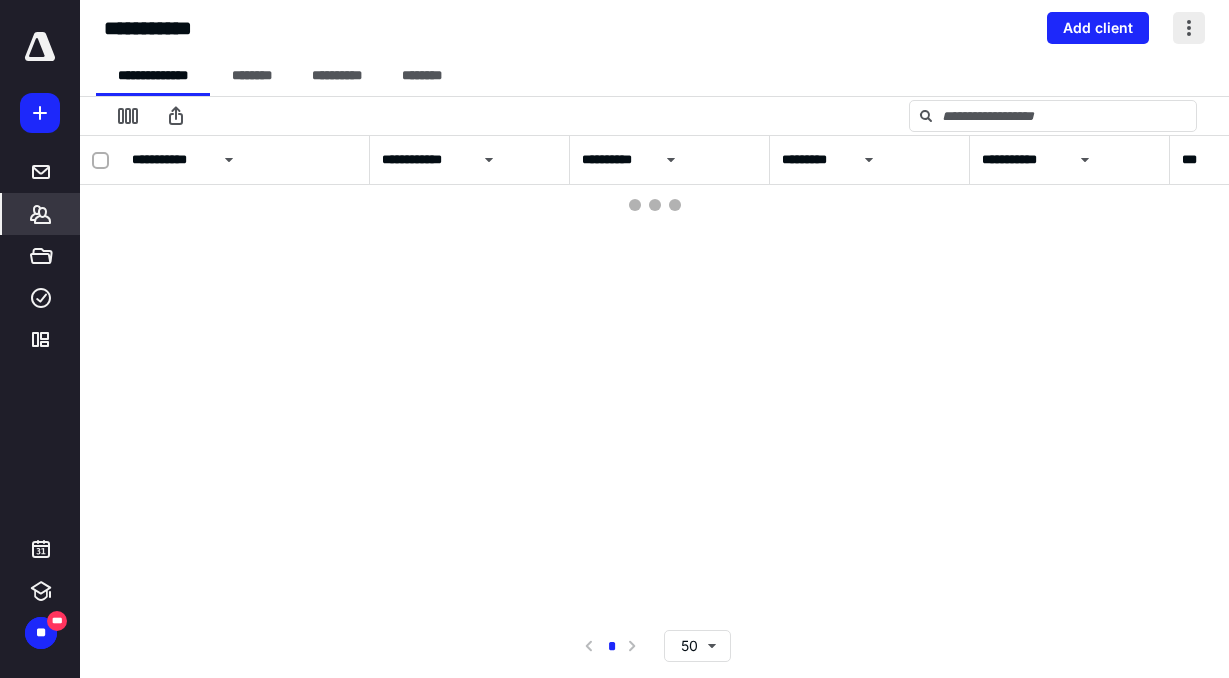click at bounding box center (1189, 28) 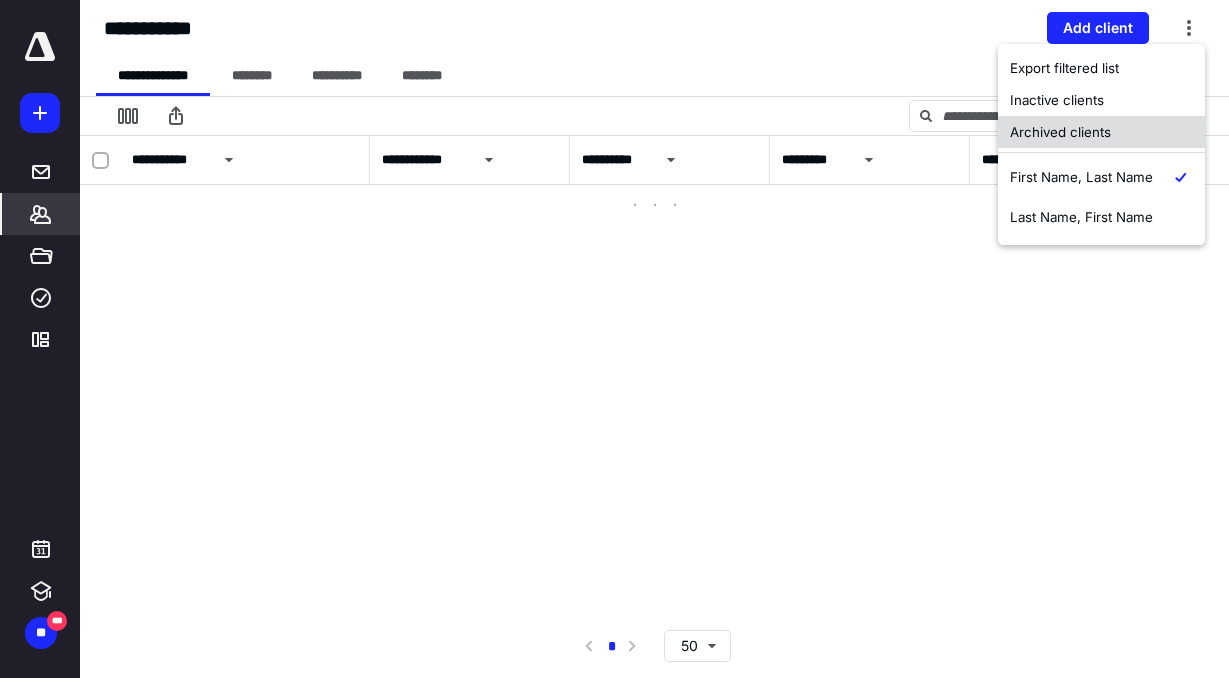 click on "Archived clients" at bounding box center [1101, 132] 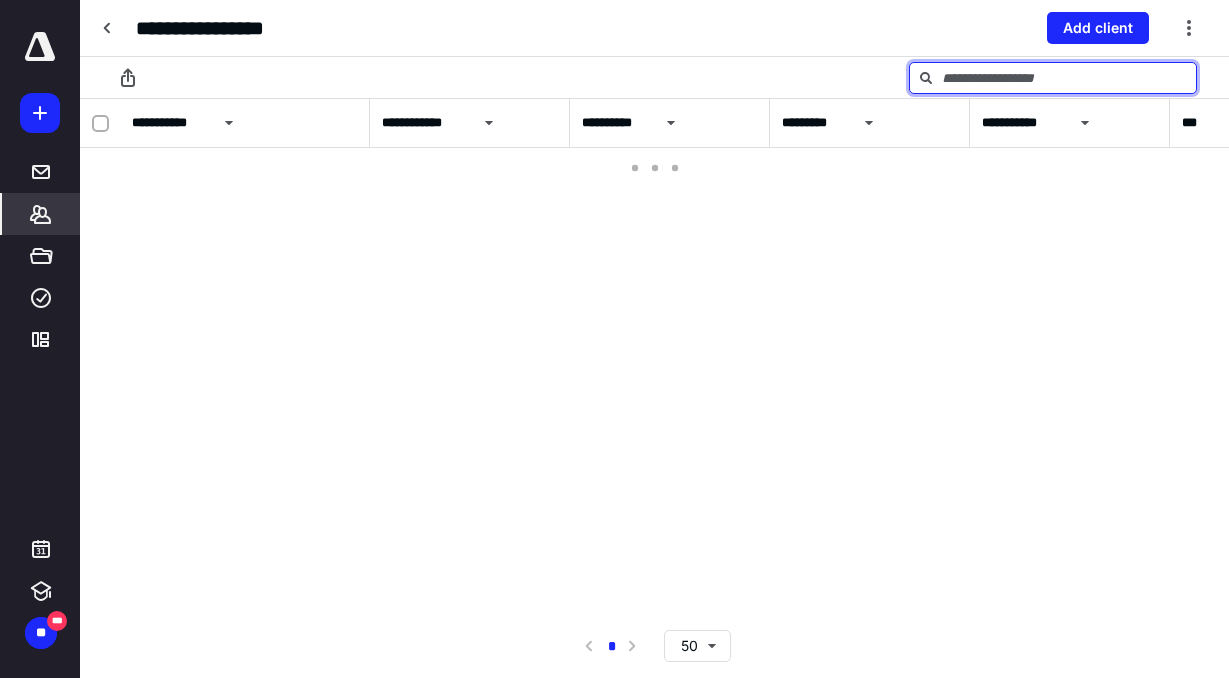 click at bounding box center [1053, 78] 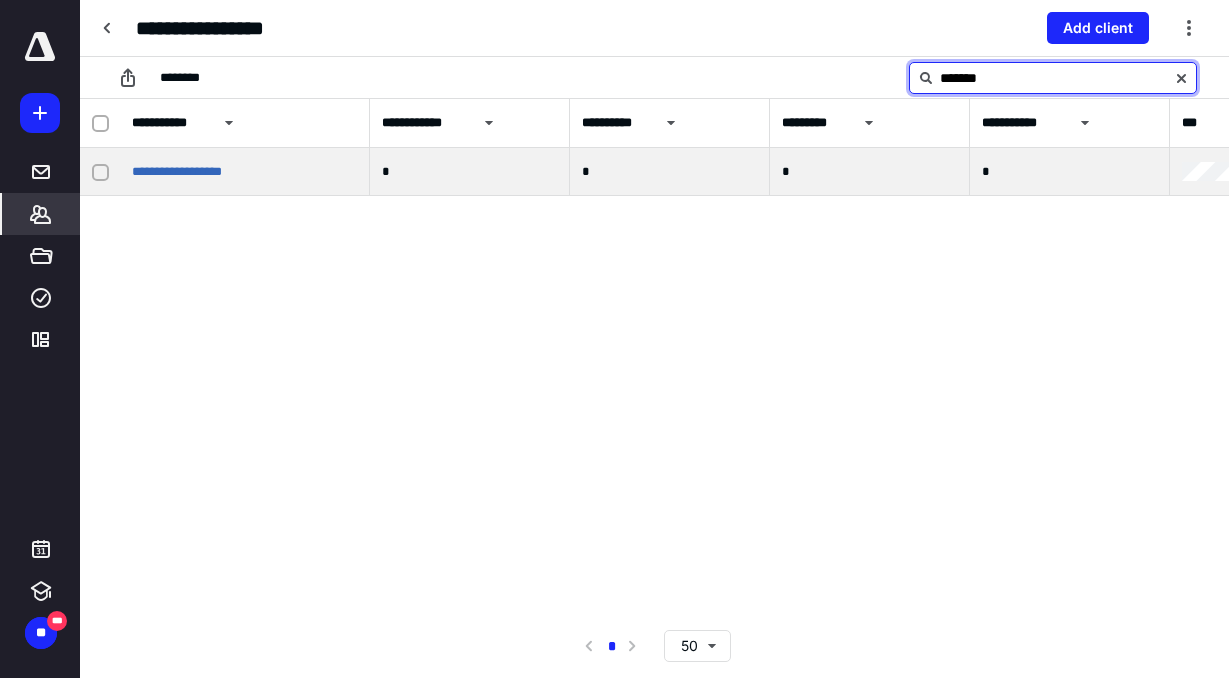 type on "*******" 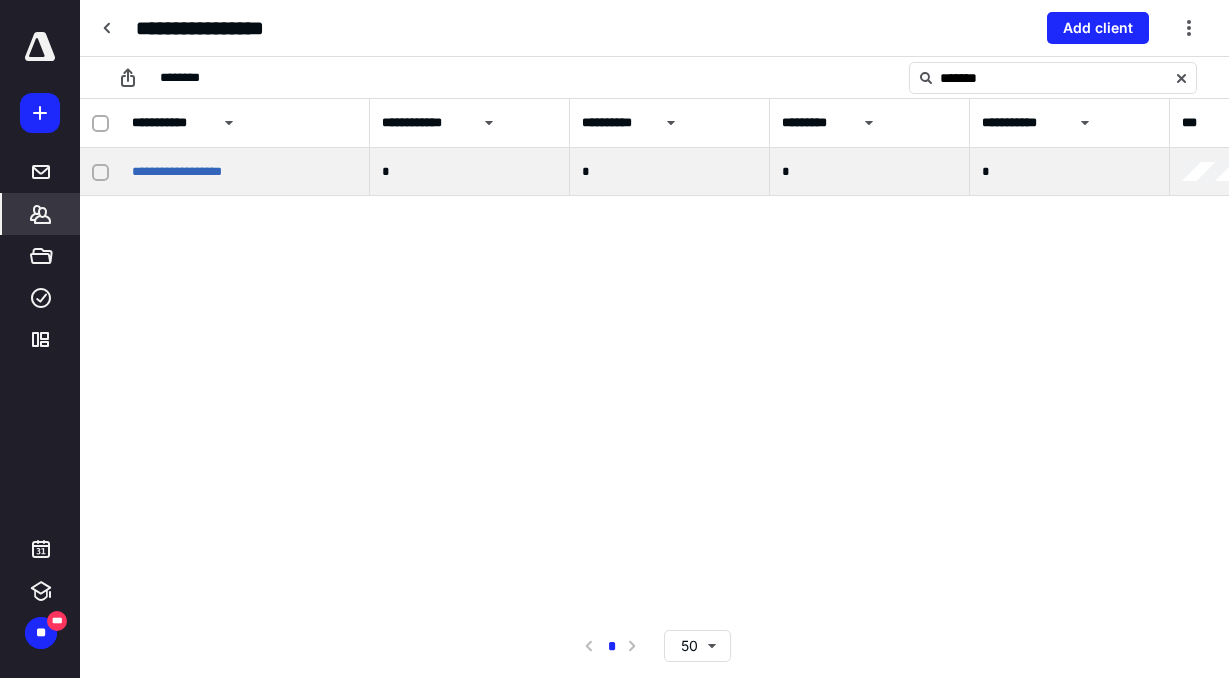 click 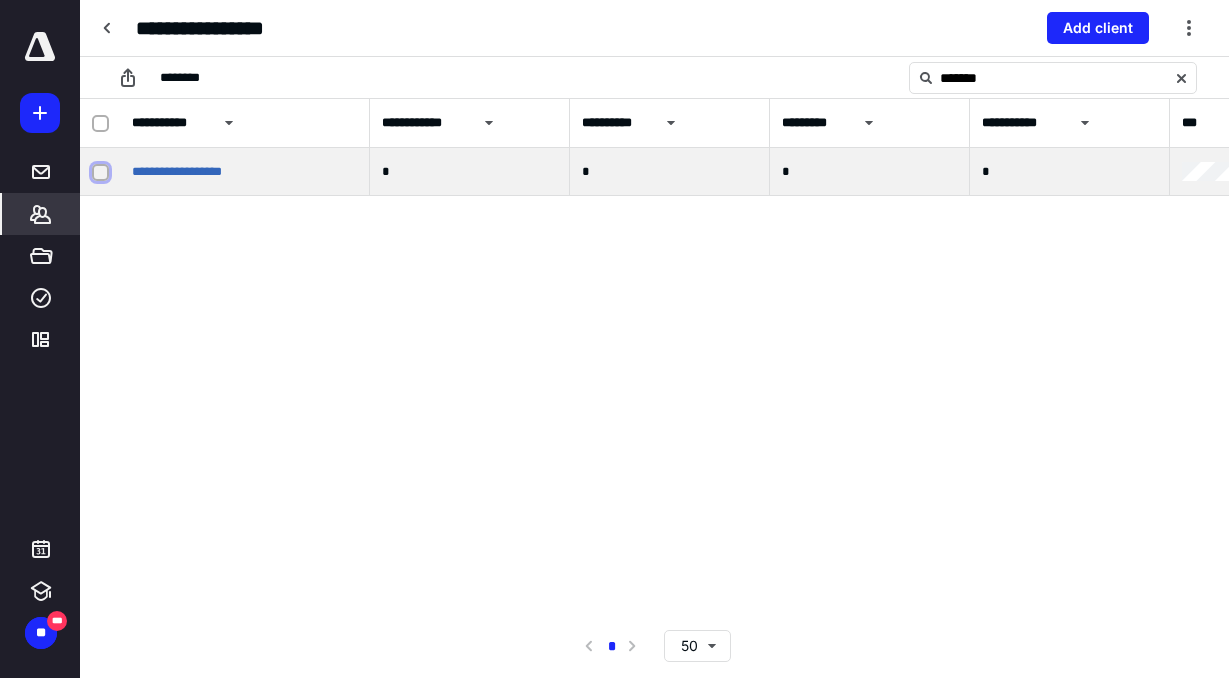 checkbox on "true" 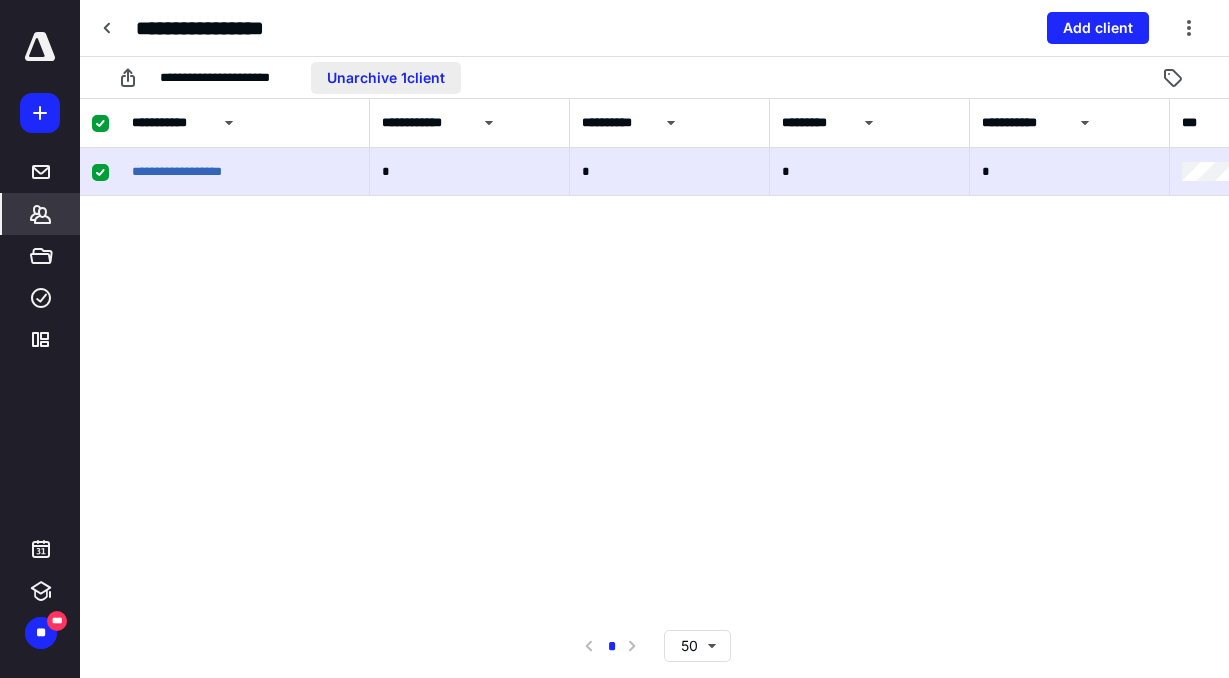 click on "Unarchive   1  client" at bounding box center [386, 78] 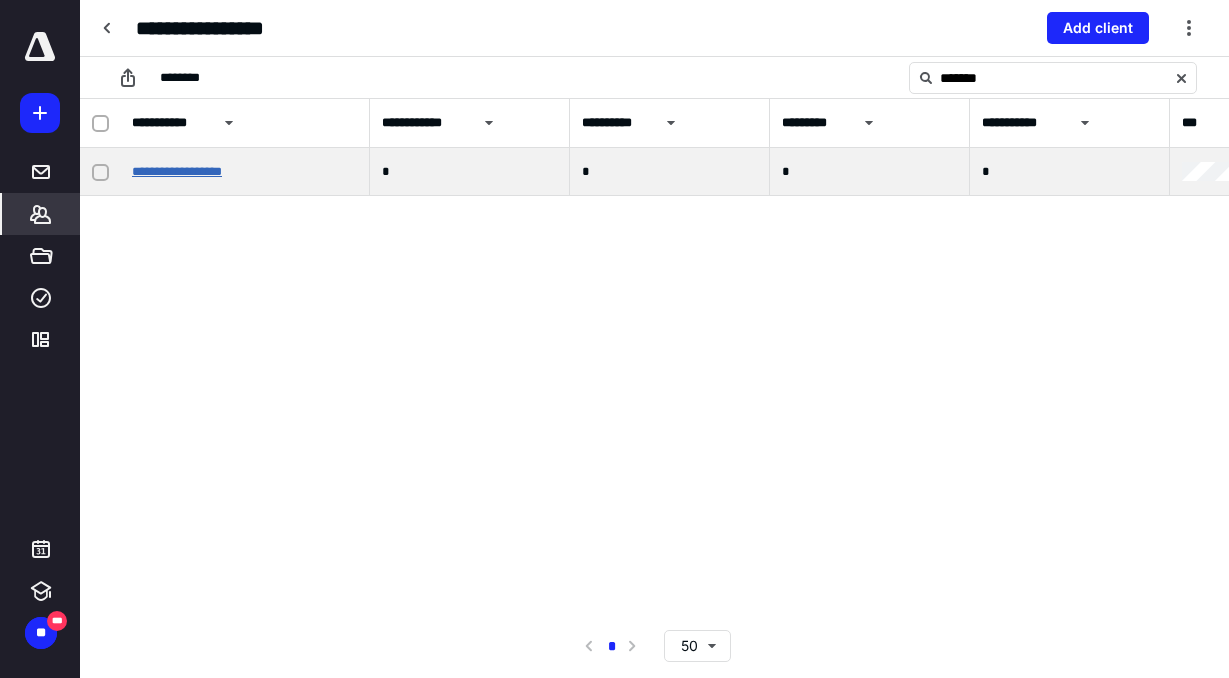 click on "**********" at bounding box center [177, 171] 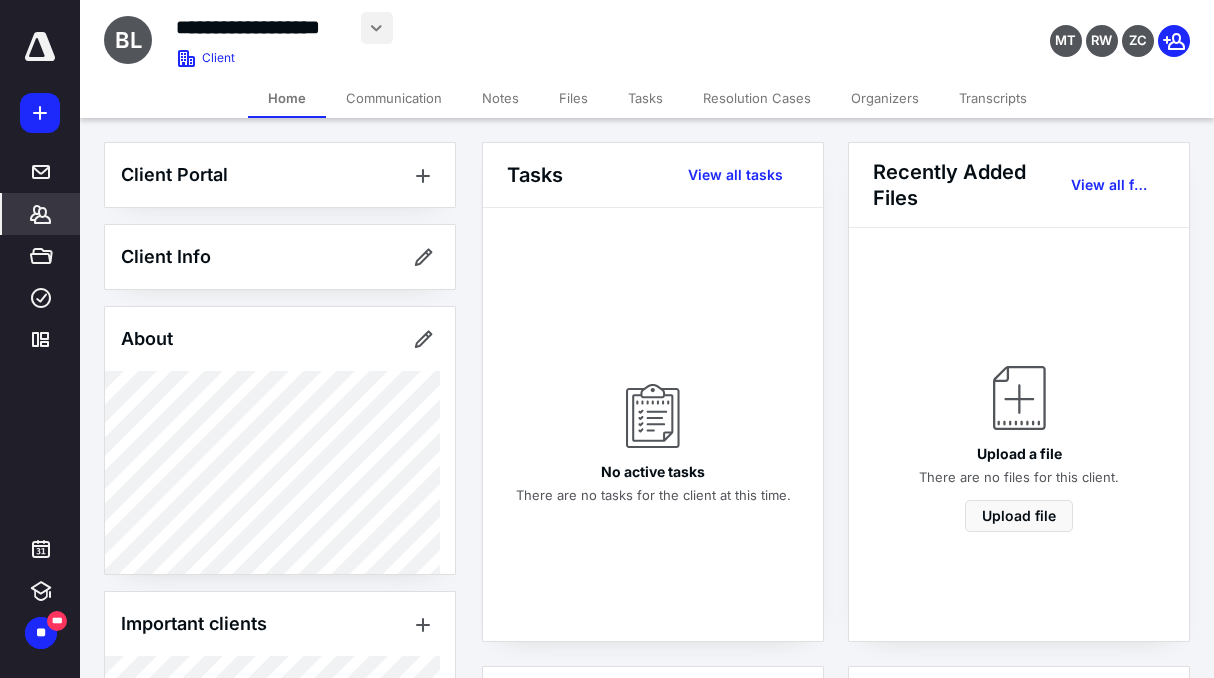 click at bounding box center (377, 28) 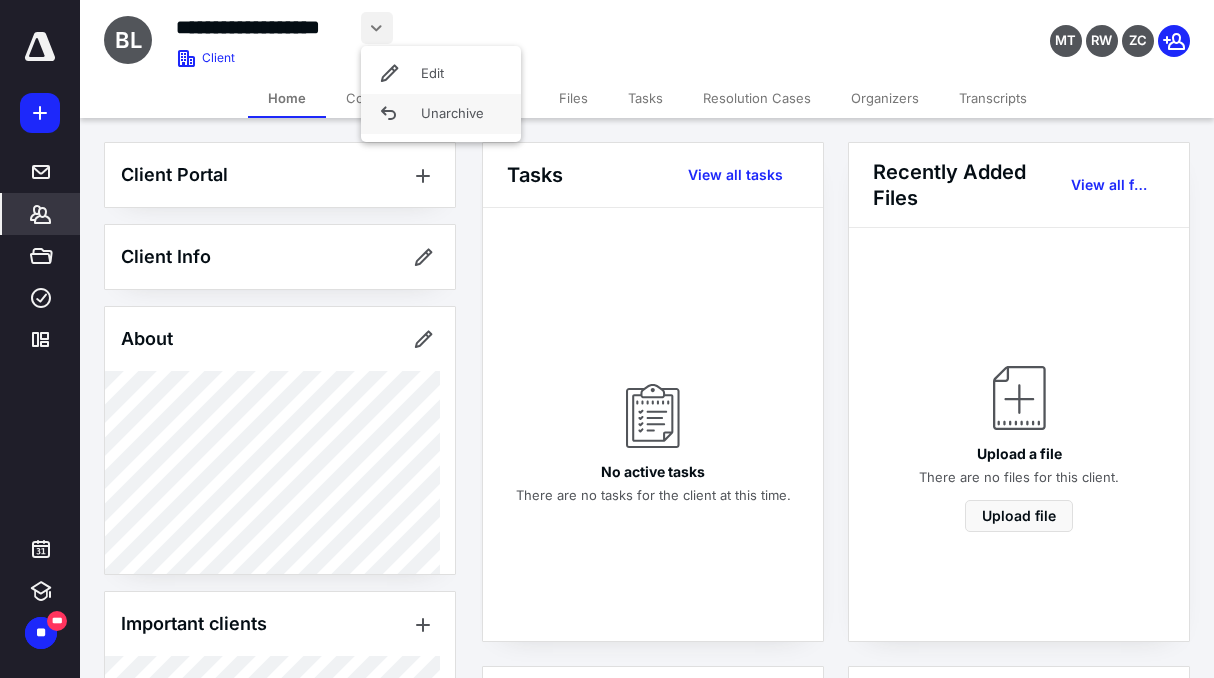click on "Unarchive" at bounding box center (441, 114) 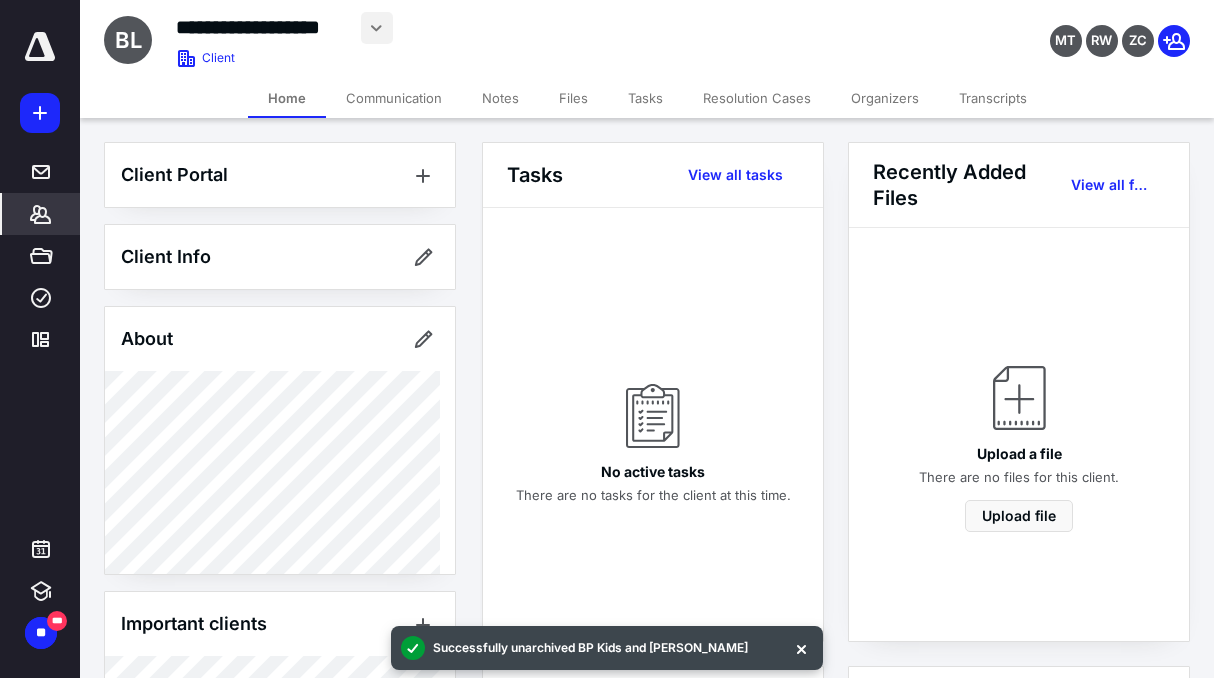 click at bounding box center (377, 28) 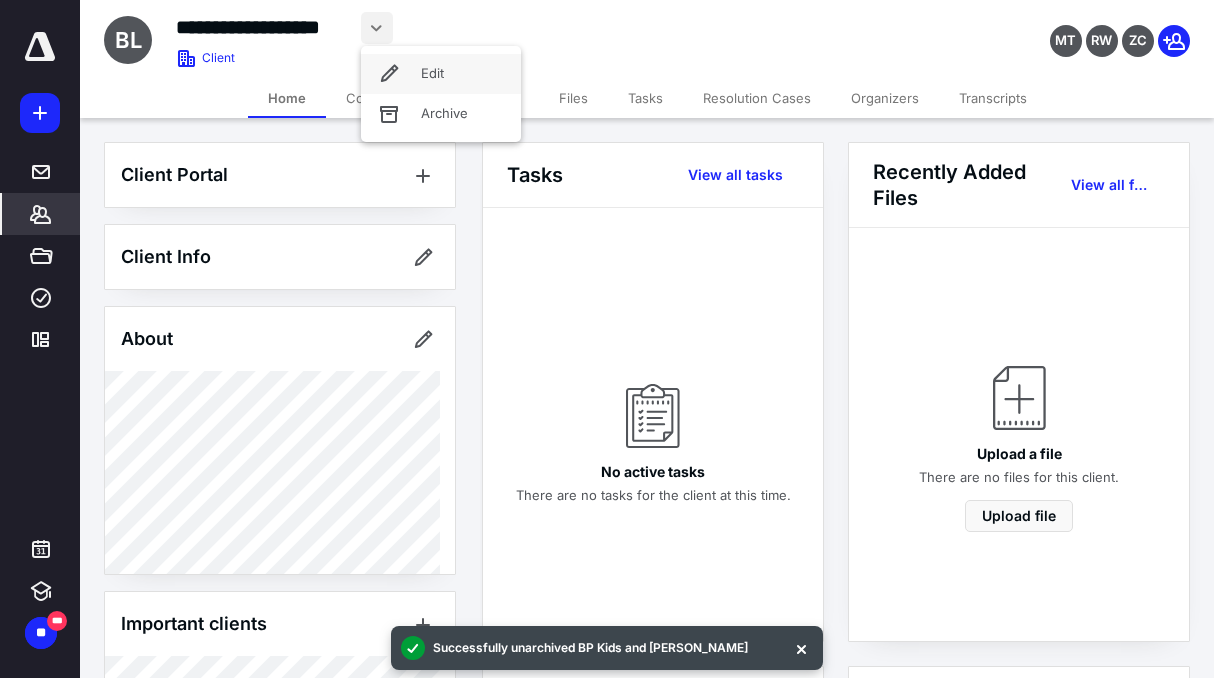 click 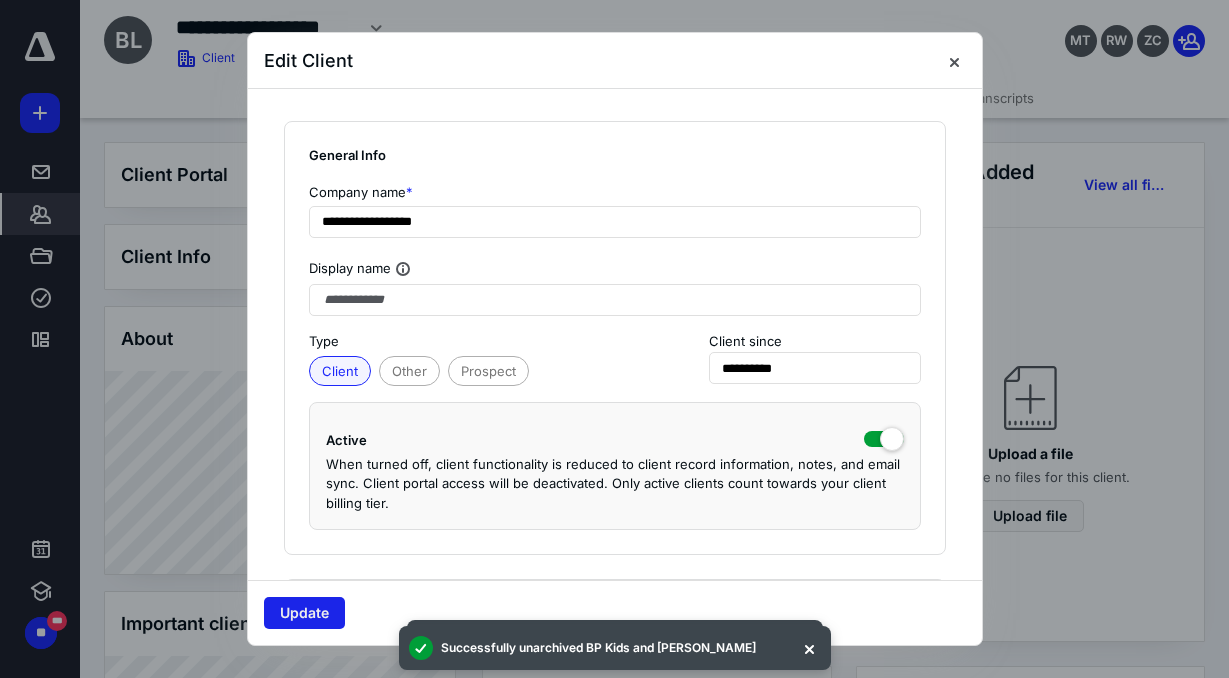 click on "Update" at bounding box center [304, 613] 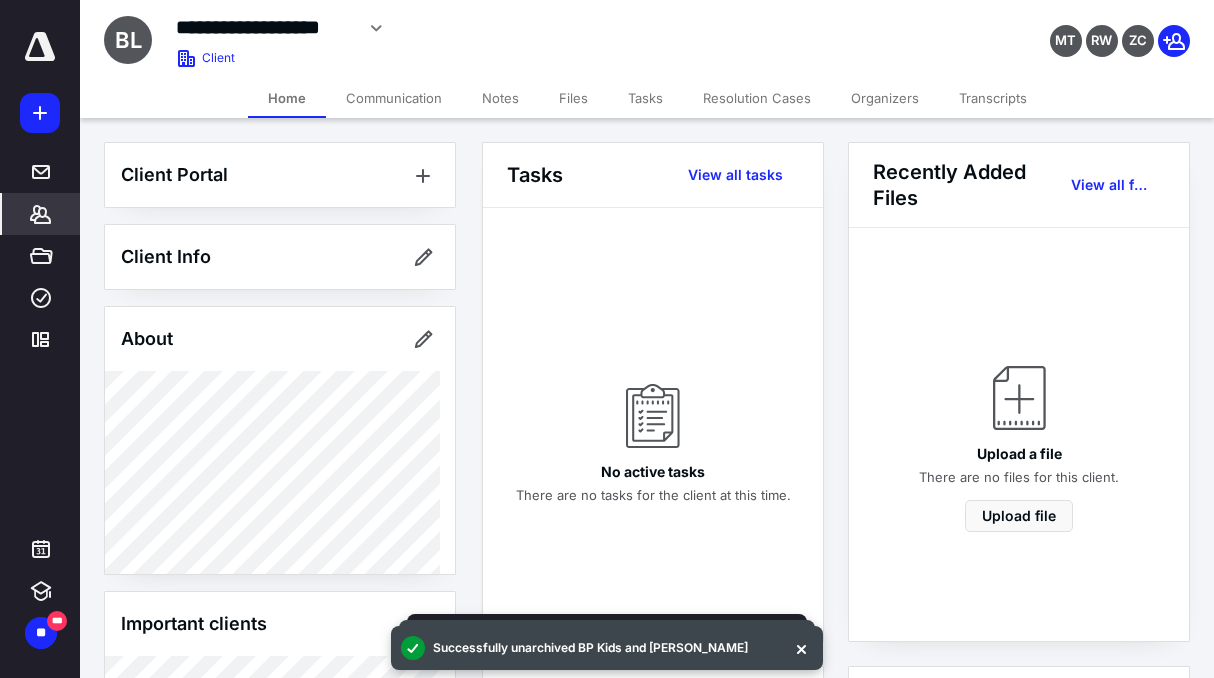 click on "Transcripts" at bounding box center [993, 98] 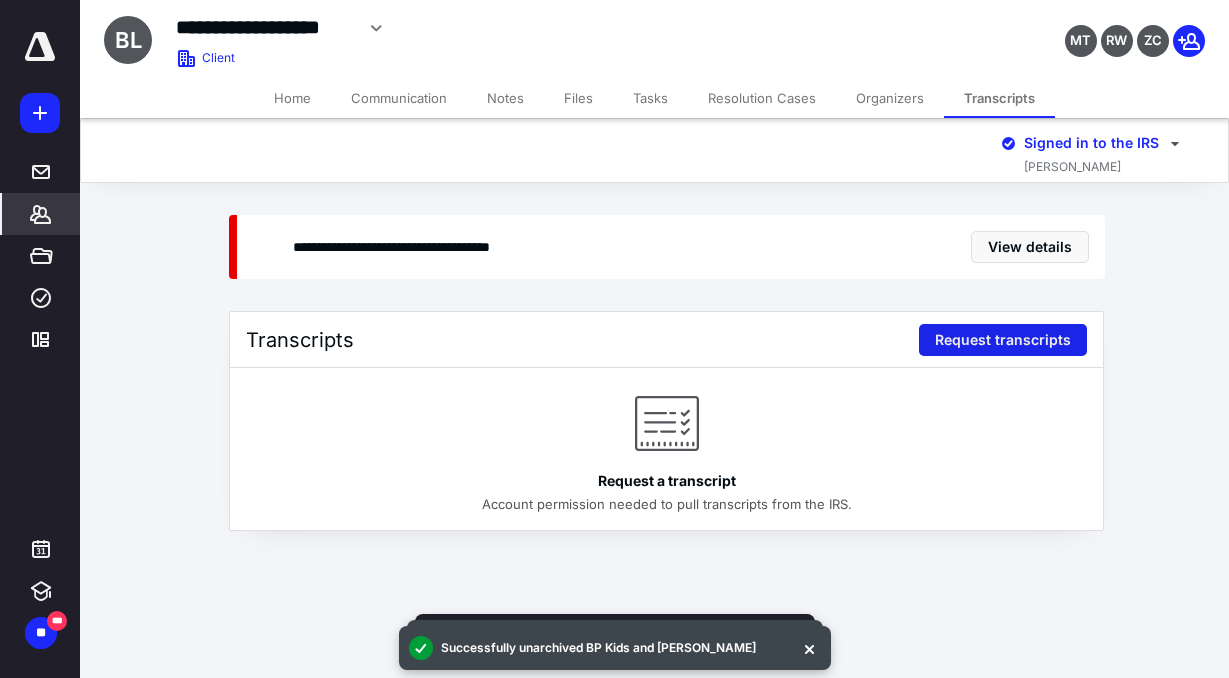 click on "Request transcripts" at bounding box center (1003, 340) 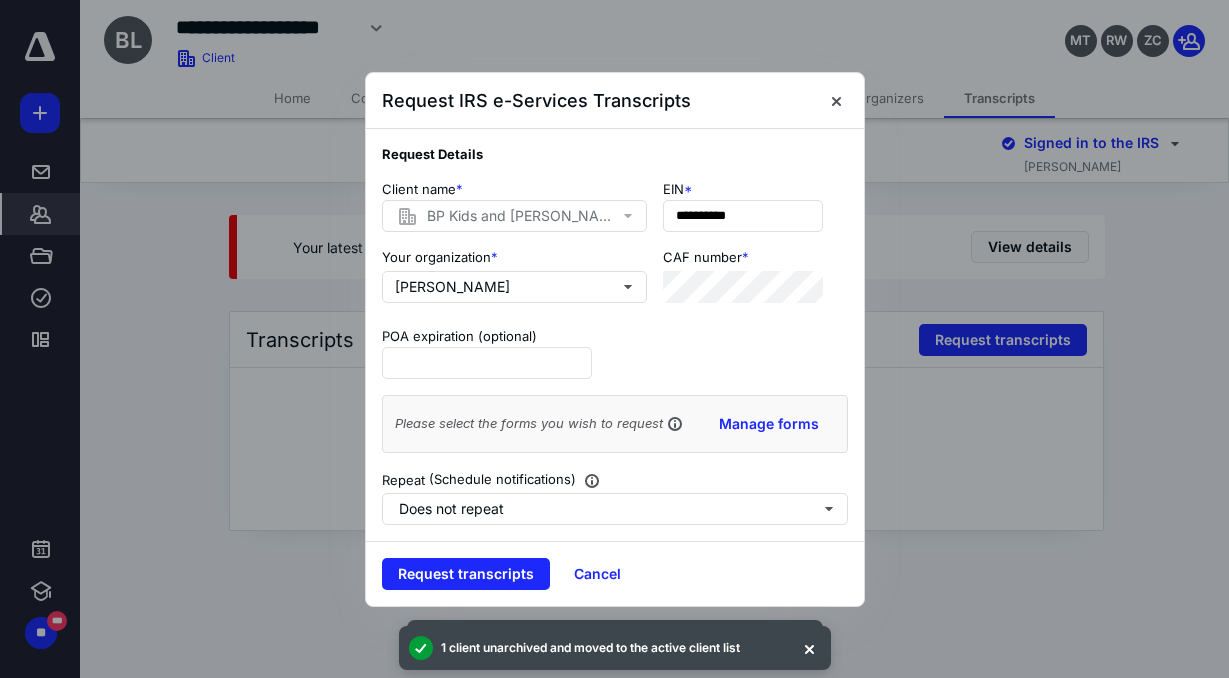 drag, startPoint x: 773, startPoint y: 213, endPoint x: 450, endPoint y: 217, distance: 323.02478 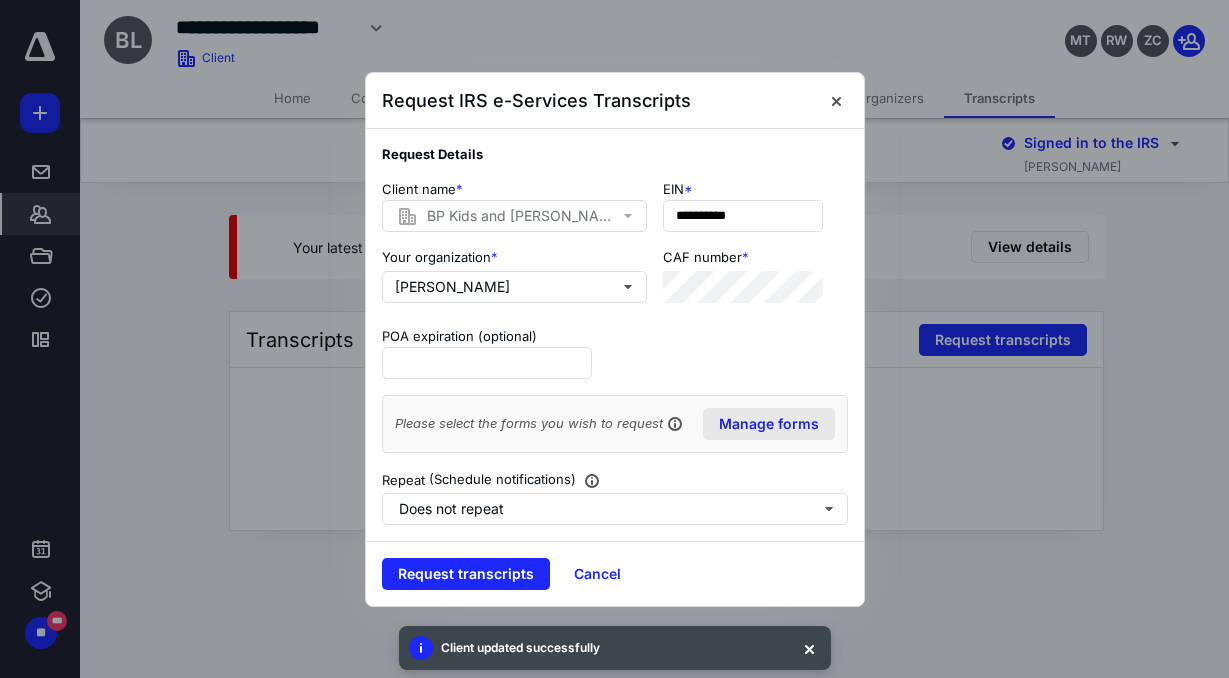 type on "**********" 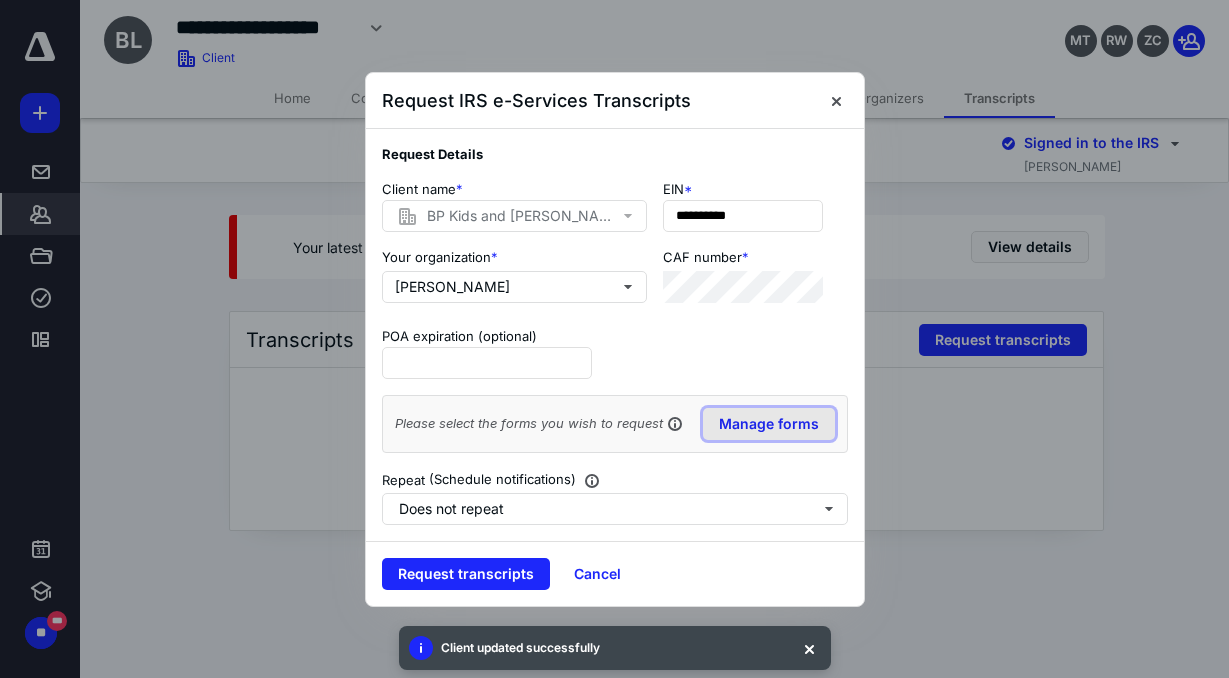 click on "Manage forms" at bounding box center (769, 424) 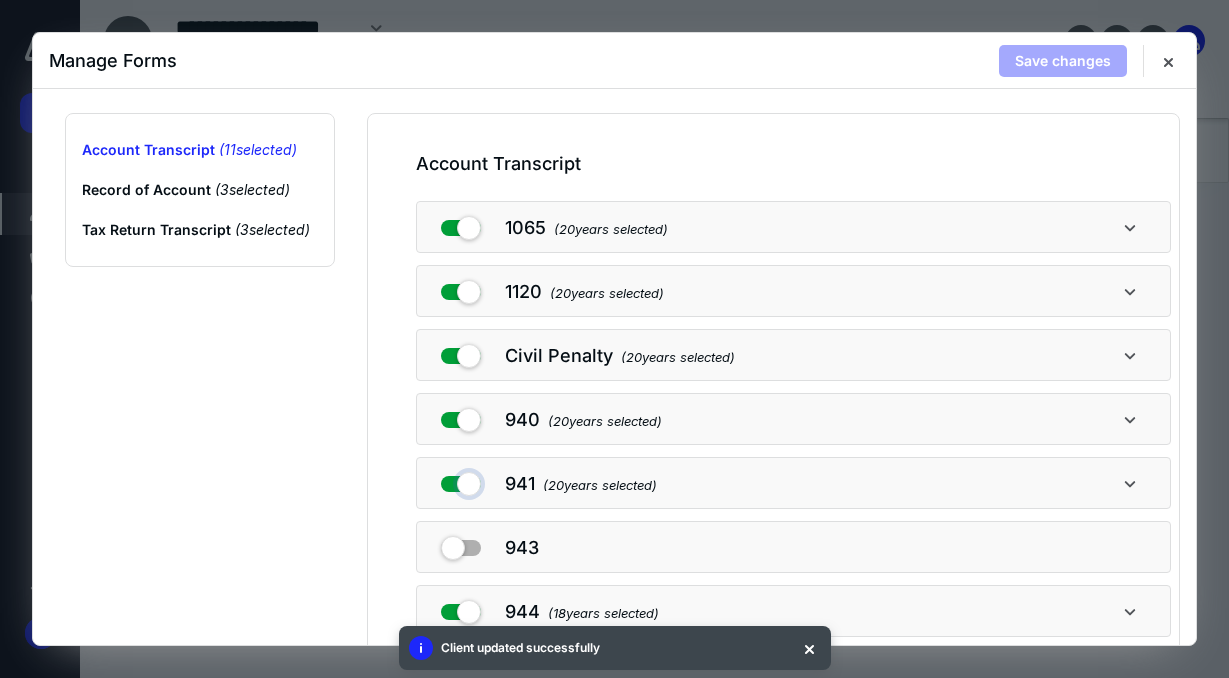 click at bounding box center (461, 480) 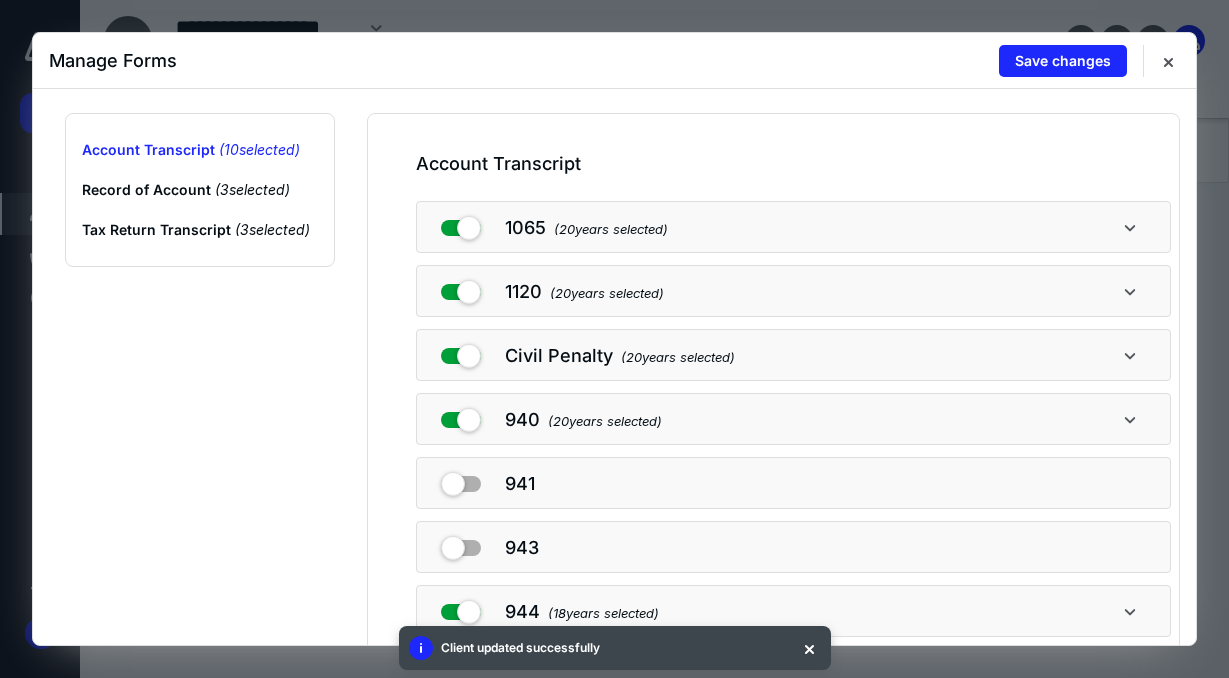 click on "940 ( 20  years selected)" at bounding box center [793, 419] 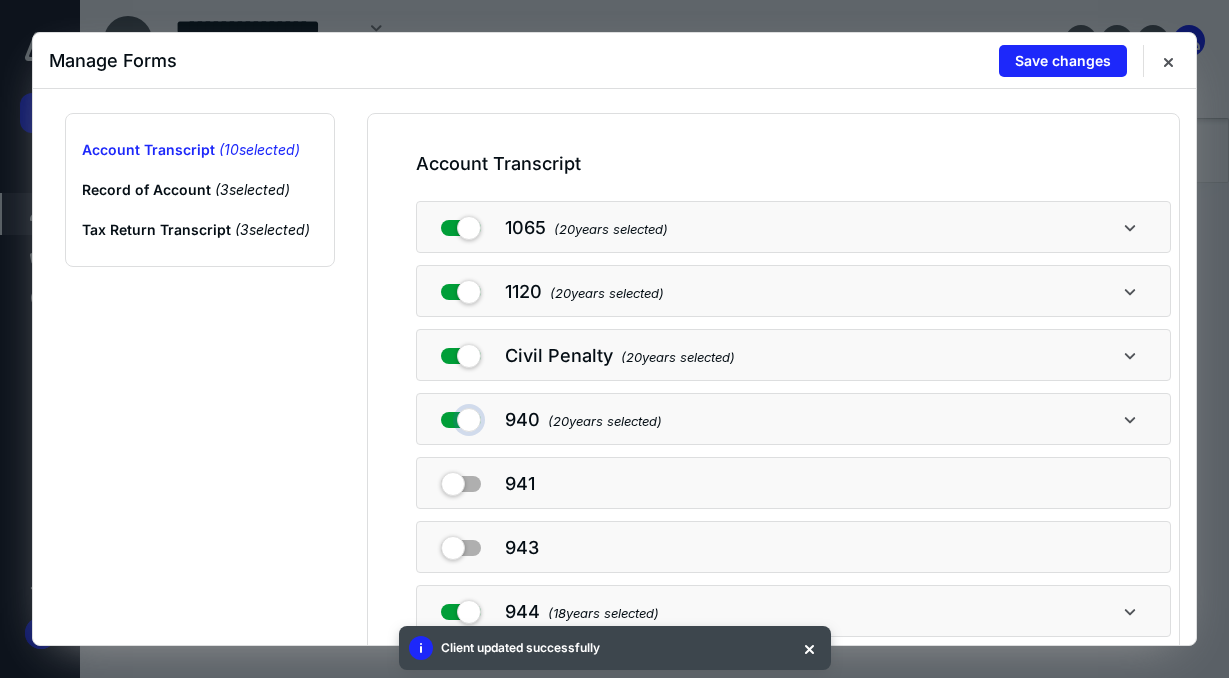 click at bounding box center (461, 416) 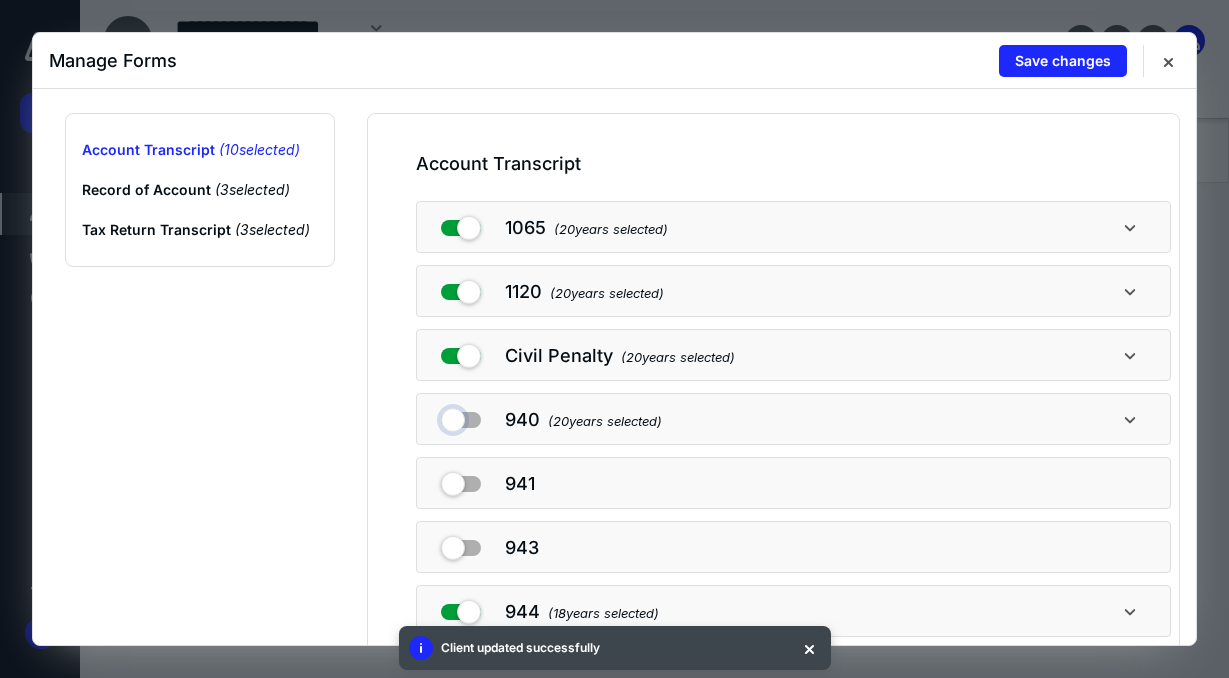 checkbox on "false" 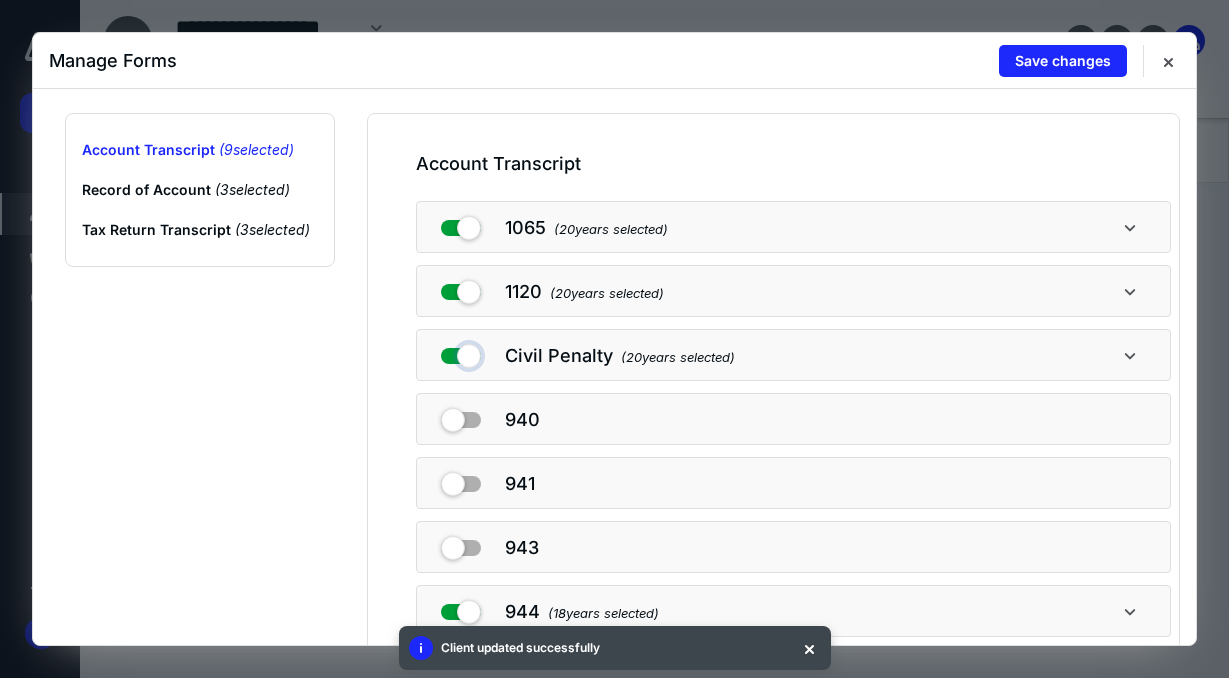 click at bounding box center [461, 352] 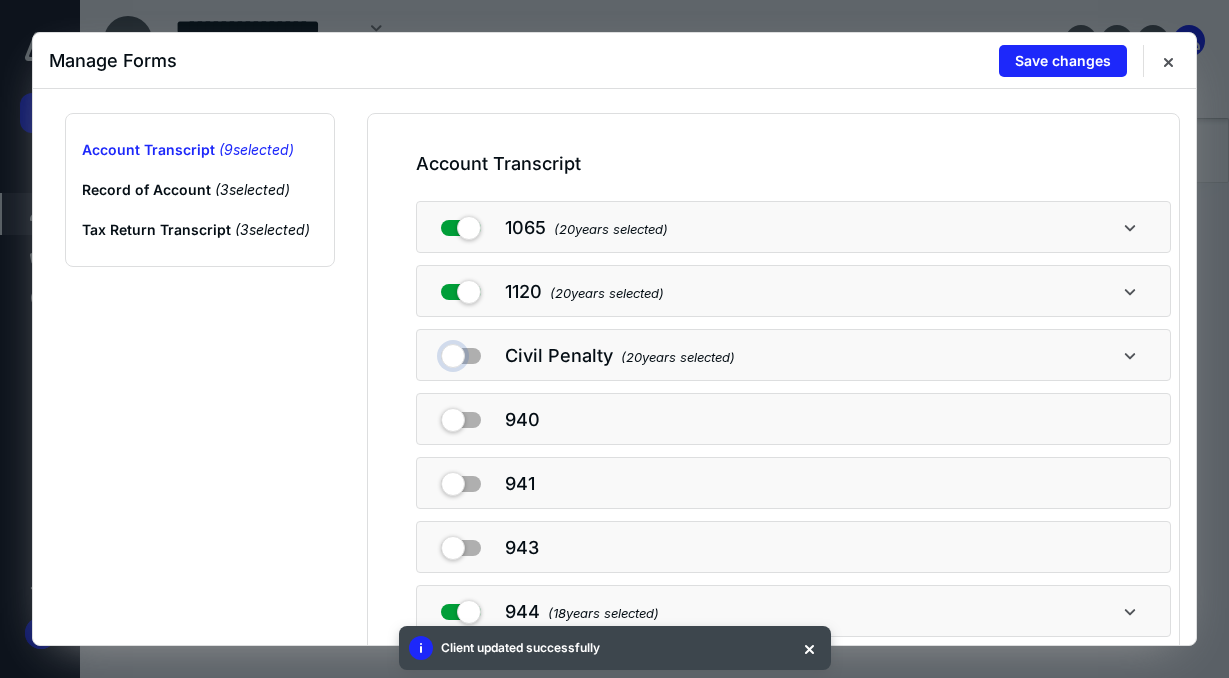 checkbox on "false" 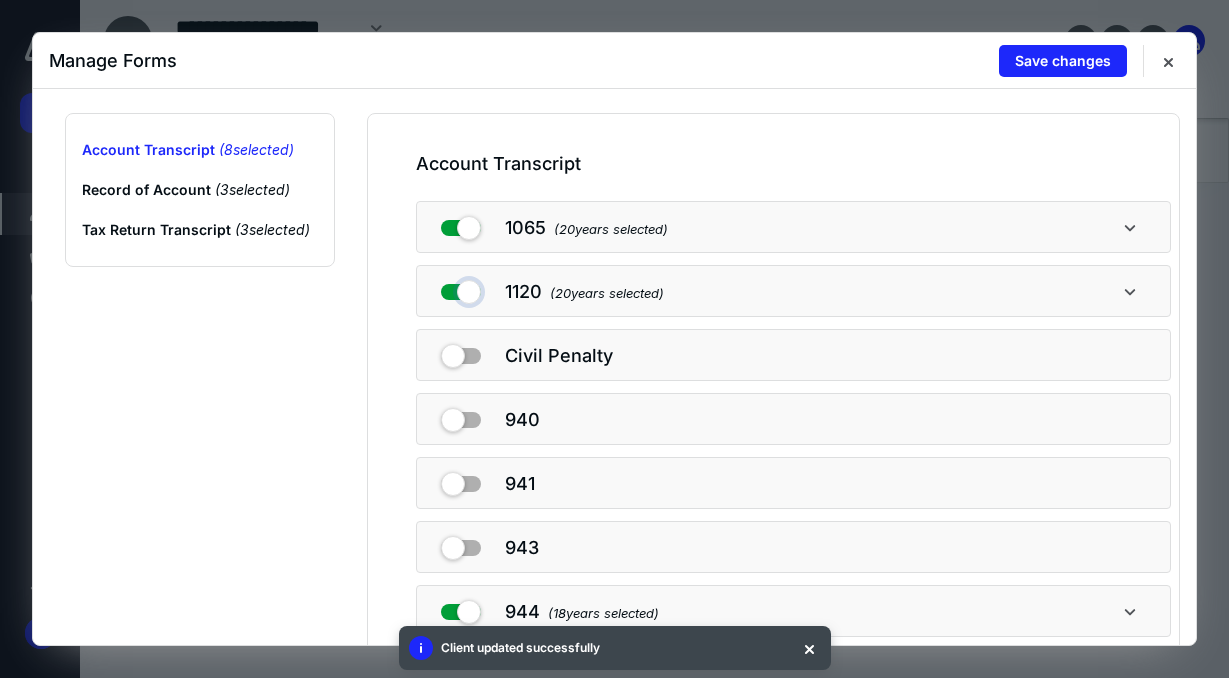 click at bounding box center [461, 288] 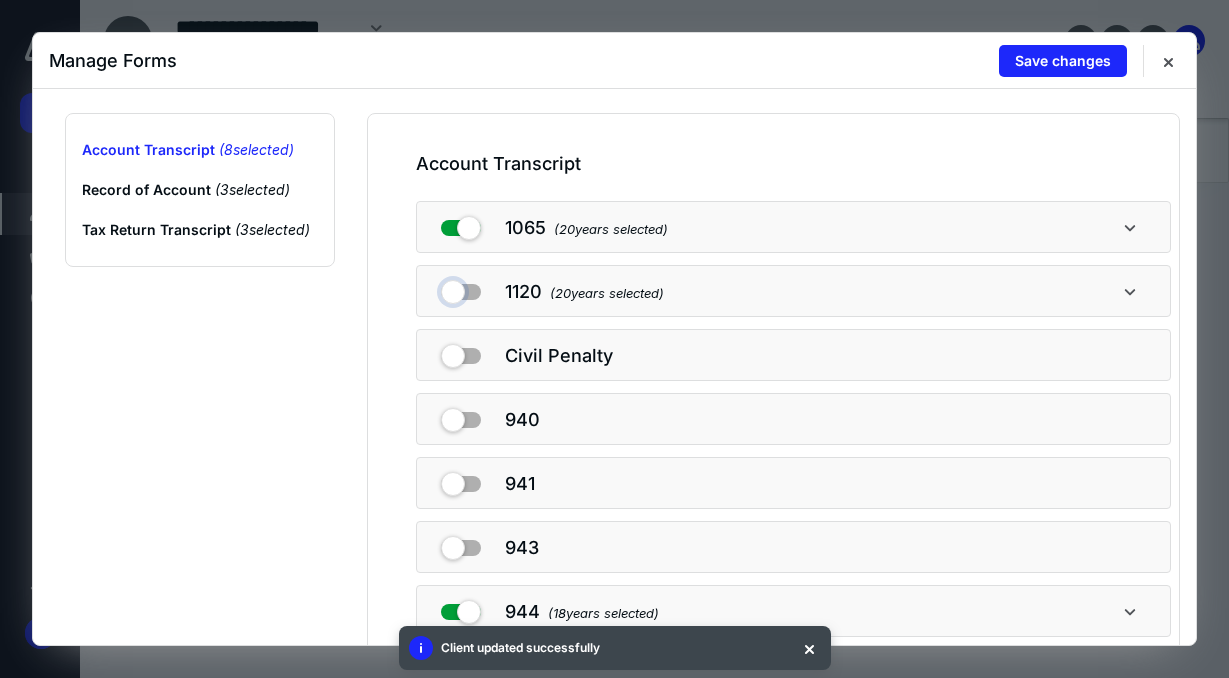 checkbox on "false" 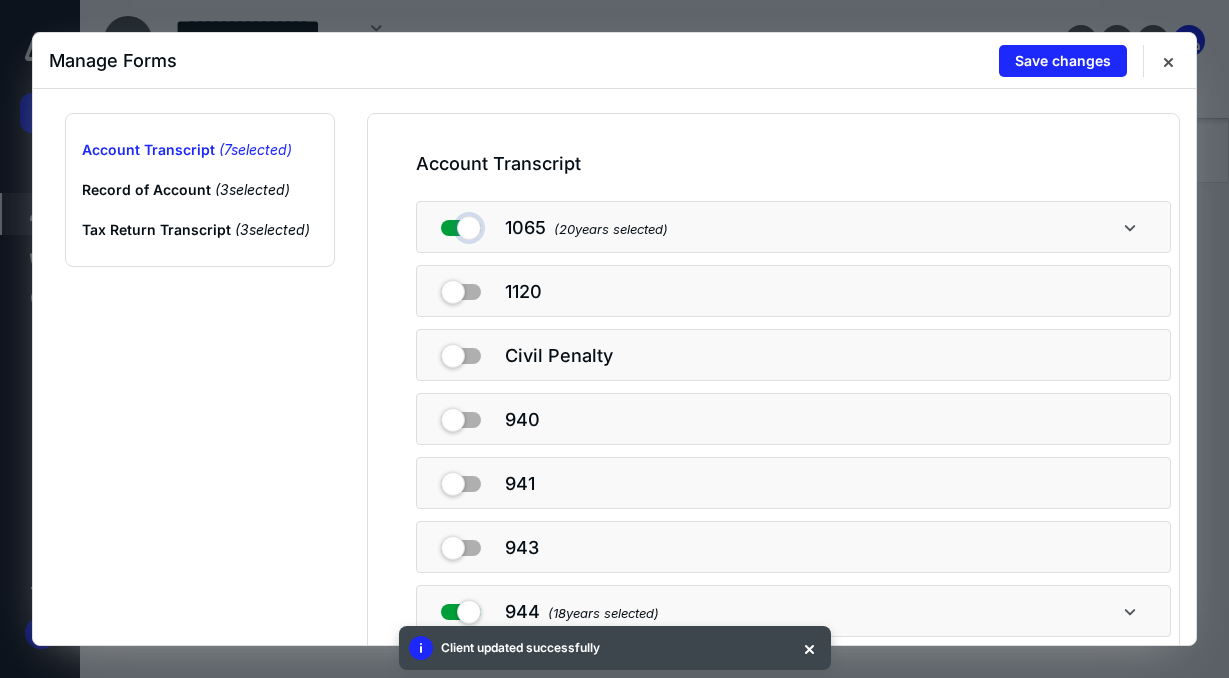 click at bounding box center [461, 224] 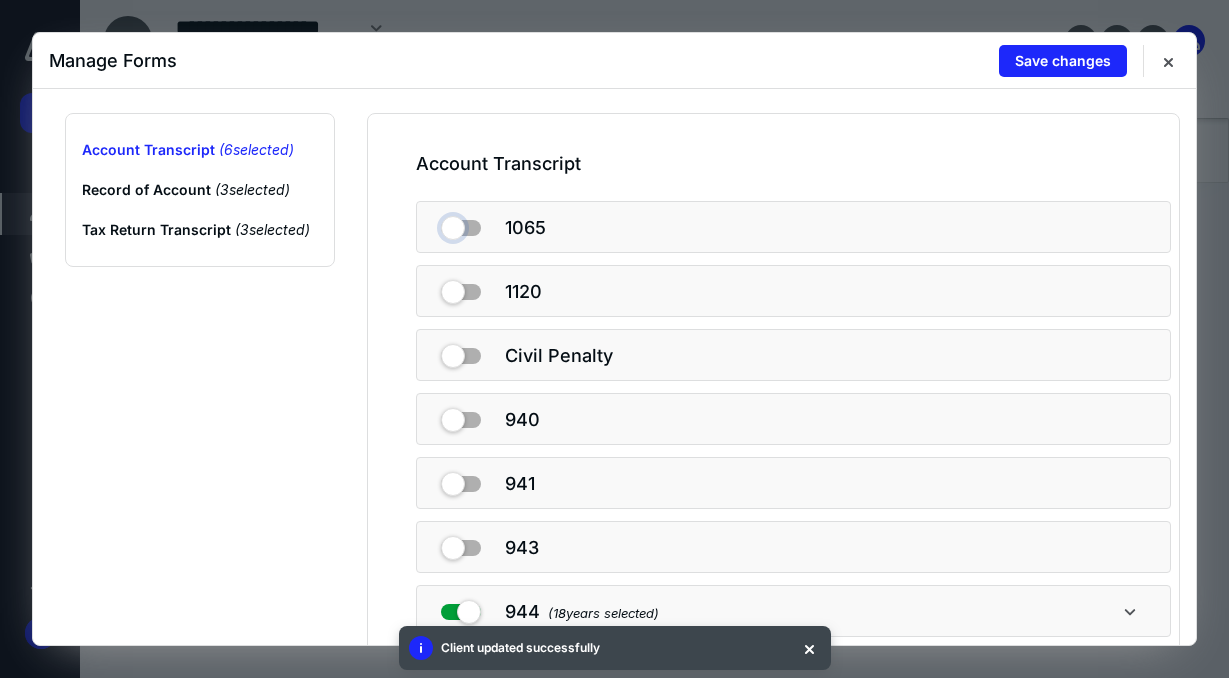 click at bounding box center (461, 224) 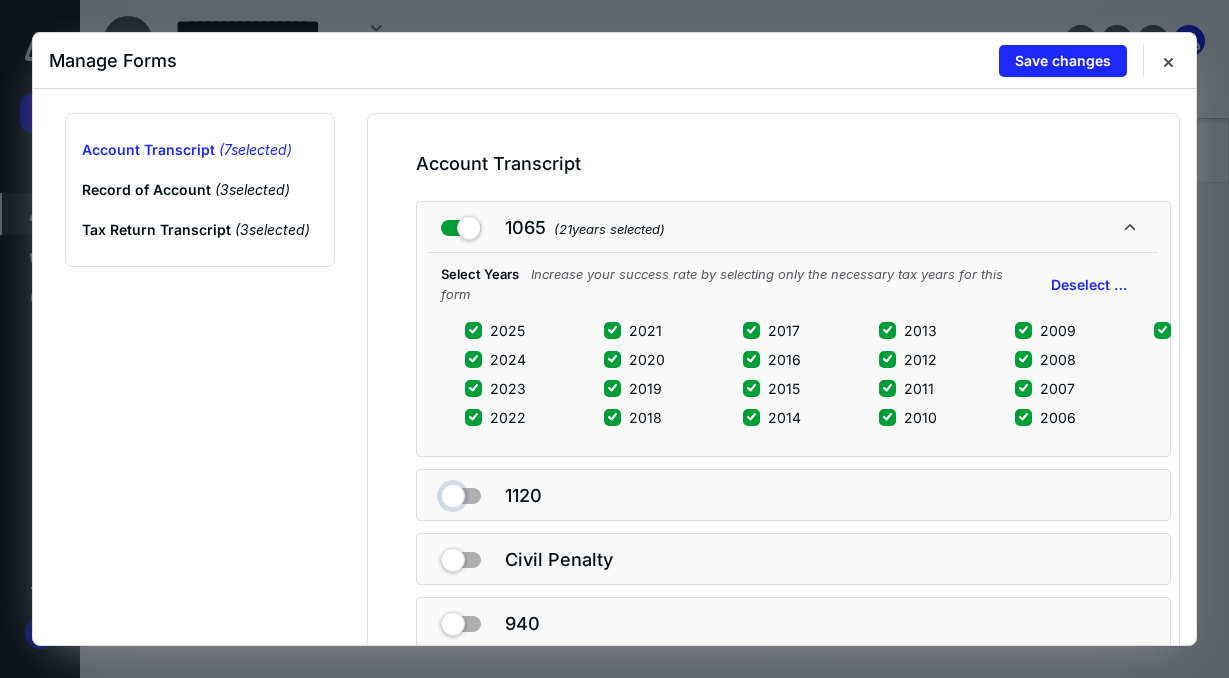 click at bounding box center (461, 492) 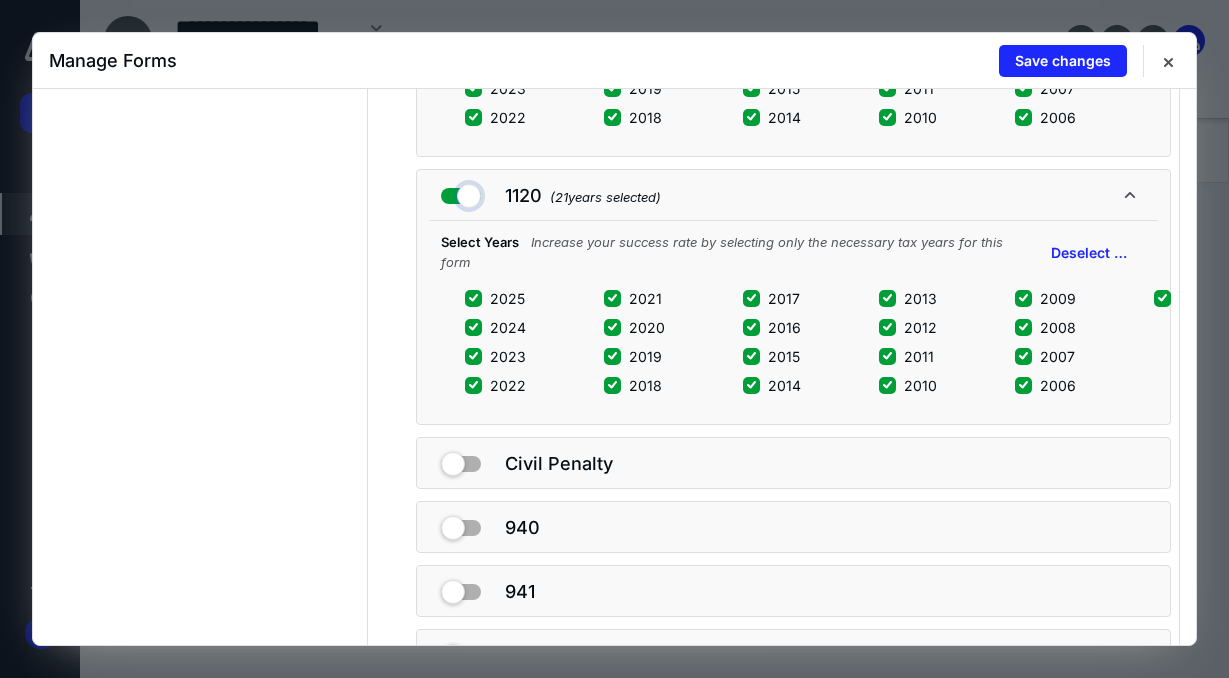 scroll, scrollTop: 400, scrollLeft: 0, axis: vertical 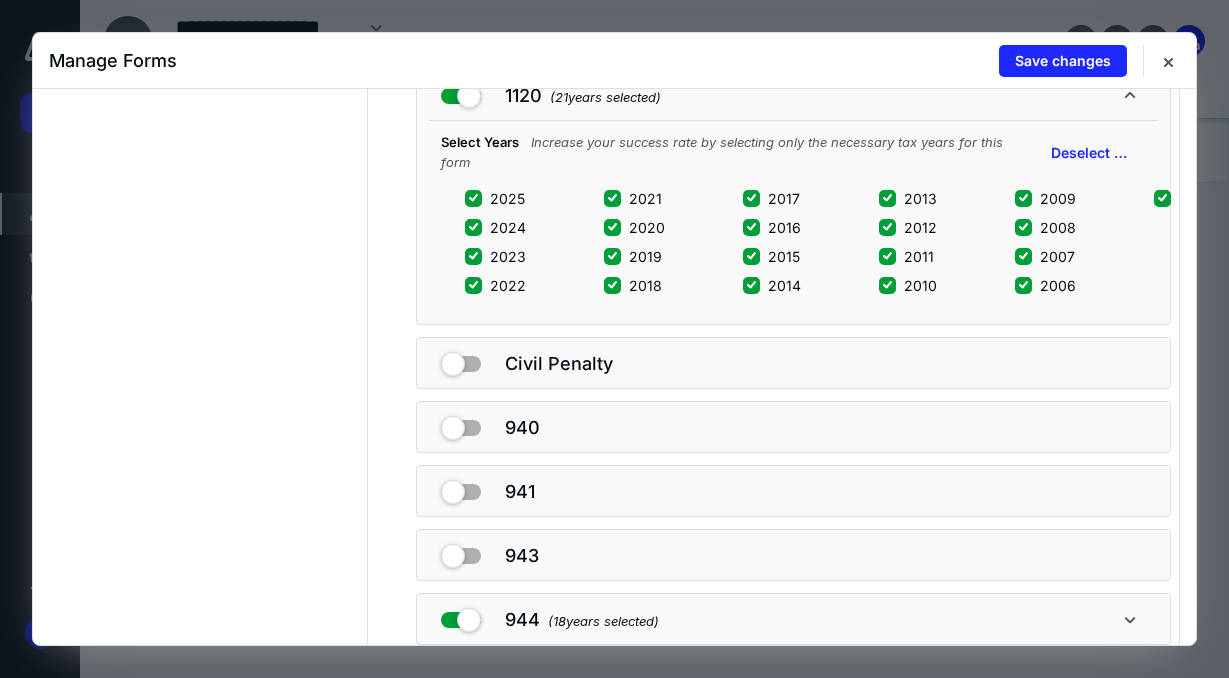 click at bounding box center [461, 360] 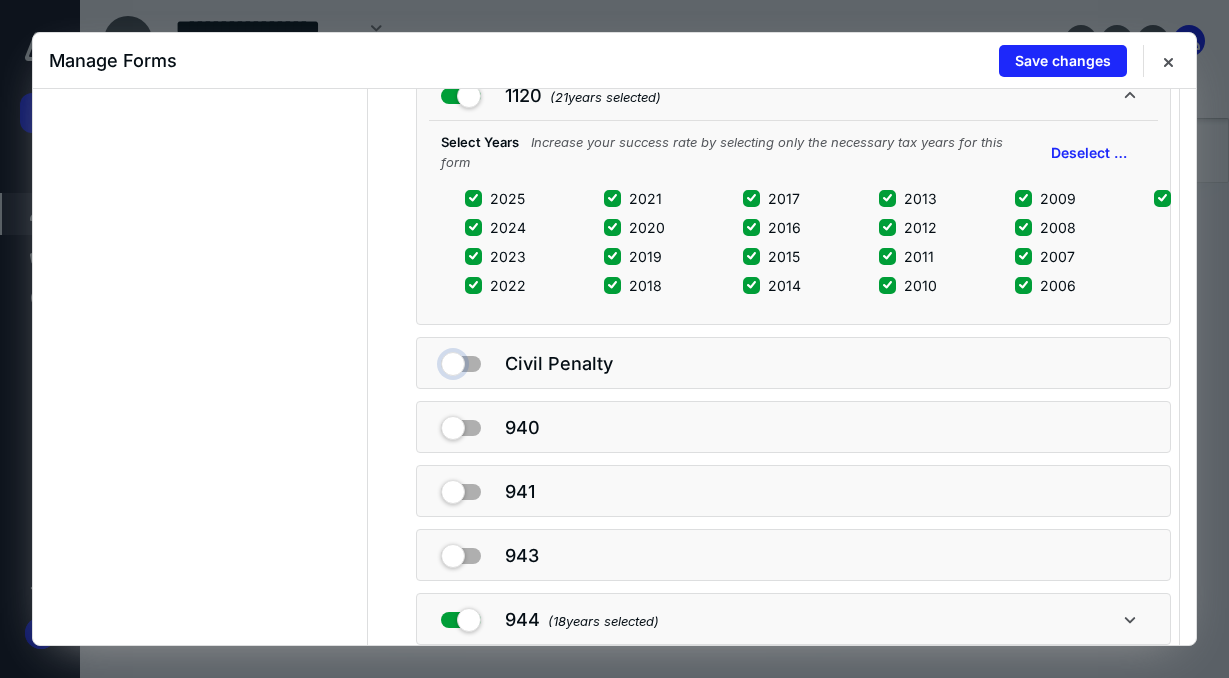click at bounding box center [461, 360] 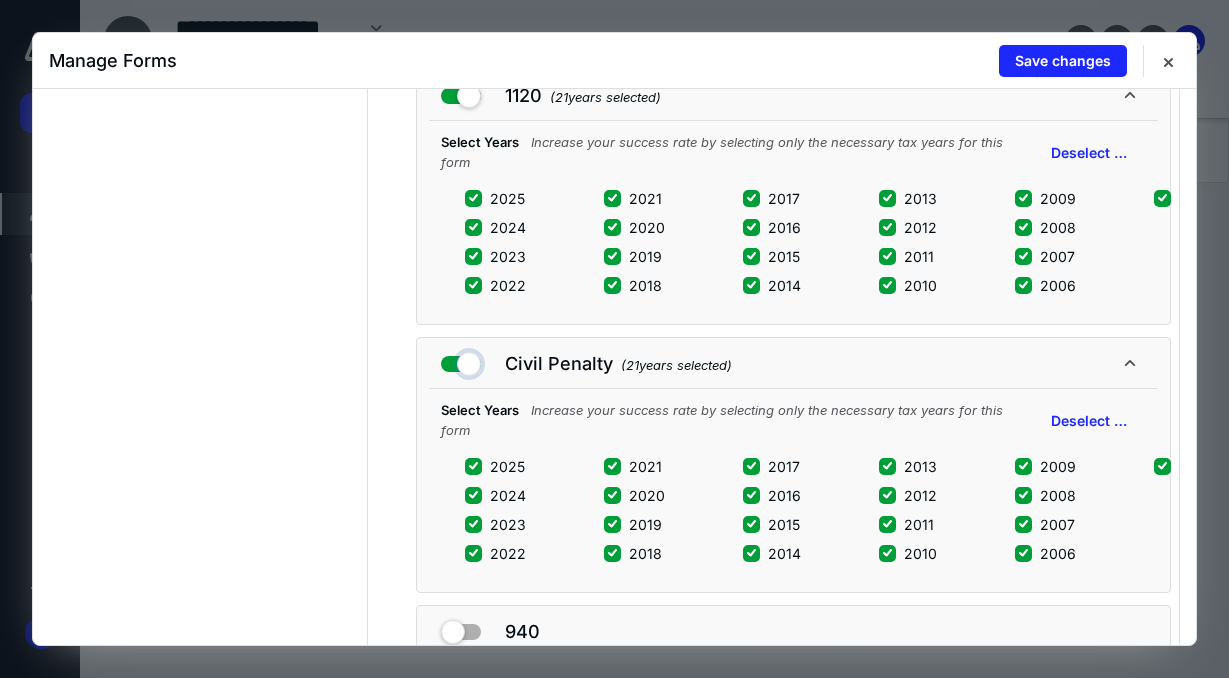 scroll, scrollTop: 700, scrollLeft: 0, axis: vertical 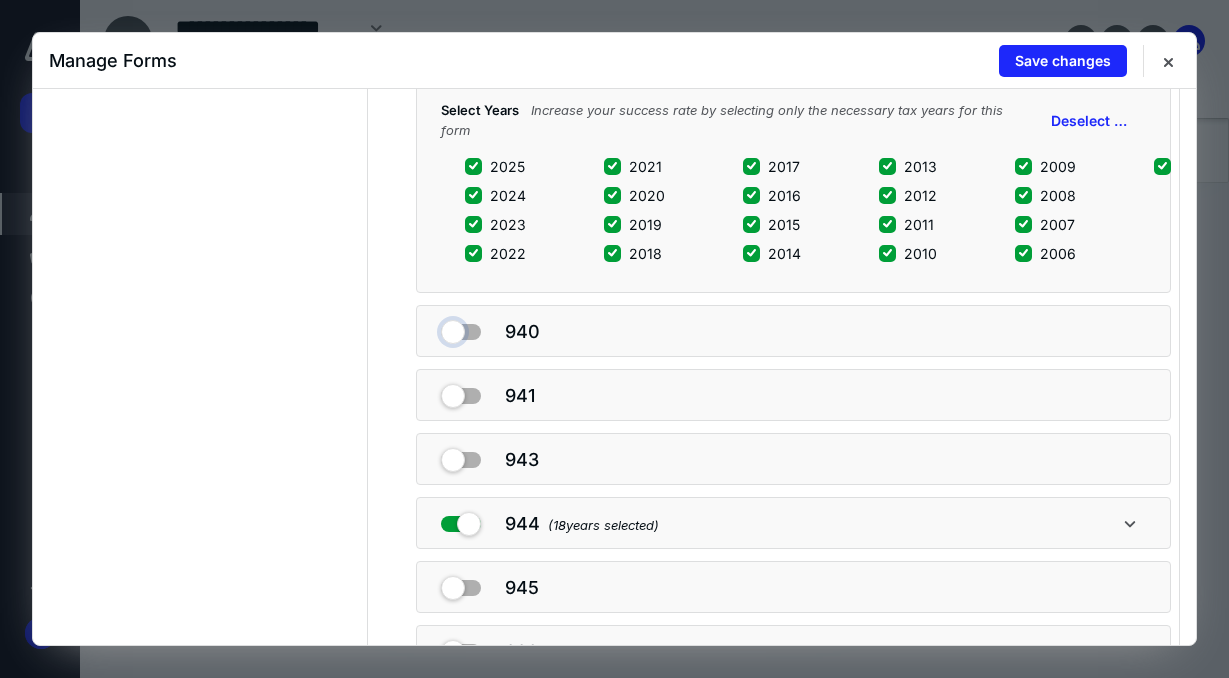 click at bounding box center (461, 328) 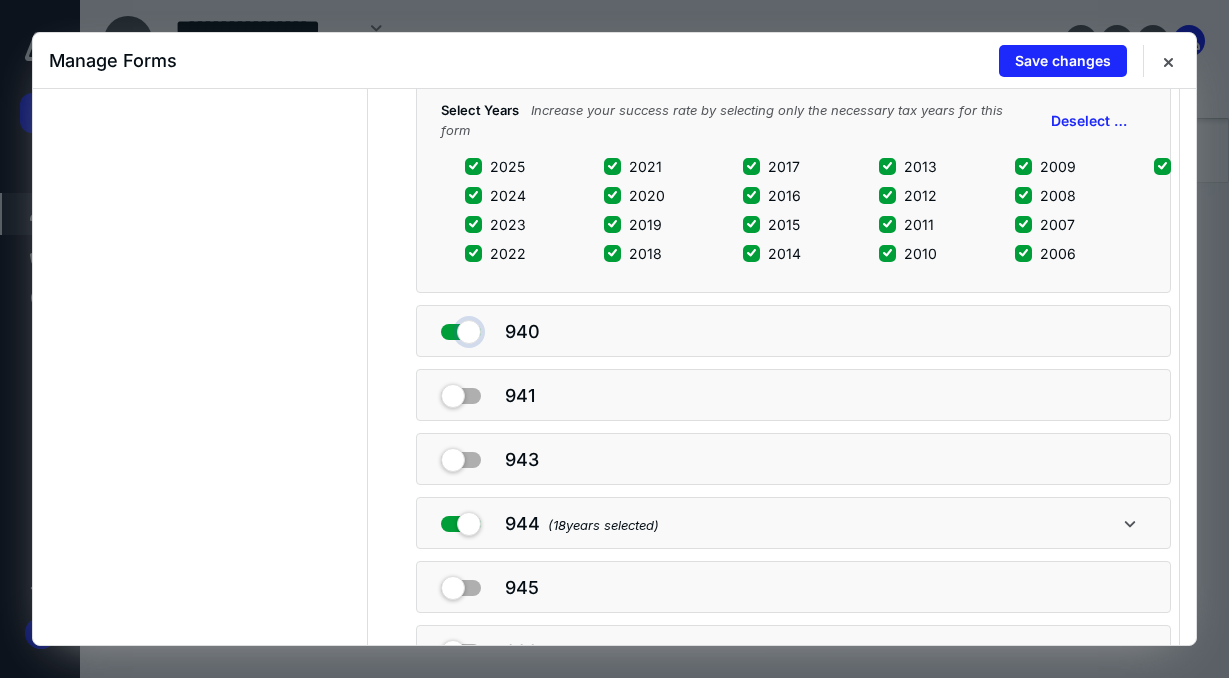 checkbox on "true" 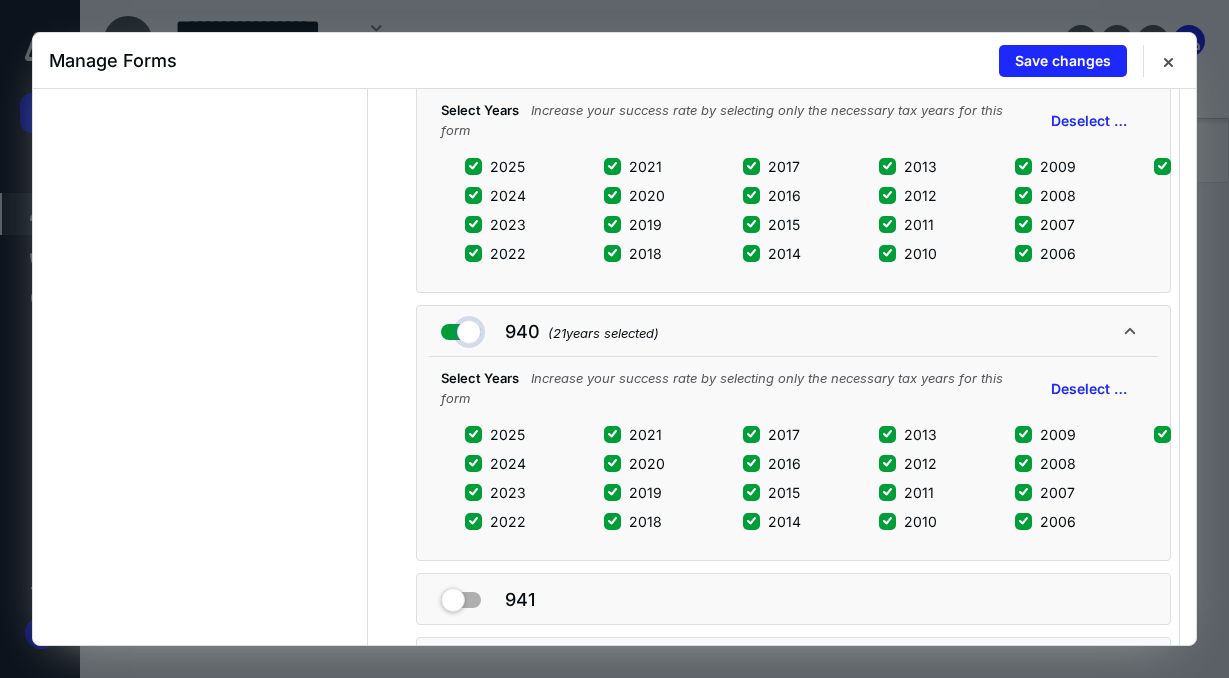 scroll, scrollTop: 900, scrollLeft: 0, axis: vertical 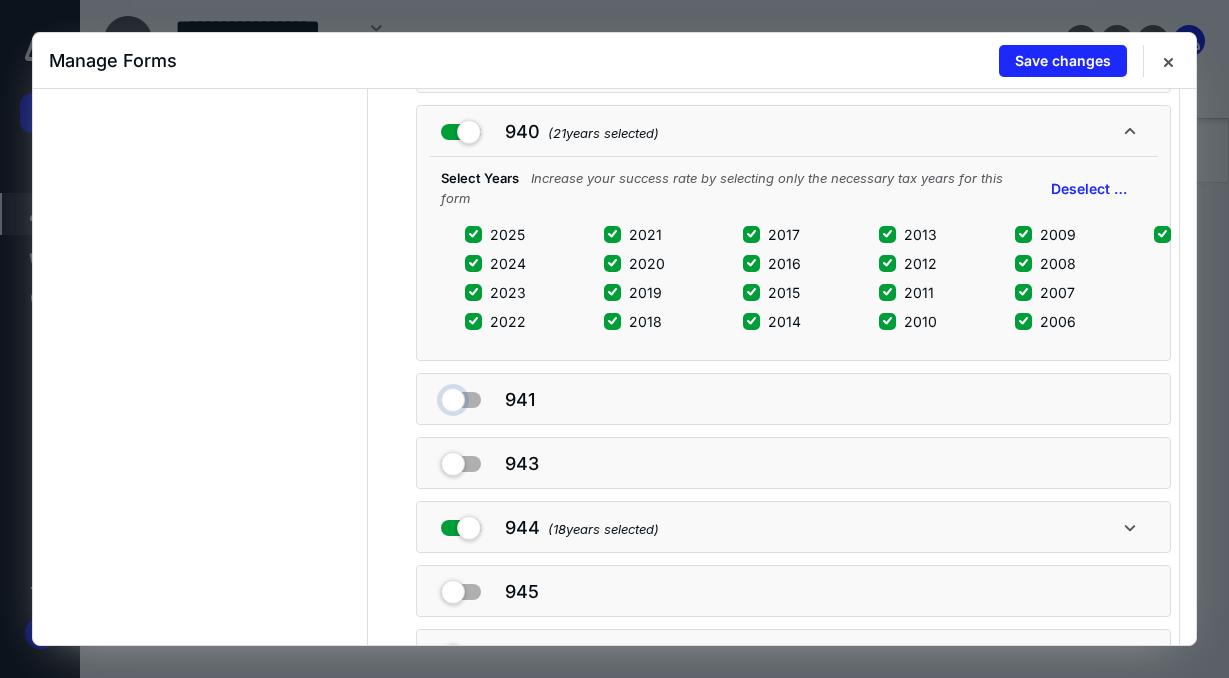 click at bounding box center [461, 396] 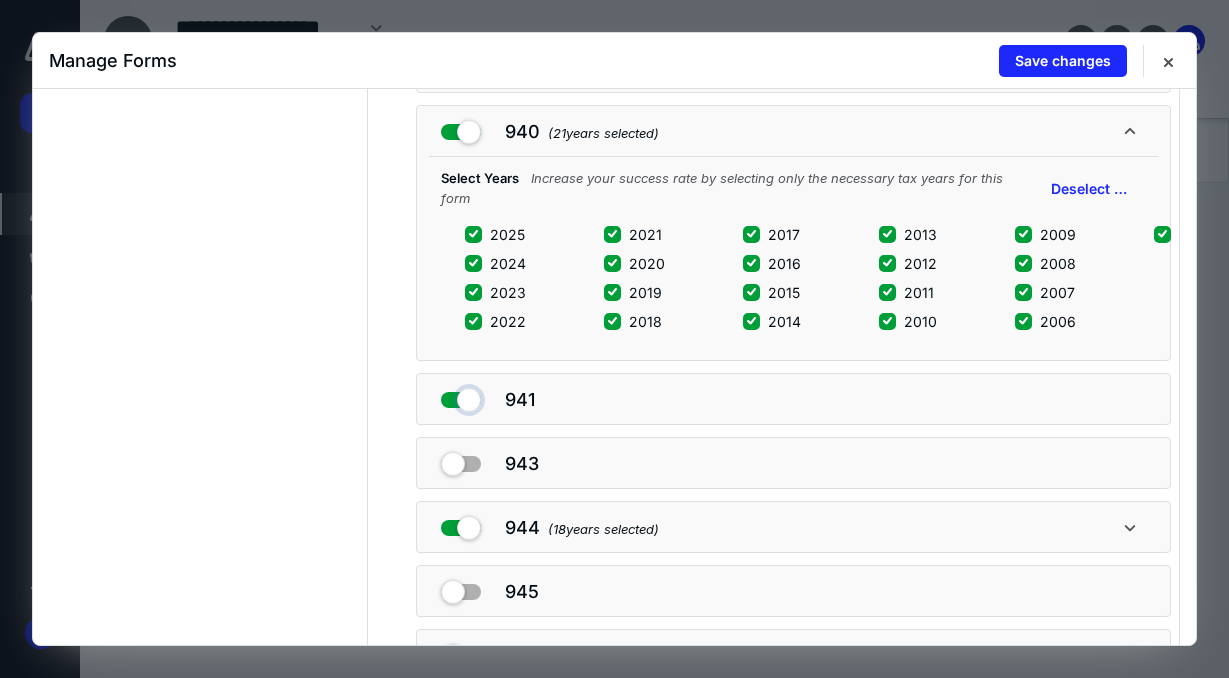 checkbox on "true" 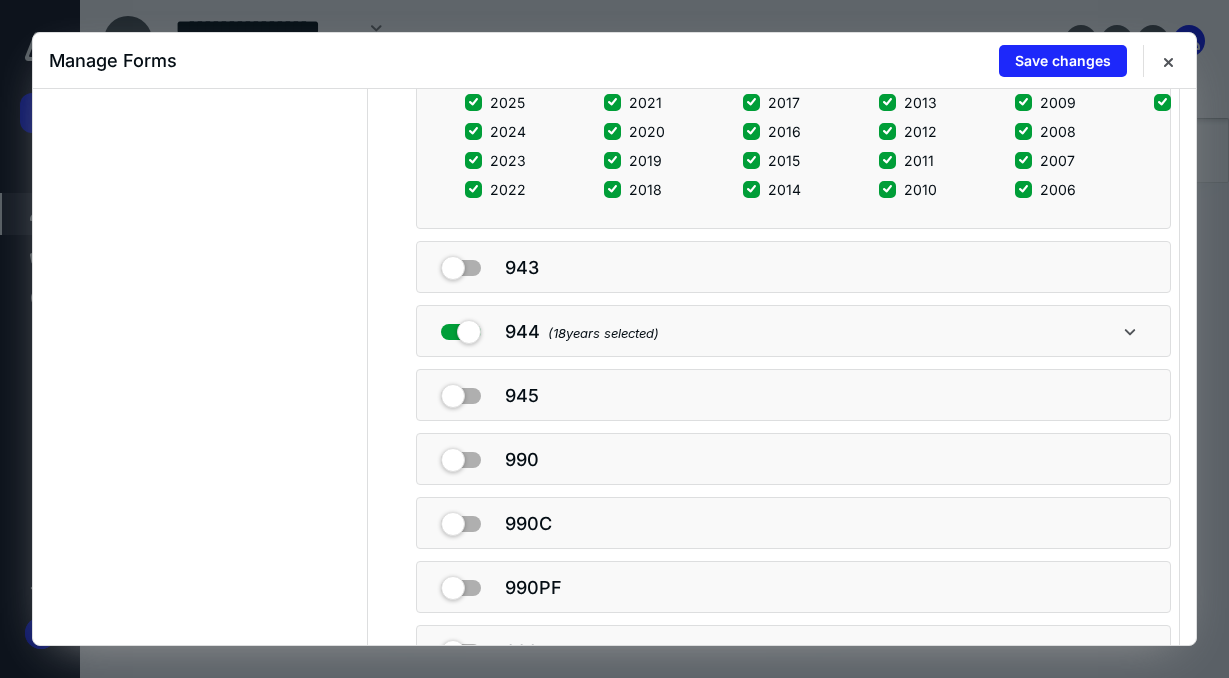 scroll, scrollTop: 1400, scrollLeft: 0, axis: vertical 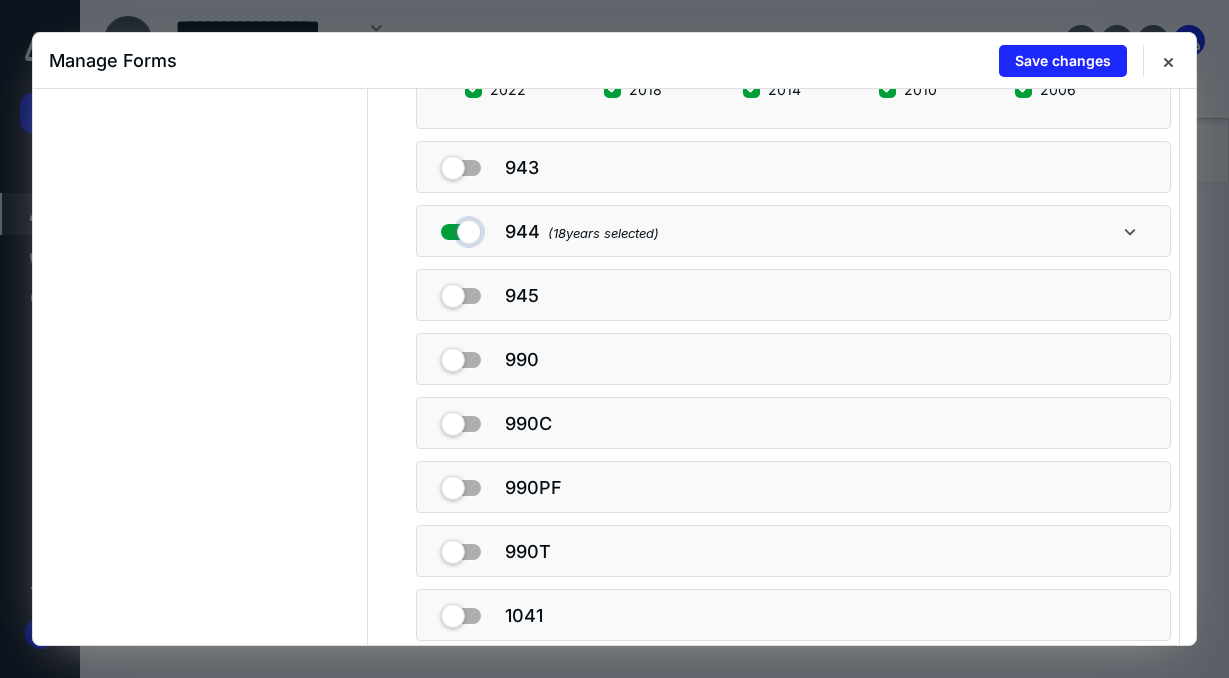 click at bounding box center [461, 228] 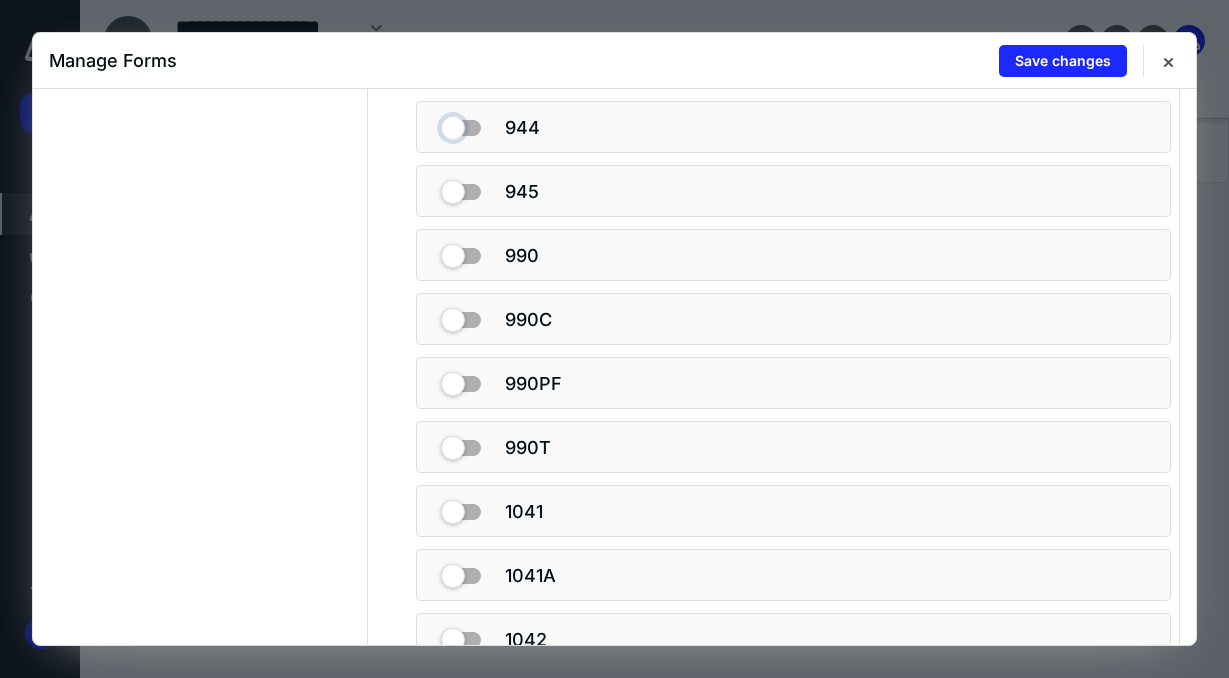 scroll, scrollTop: 1200, scrollLeft: 0, axis: vertical 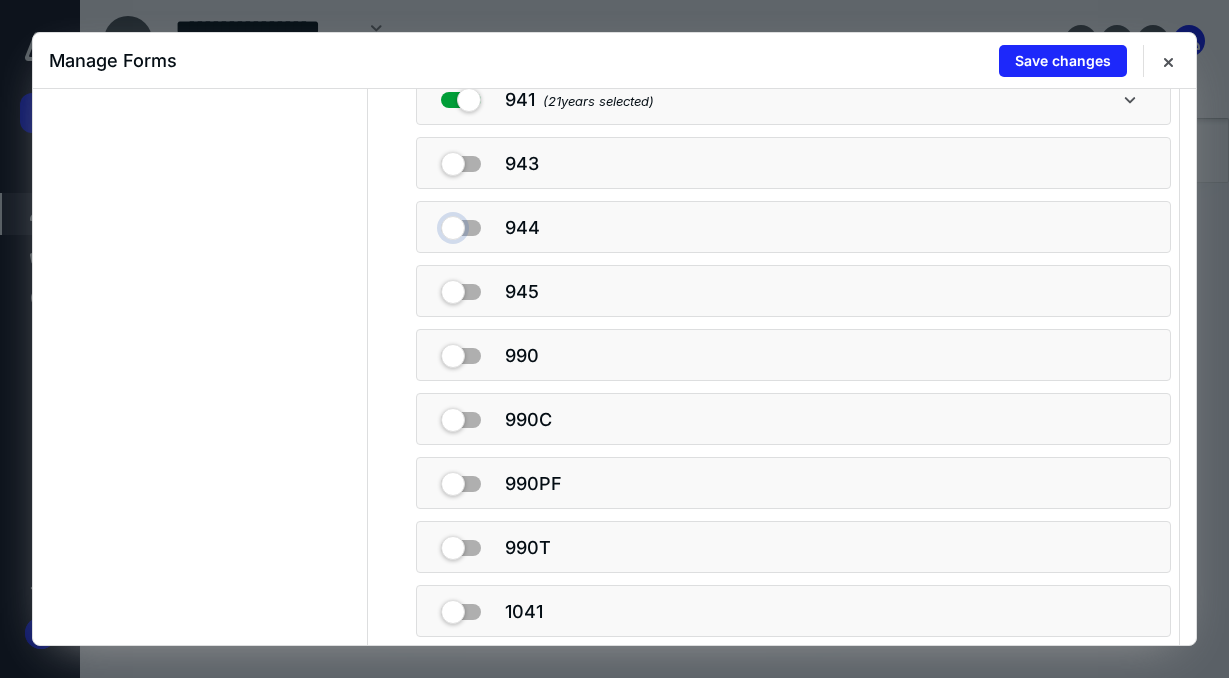 click at bounding box center (461, 224) 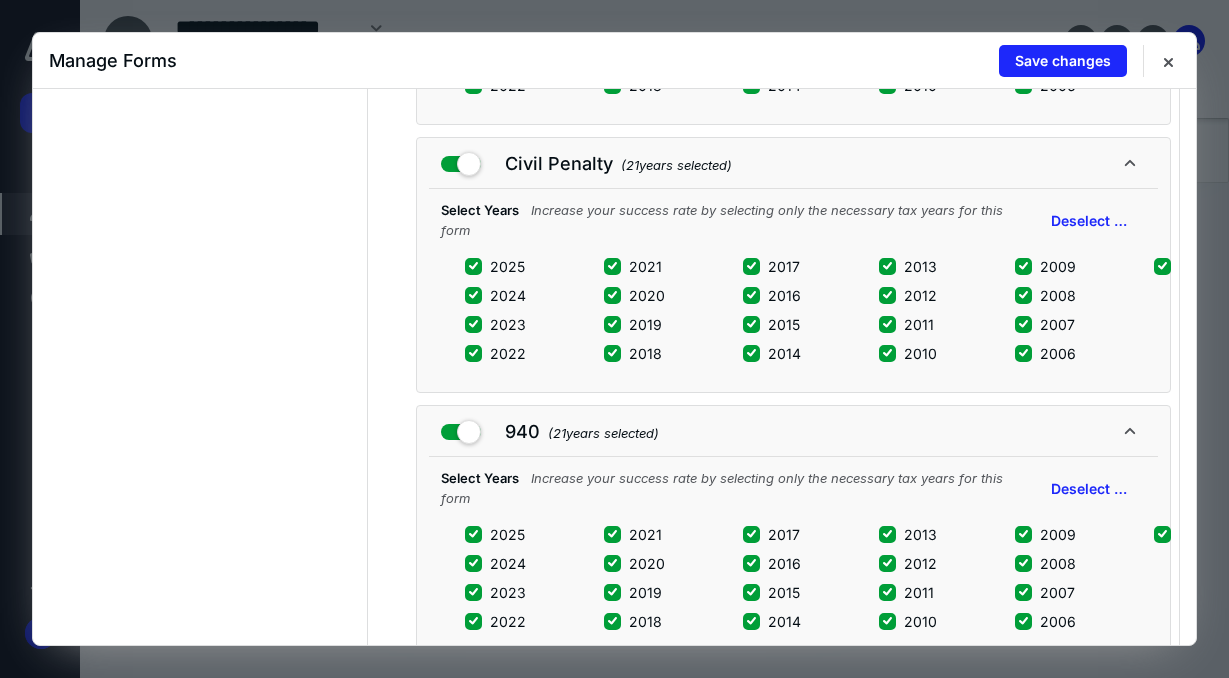 scroll, scrollTop: 0, scrollLeft: 0, axis: both 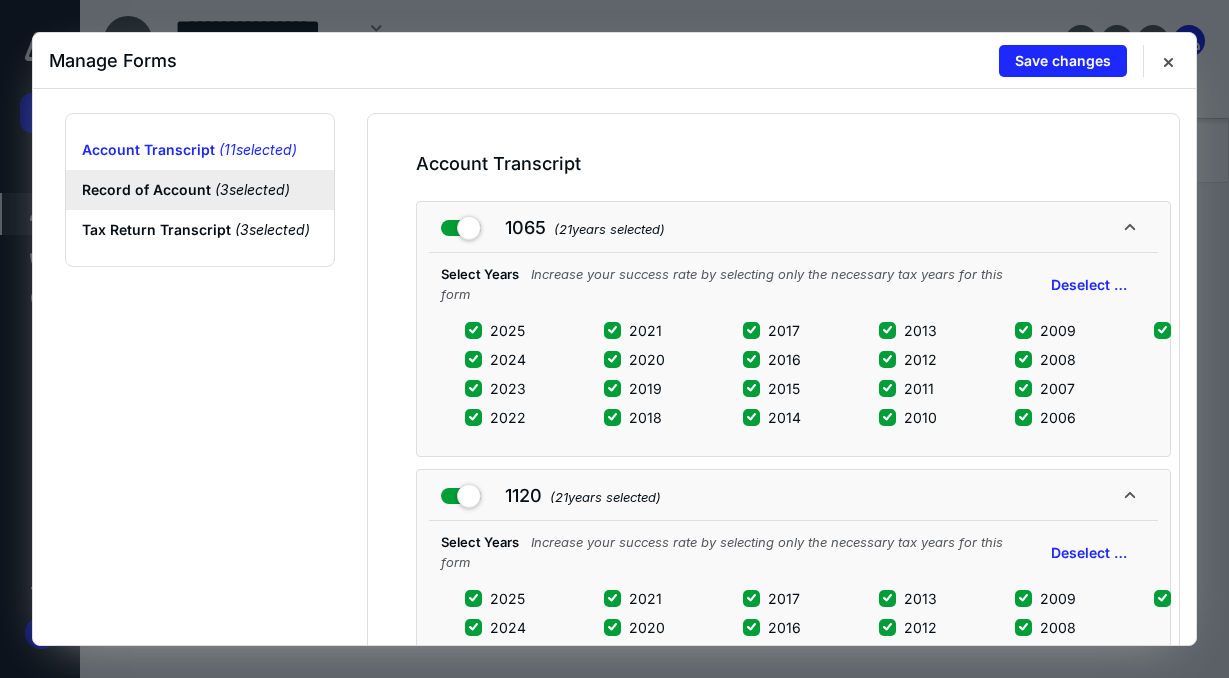 click on "Record of Account   ( 3  selected)" at bounding box center (200, 190) 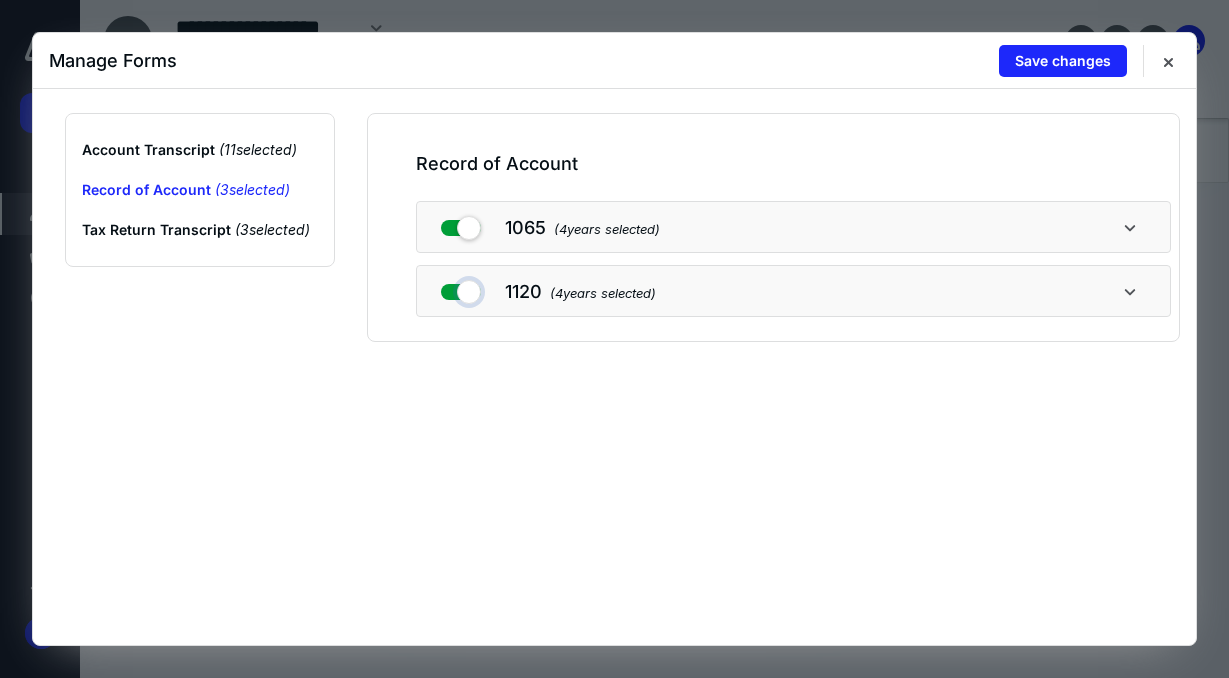 click at bounding box center (461, 288) 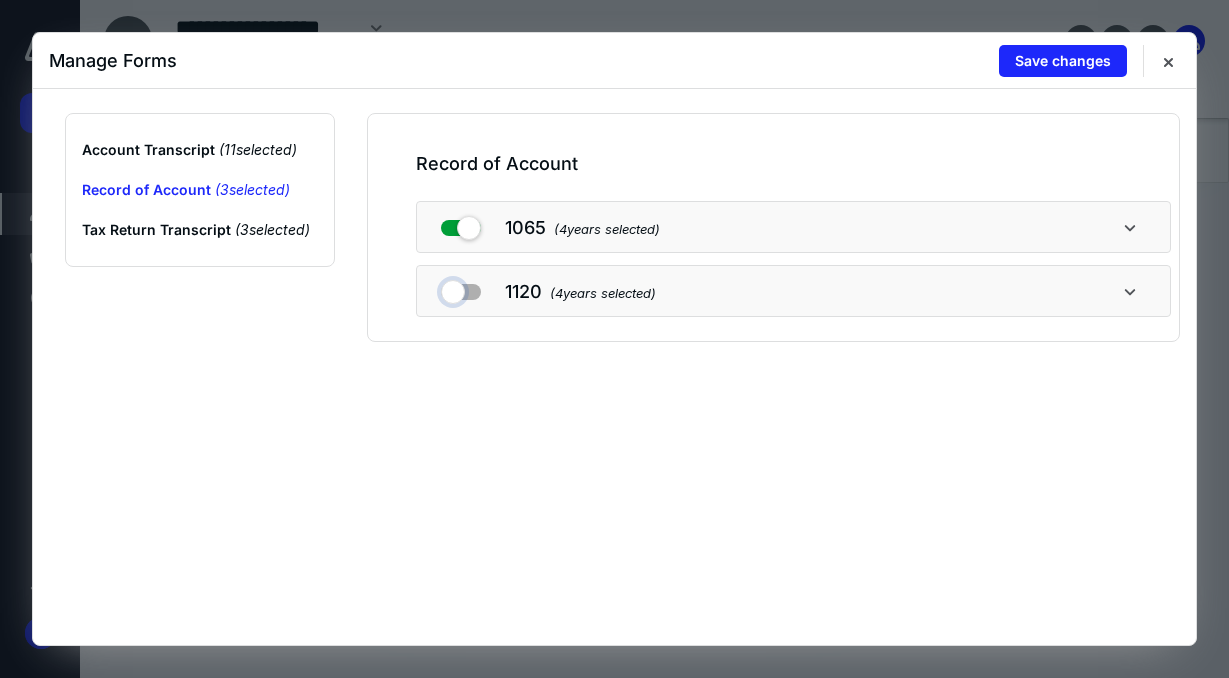 checkbox on "false" 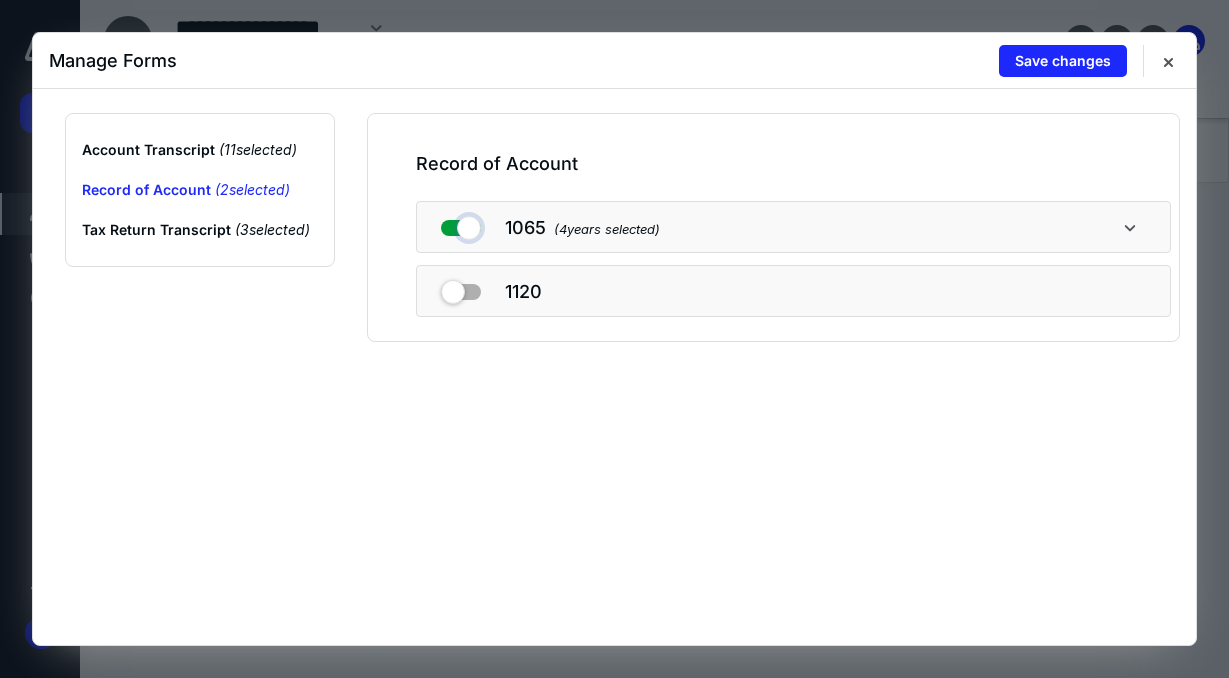 click at bounding box center [461, 224] 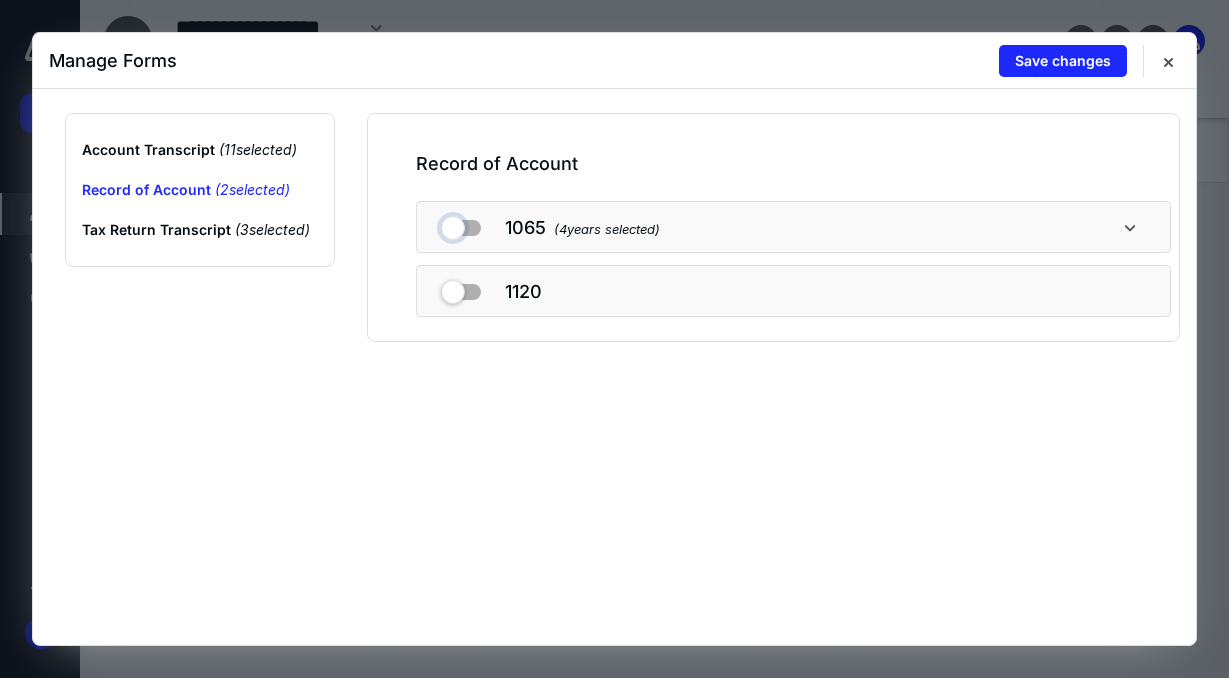checkbox on "false" 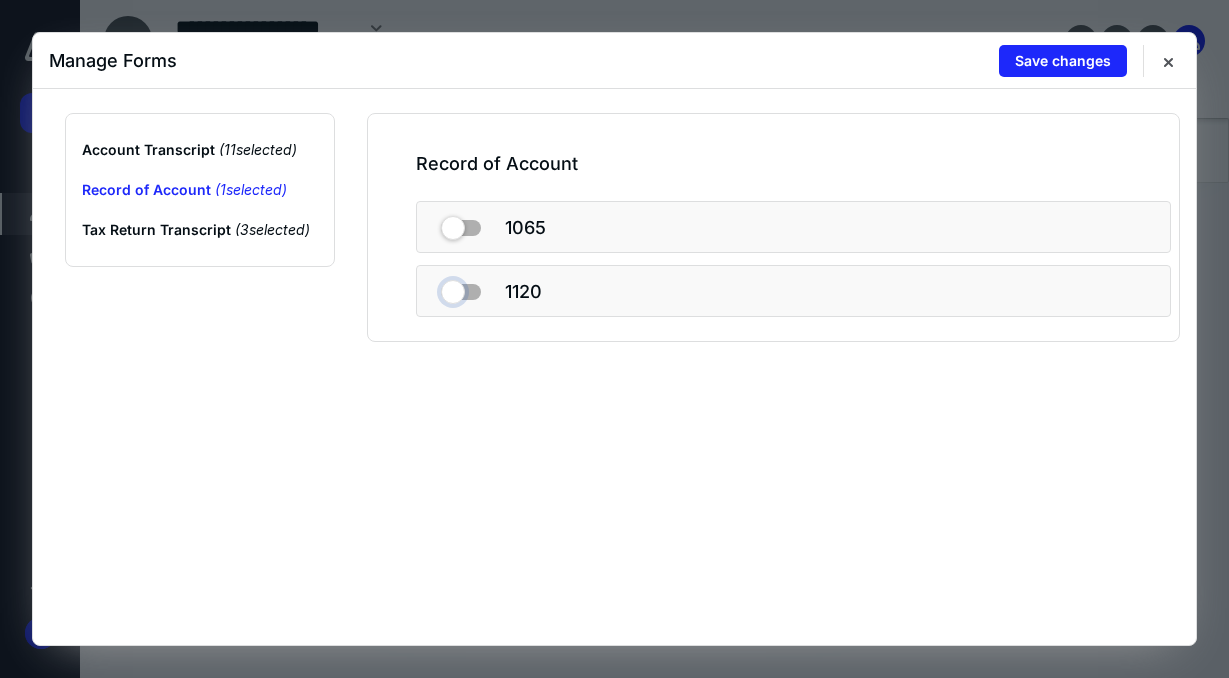 click at bounding box center (461, 288) 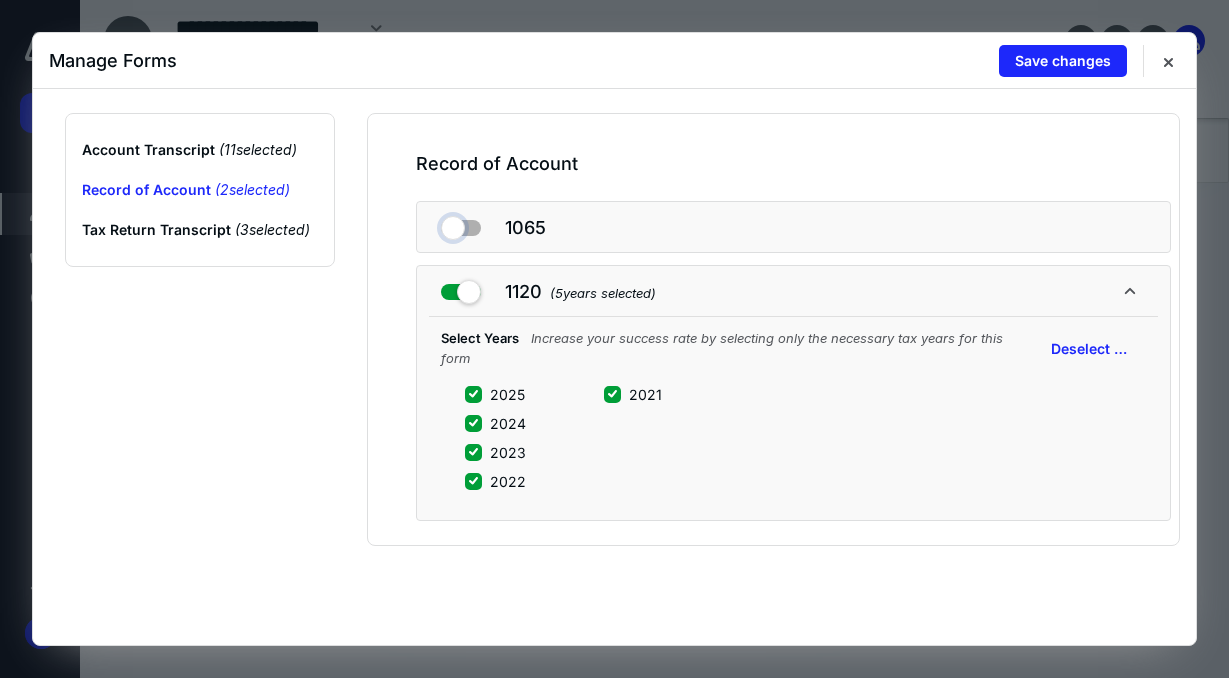 click at bounding box center [461, 224] 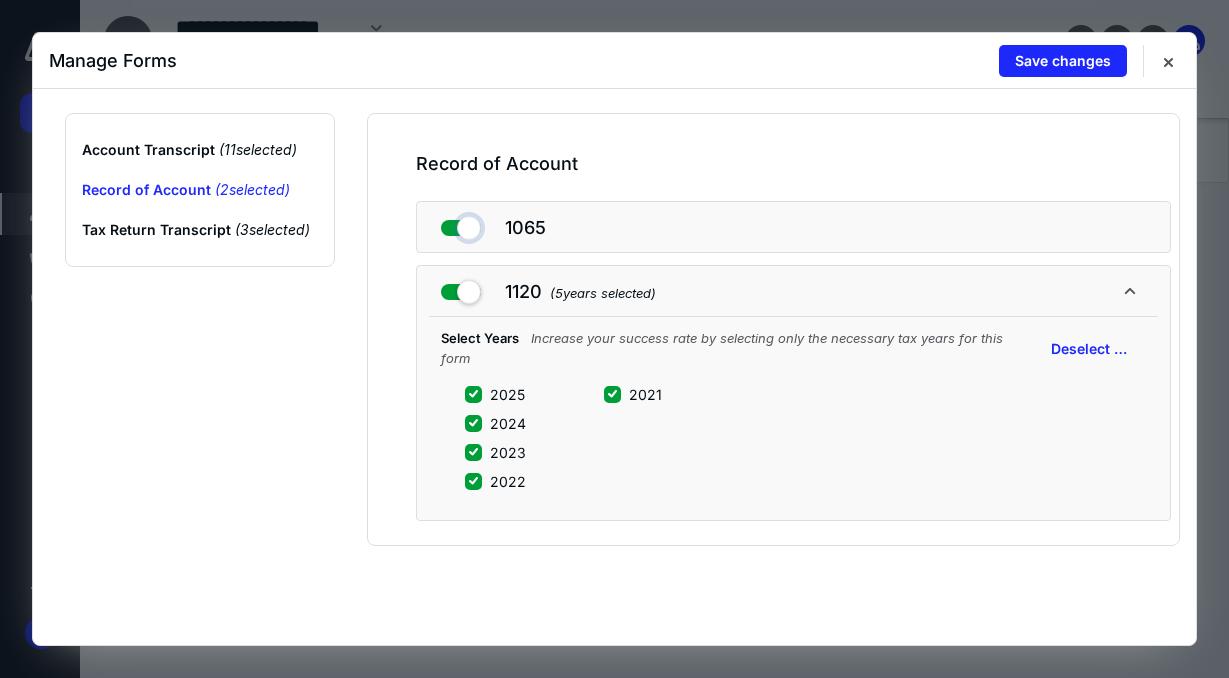checkbox on "true" 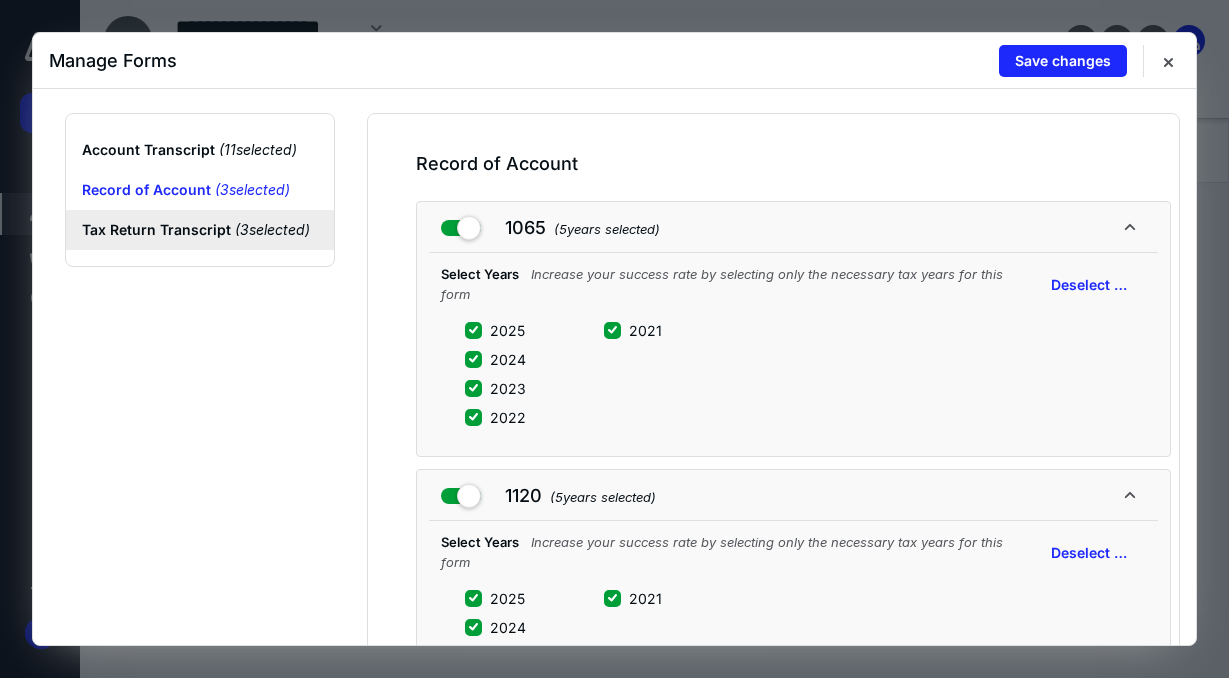 click on "Tax Return Transcript   ( 3  selected)" at bounding box center (200, 230) 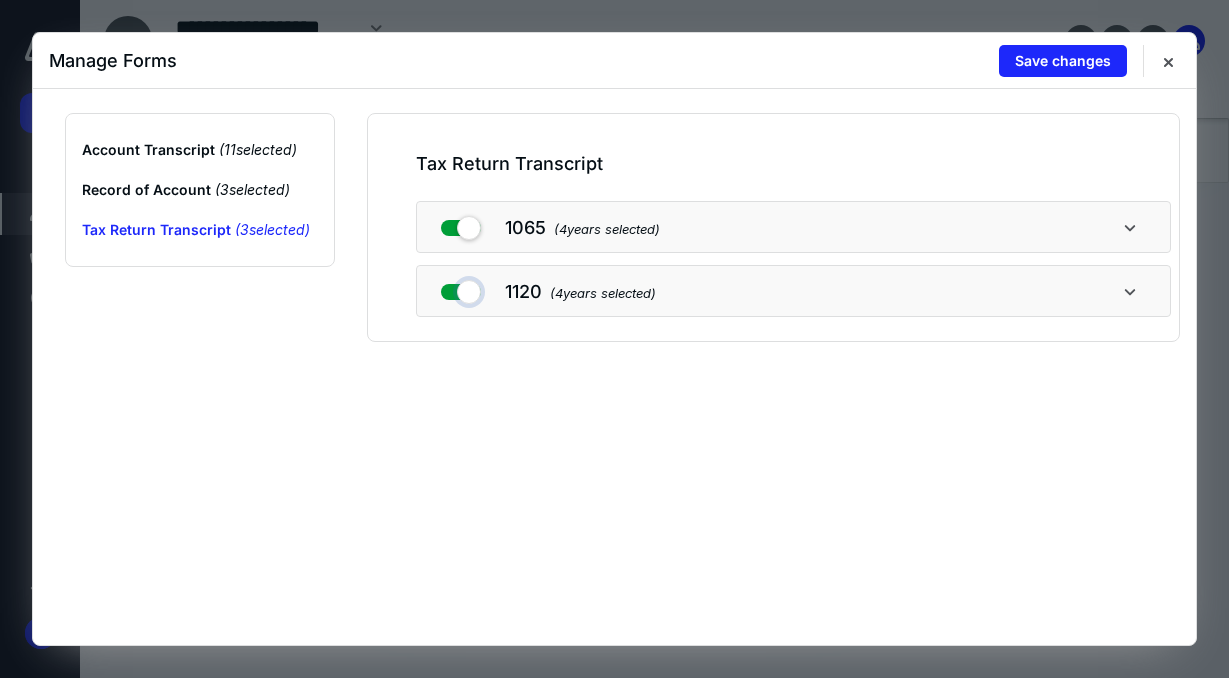 click at bounding box center (461, 288) 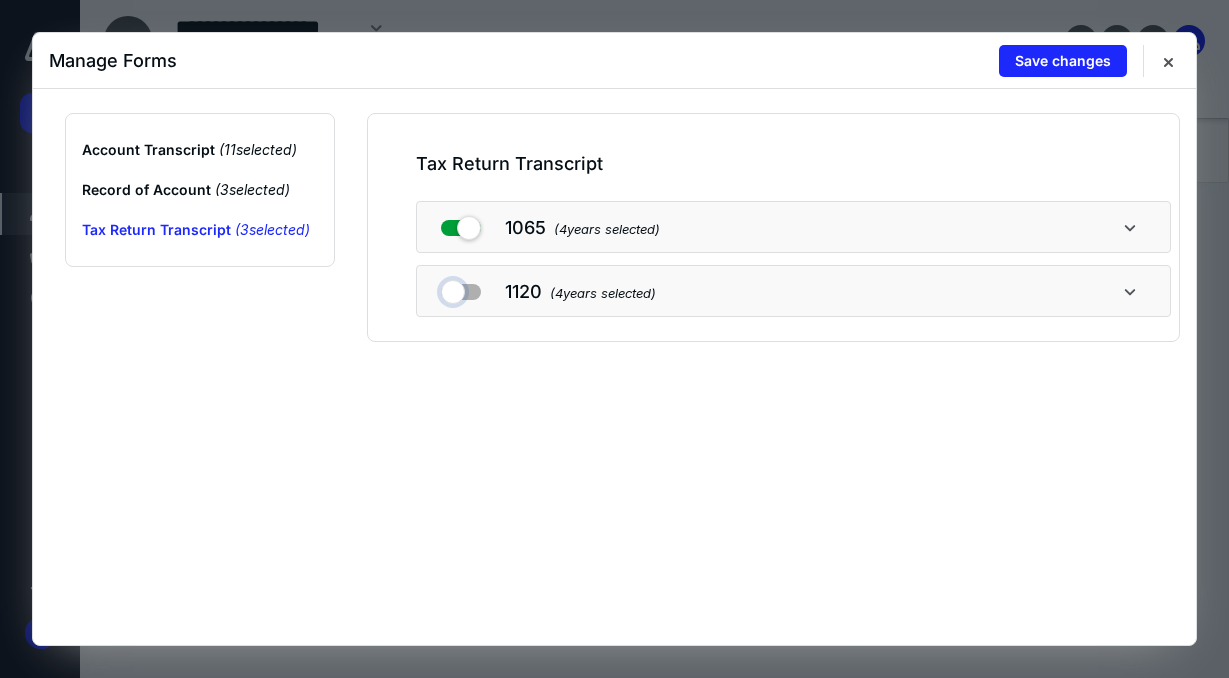 checkbox on "false" 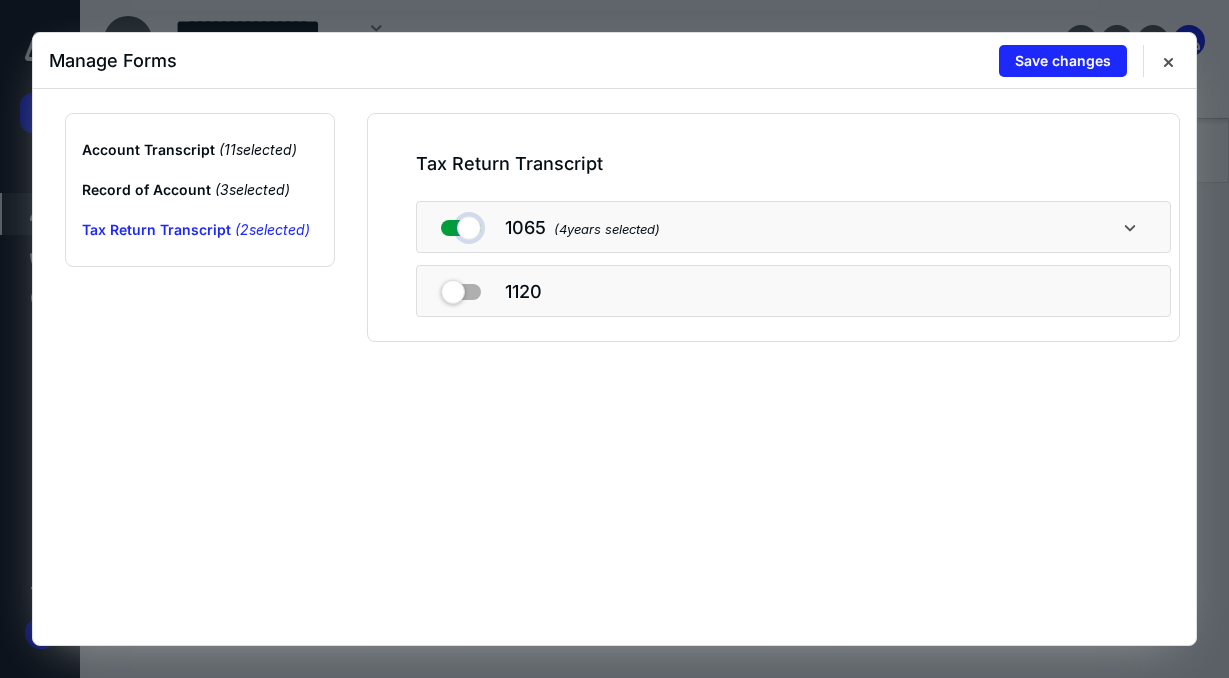 click at bounding box center (461, 224) 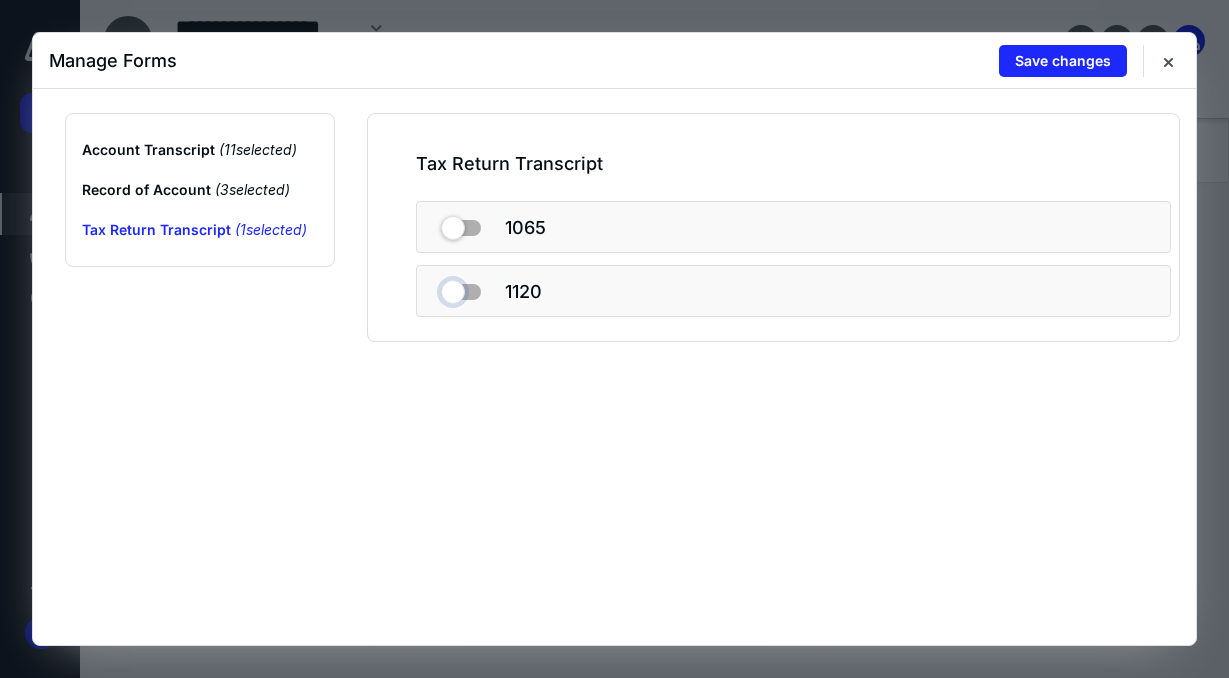 click at bounding box center (461, 288) 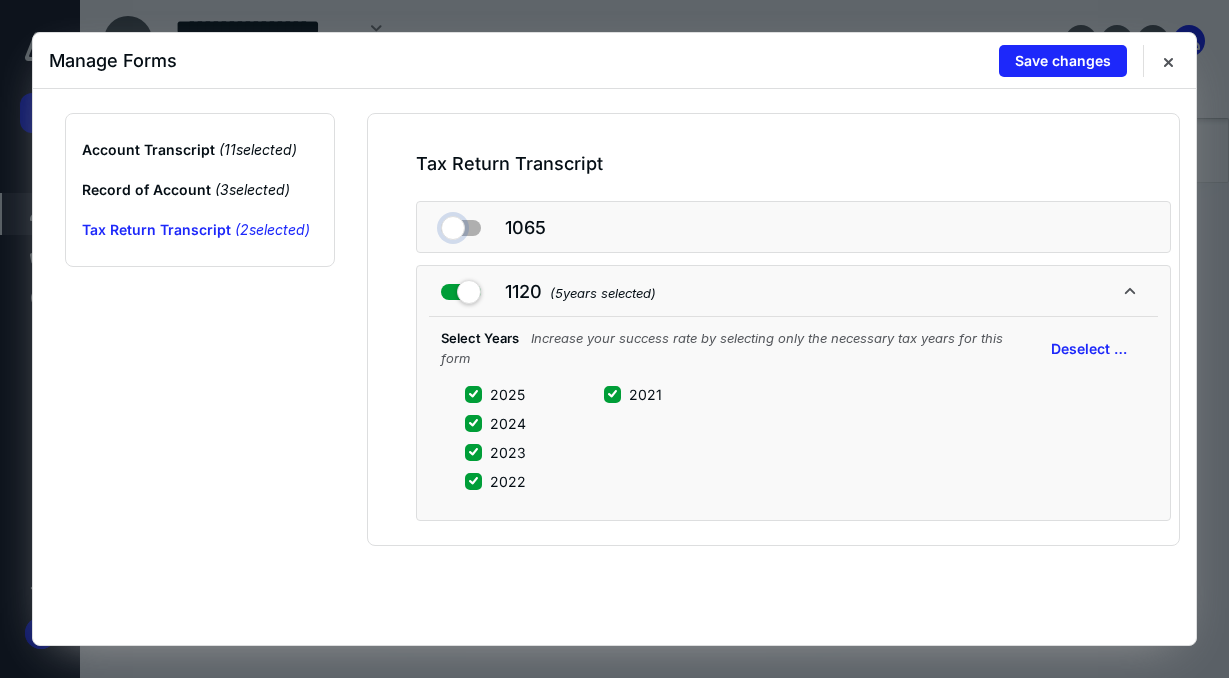 click at bounding box center (461, 224) 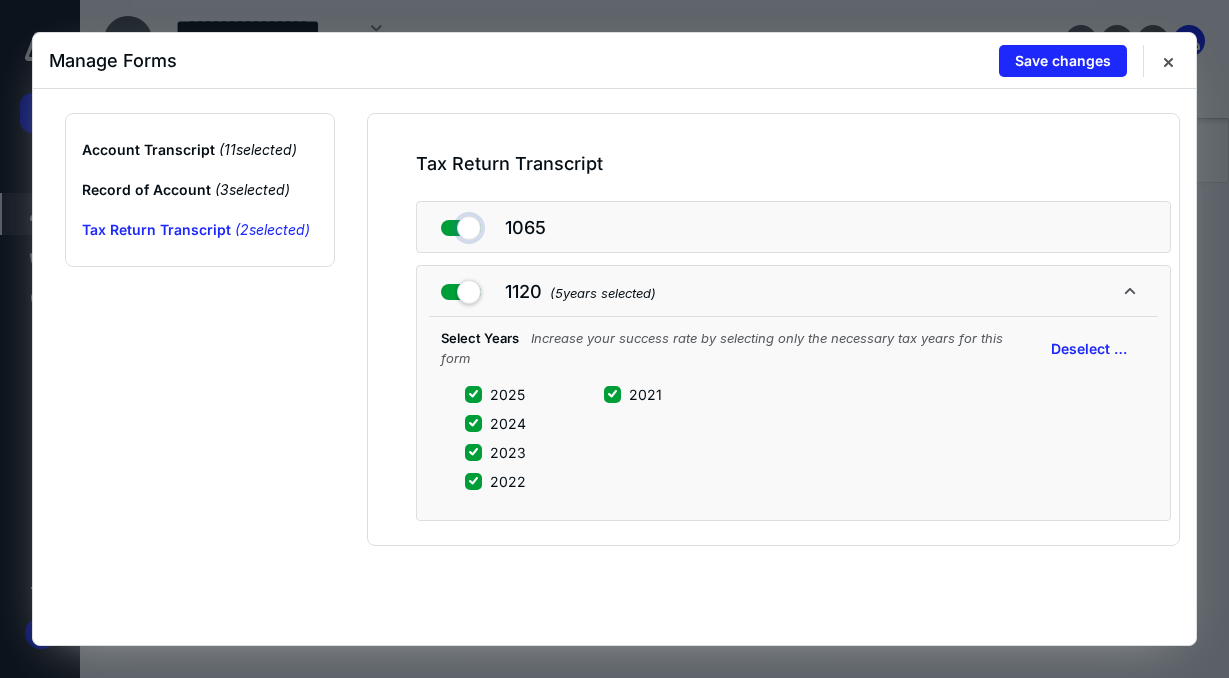 checkbox on "true" 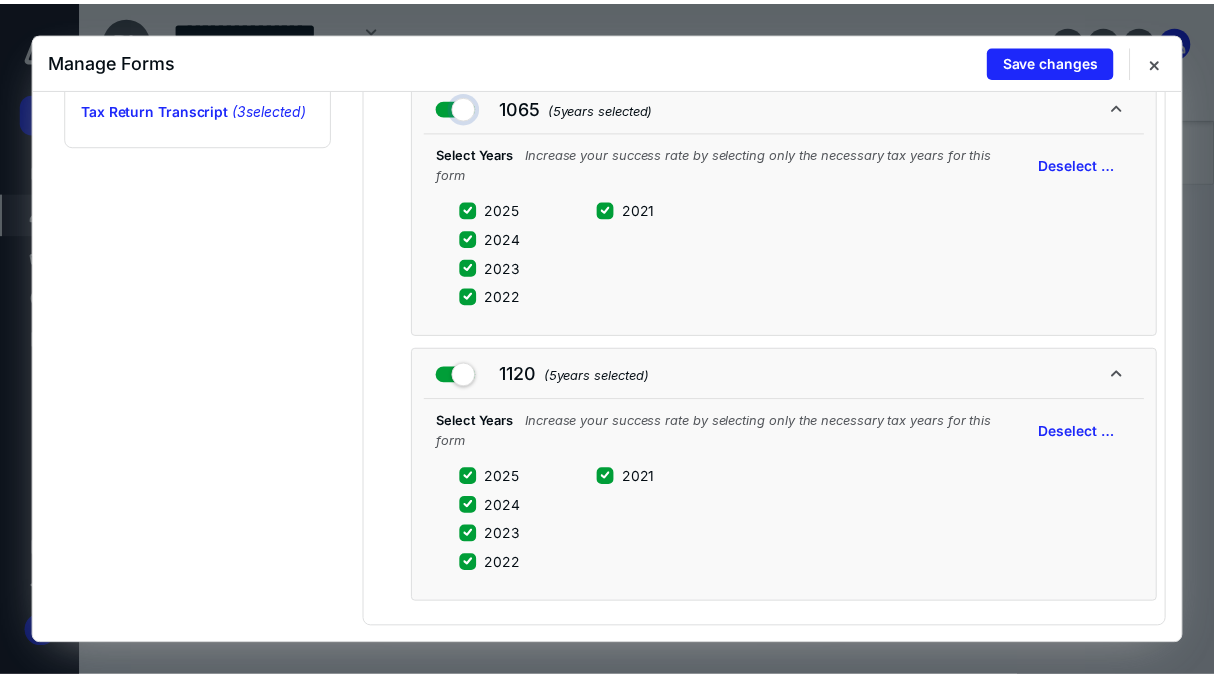 scroll, scrollTop: 0, scrollLeft: 0, axis: both 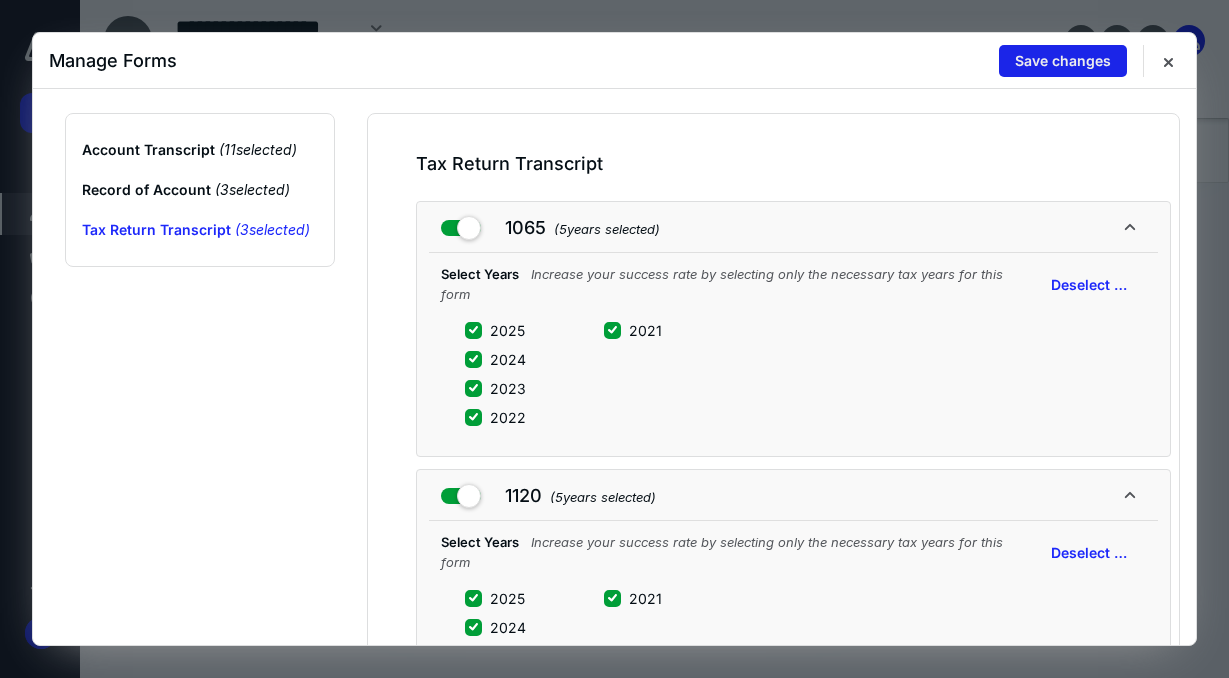 click on "Save changes" at bounding box center [1063, 61] 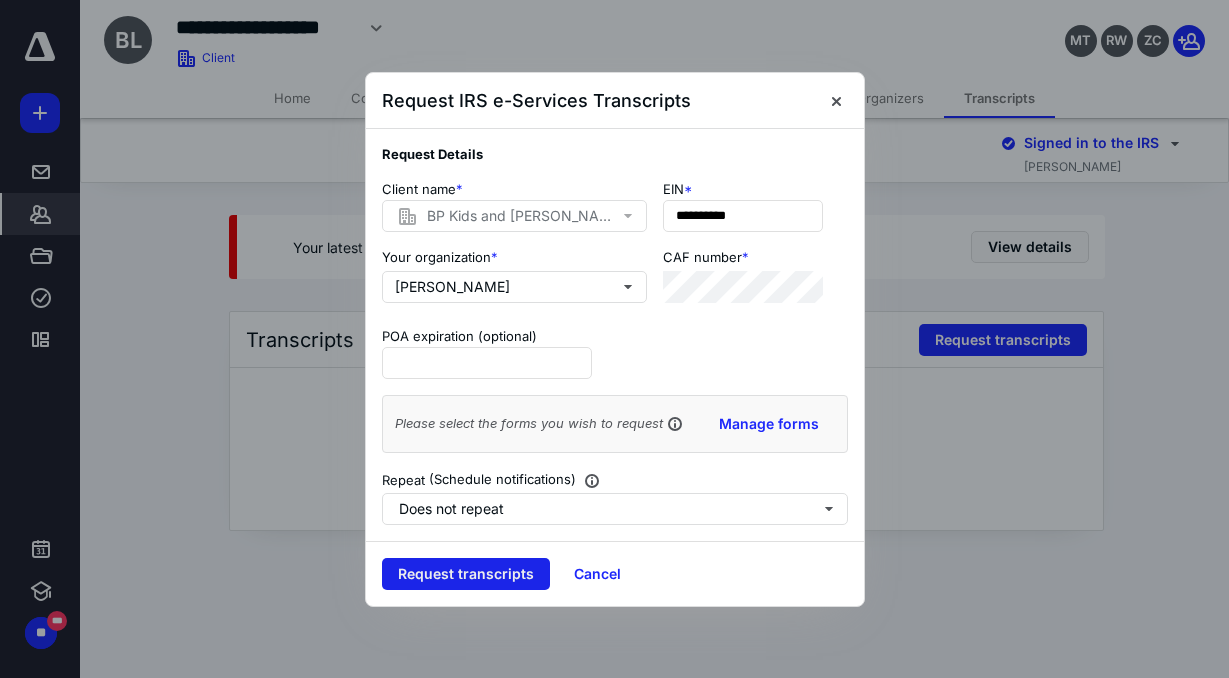 click on "Request transcripts" at bounding box center [466, 574] 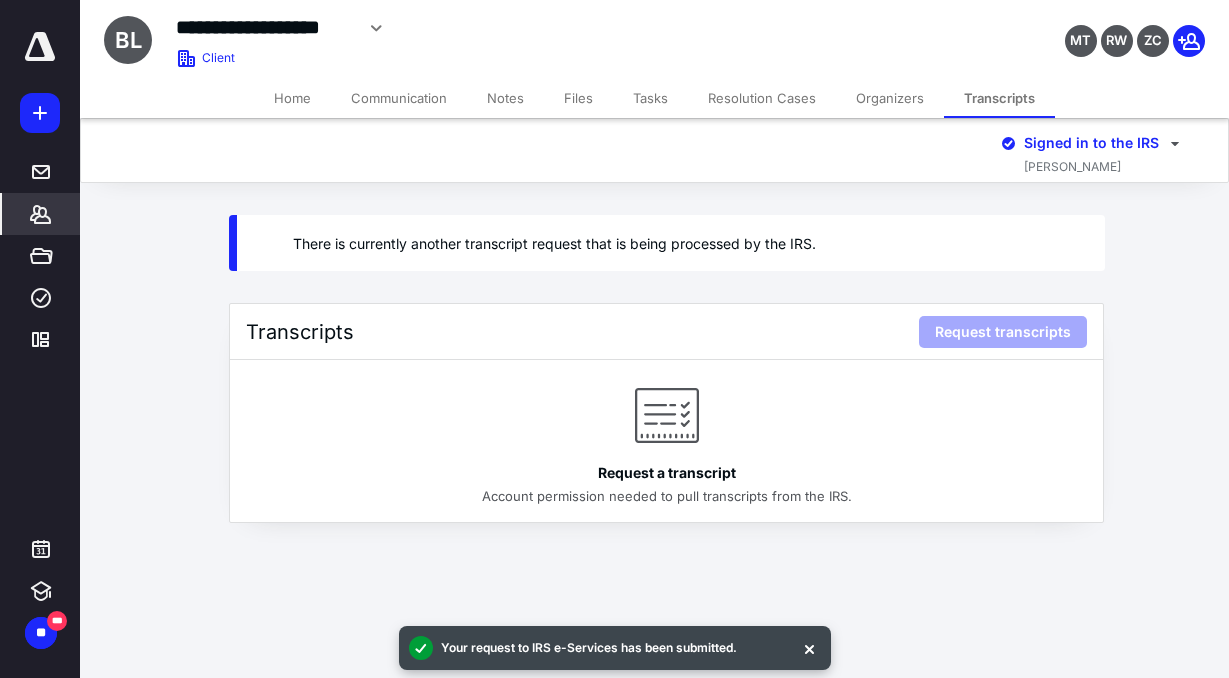 click on "Home" at bounding box center [292, 98] 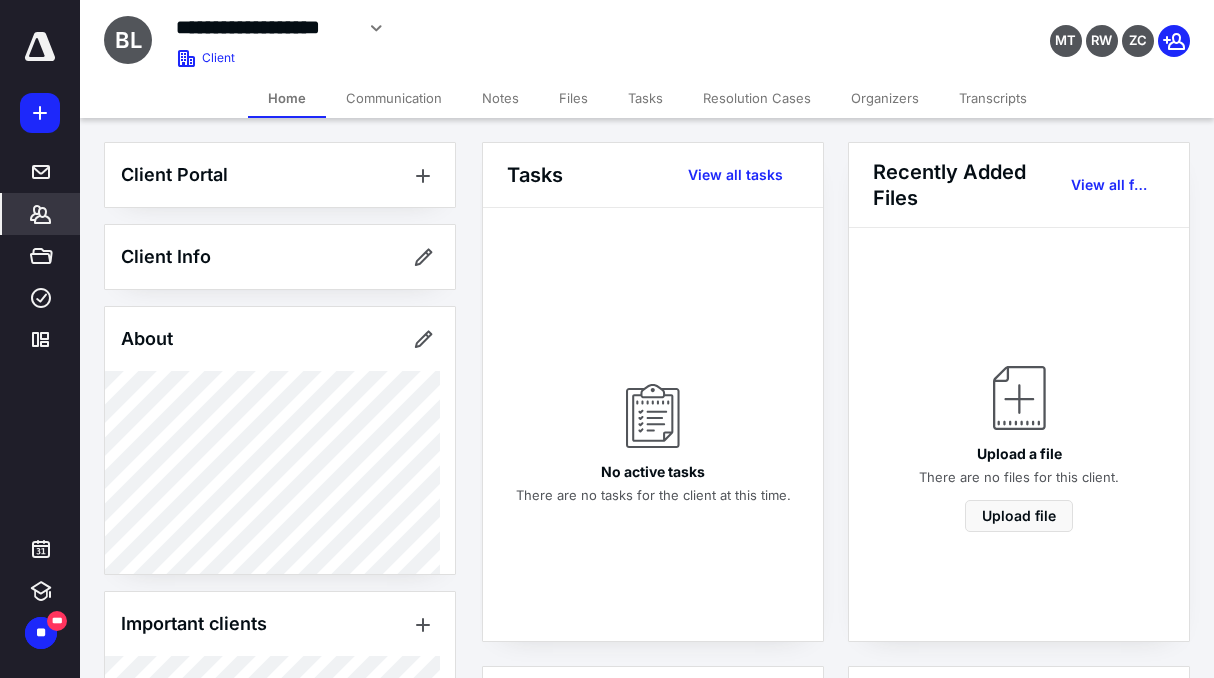 click on "Transcripts" at bounding box center (993, 98) 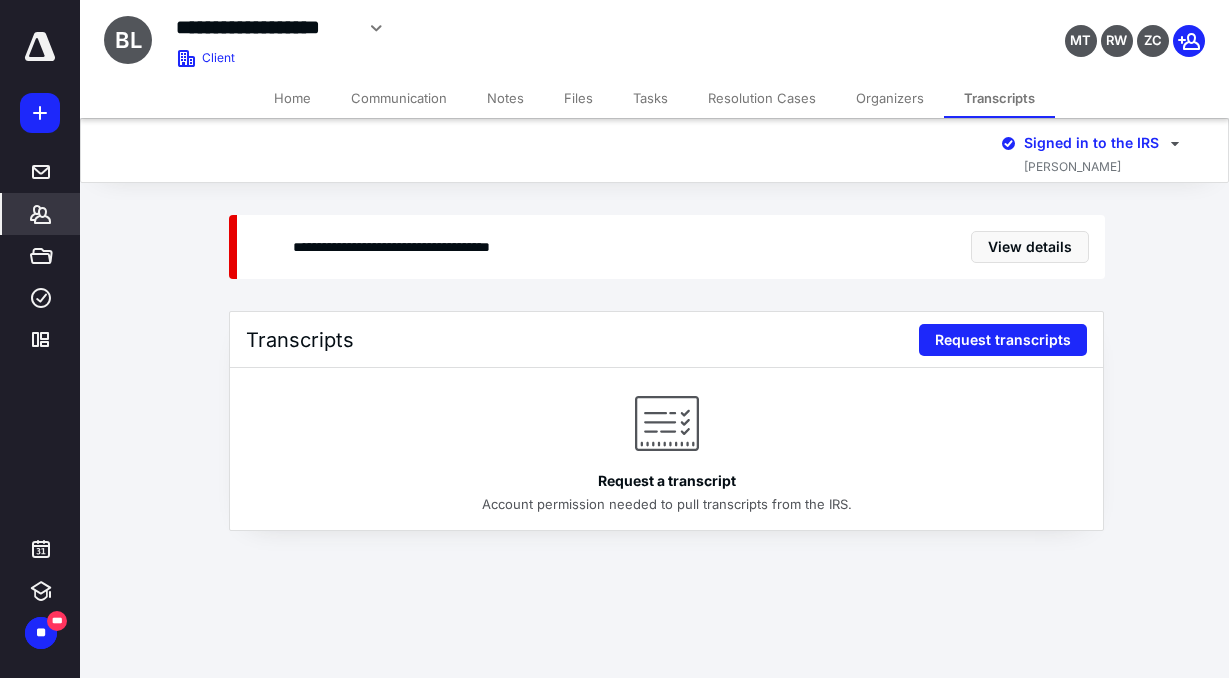 click on "**********" at bounding box center [614, 339] 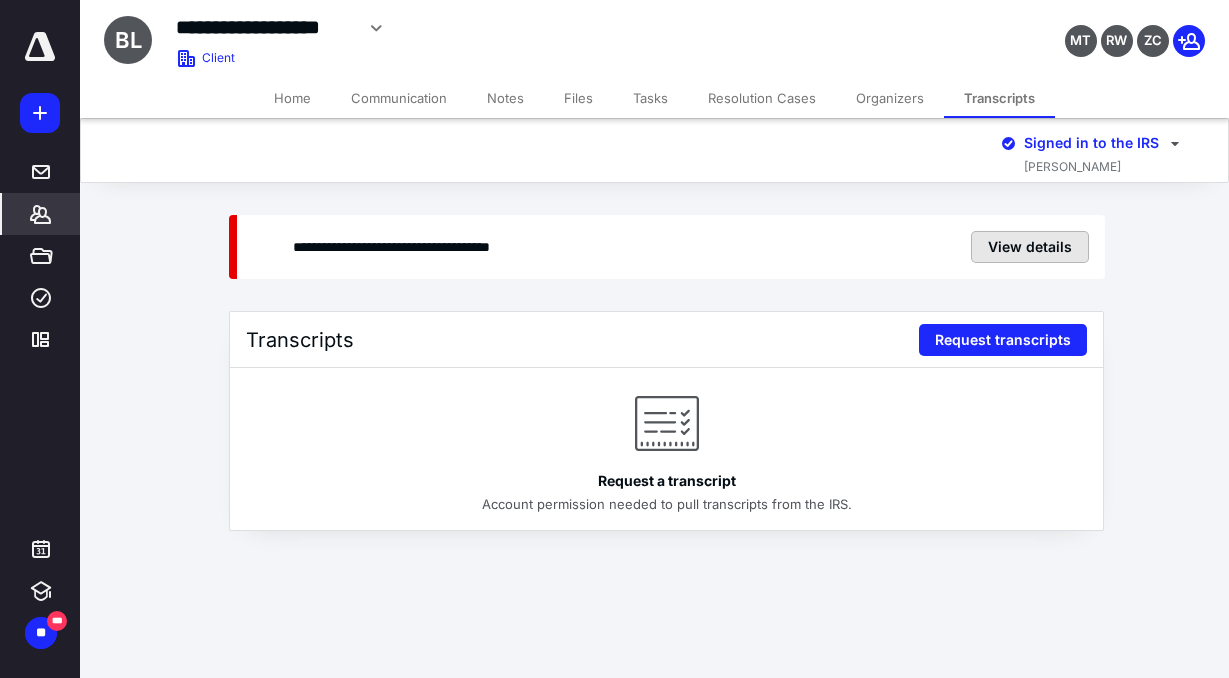 click on "View details" at bounding box center [1030, 247] 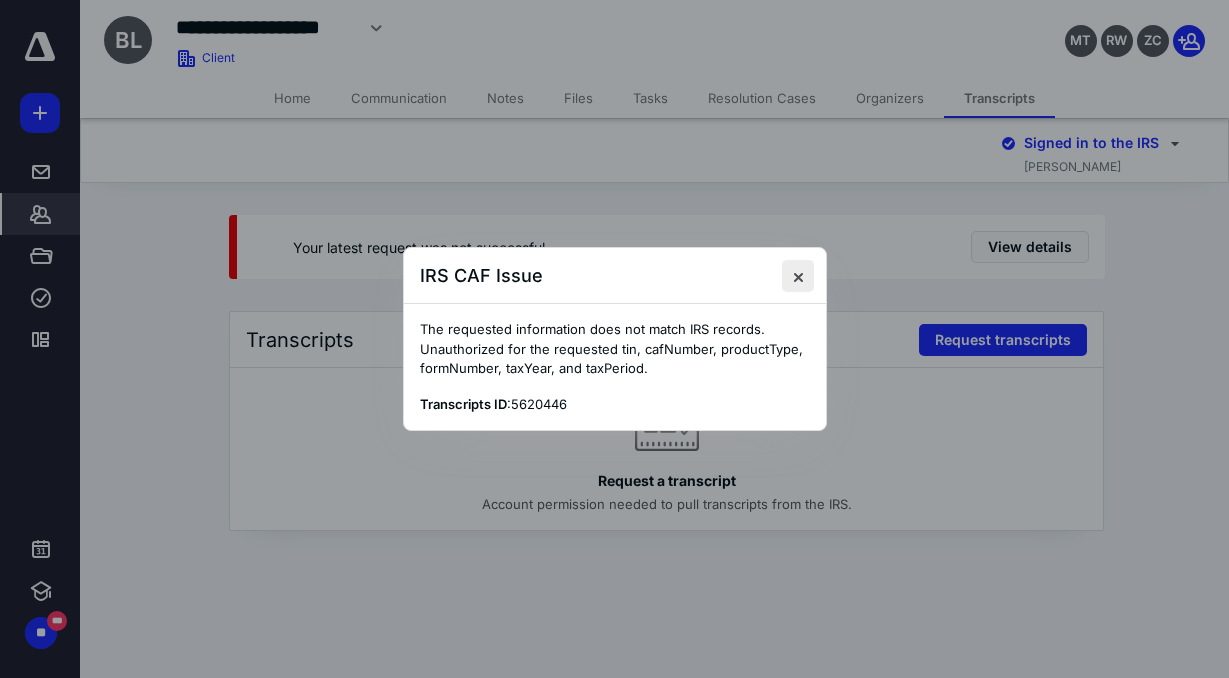 click at bounding box center [798, 276] 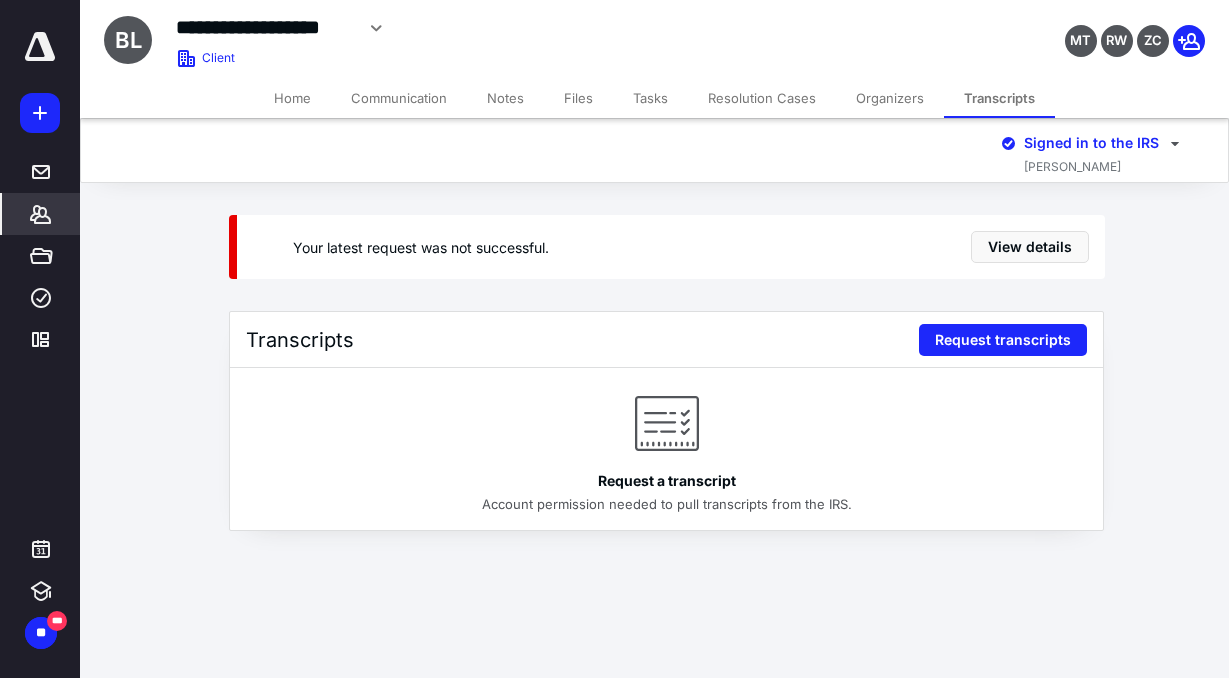 click on "Home" at bounding box center (292, 98) 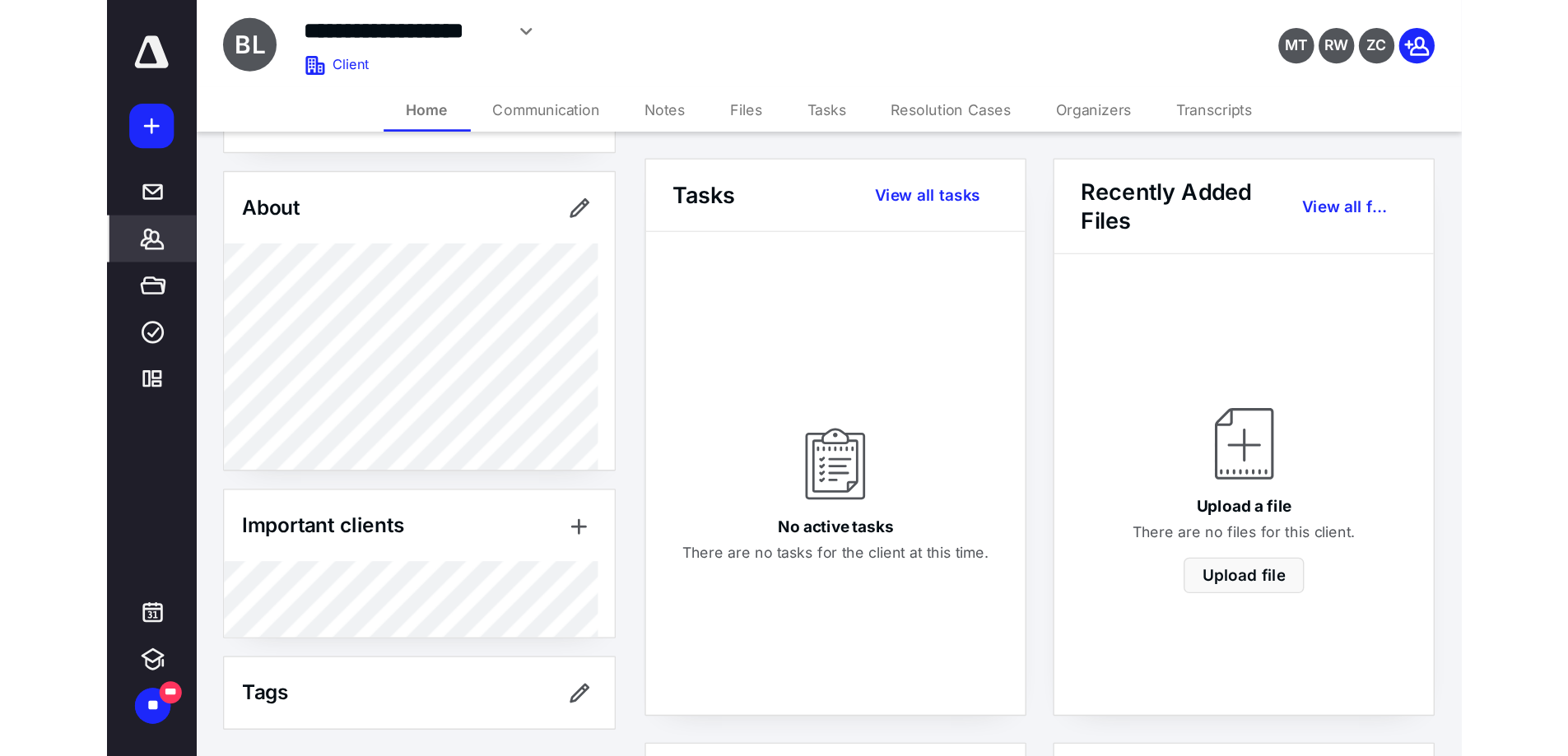 scroll, scrollTop: 0, scrollLeft: 0, axis: both 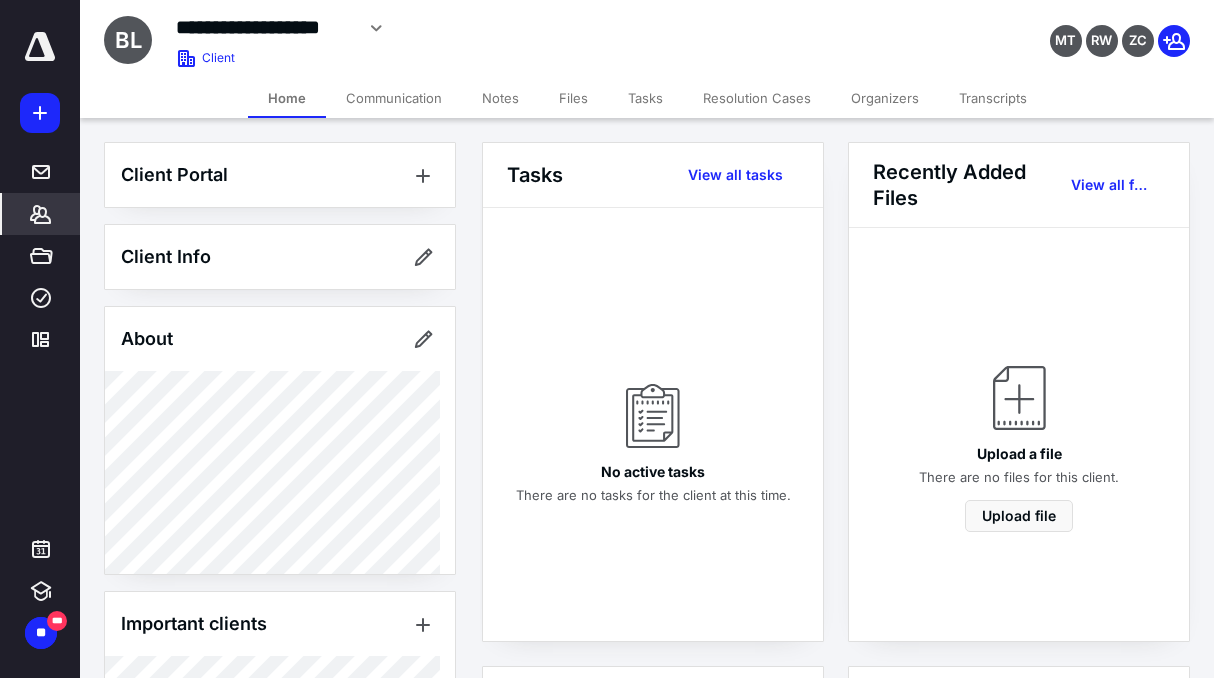click 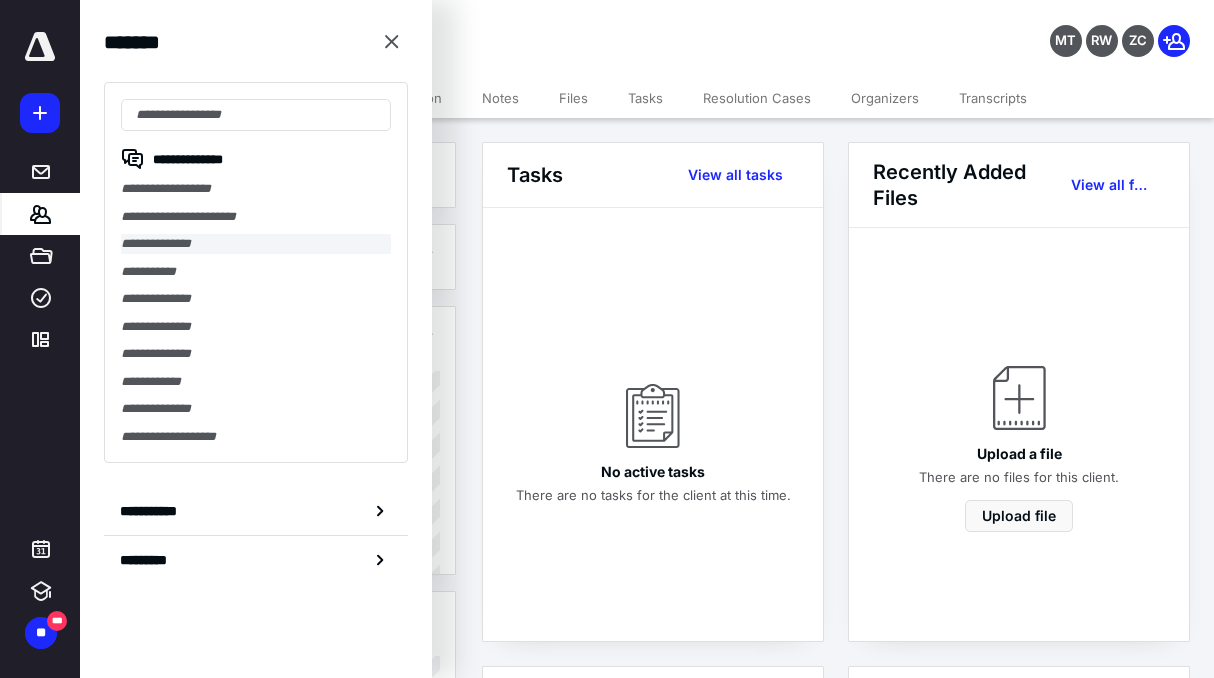 click on "**********" at bounding box center (256, 244) 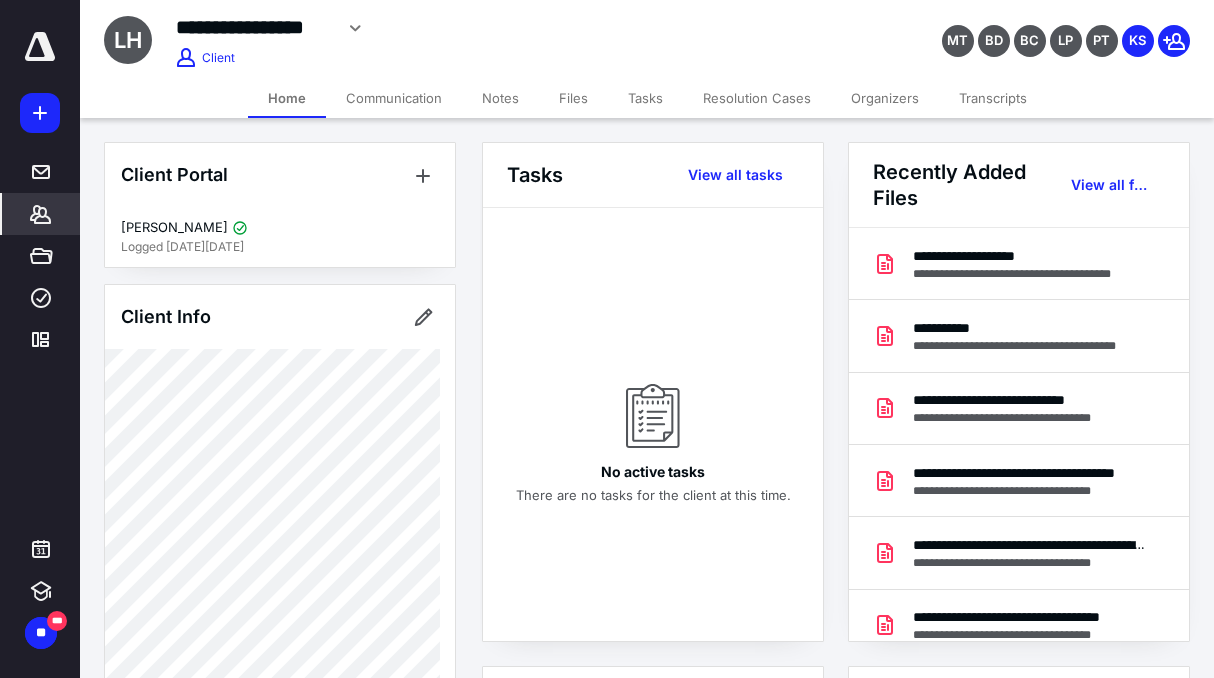 click on "Transcripts" at bounding box center (993, 98) 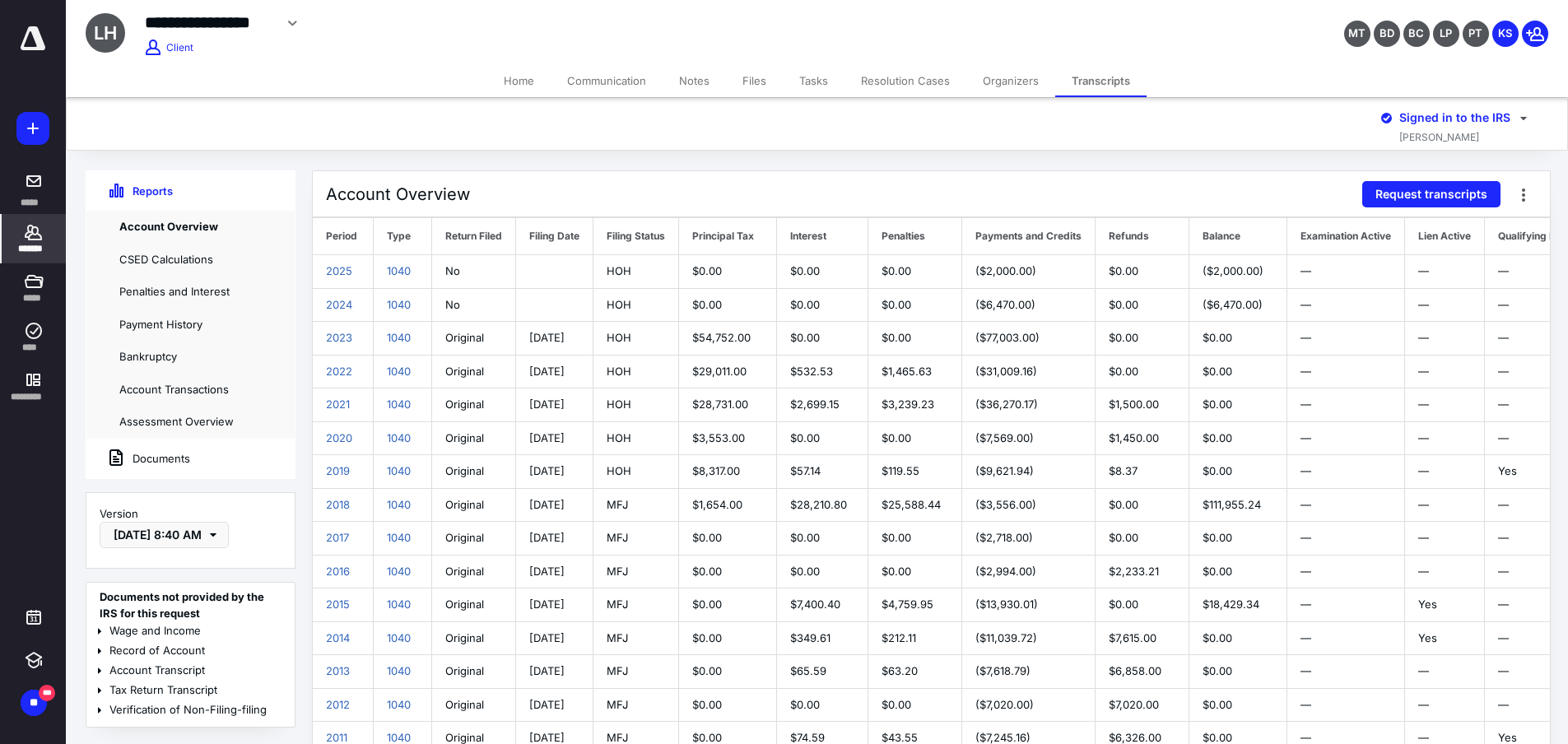 click on "Documents" at bounding box center (138, 458) 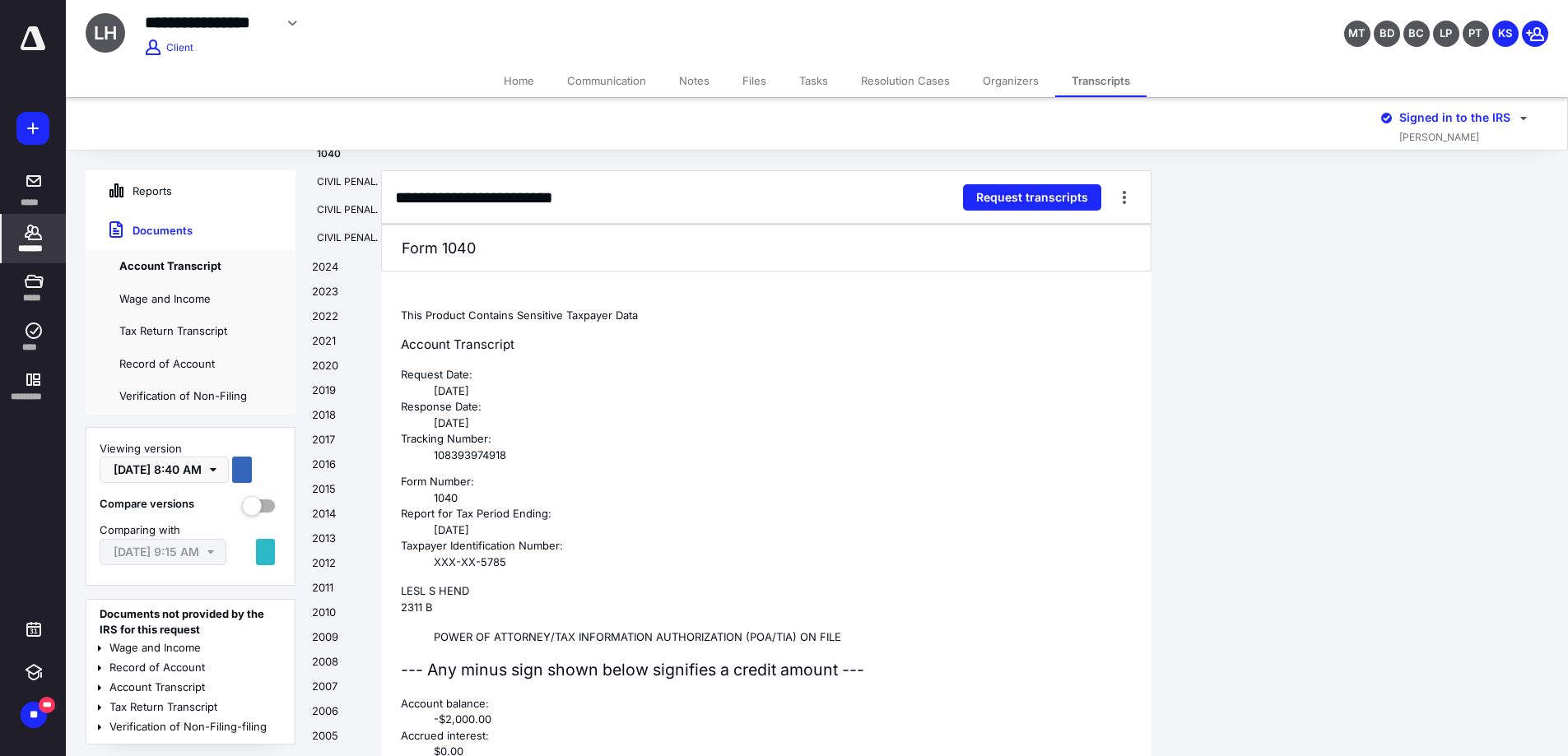 click on "2024" at bounding box center (338, 271) 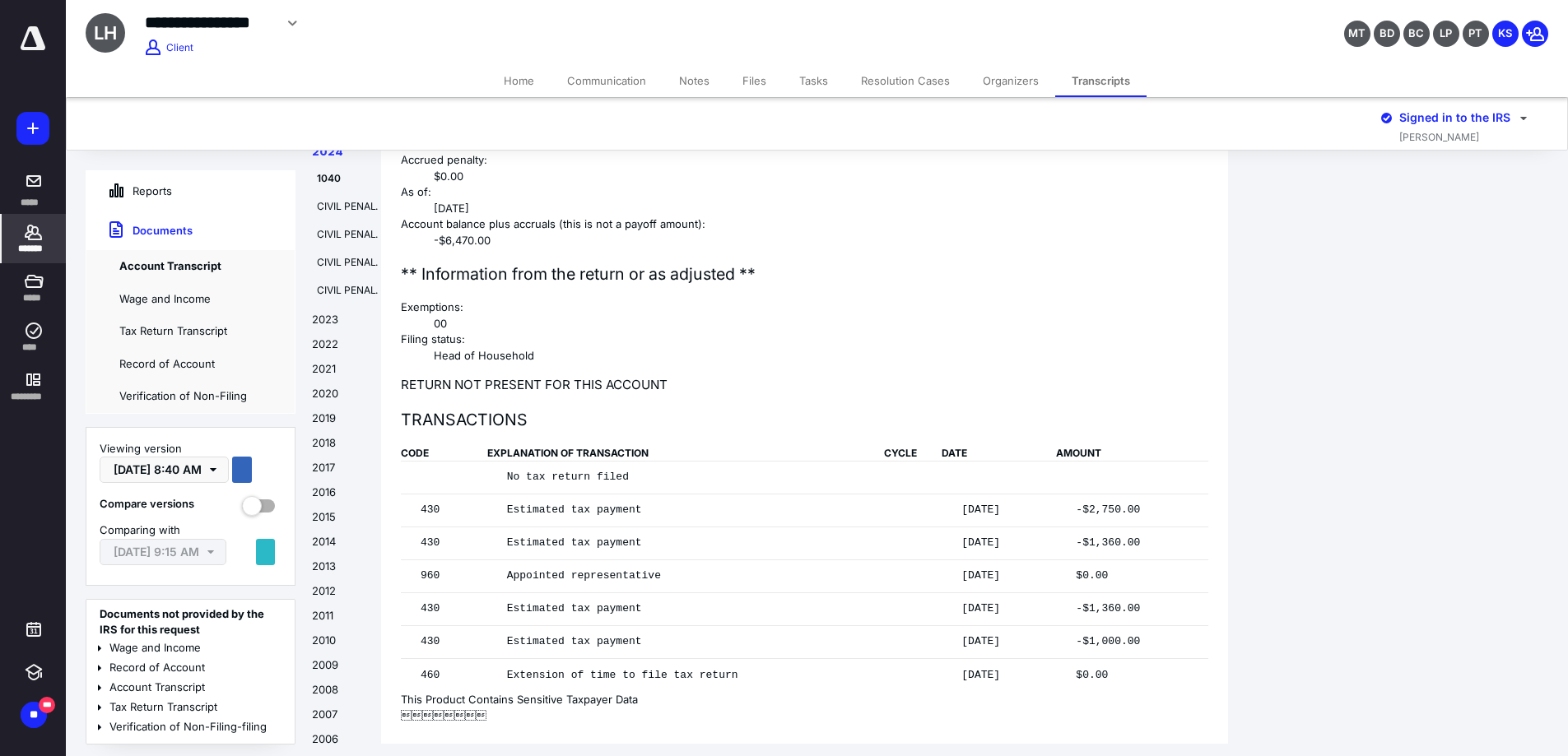 scroll, scrollTop: 3335, scrollLeft: 0, axis: vertical 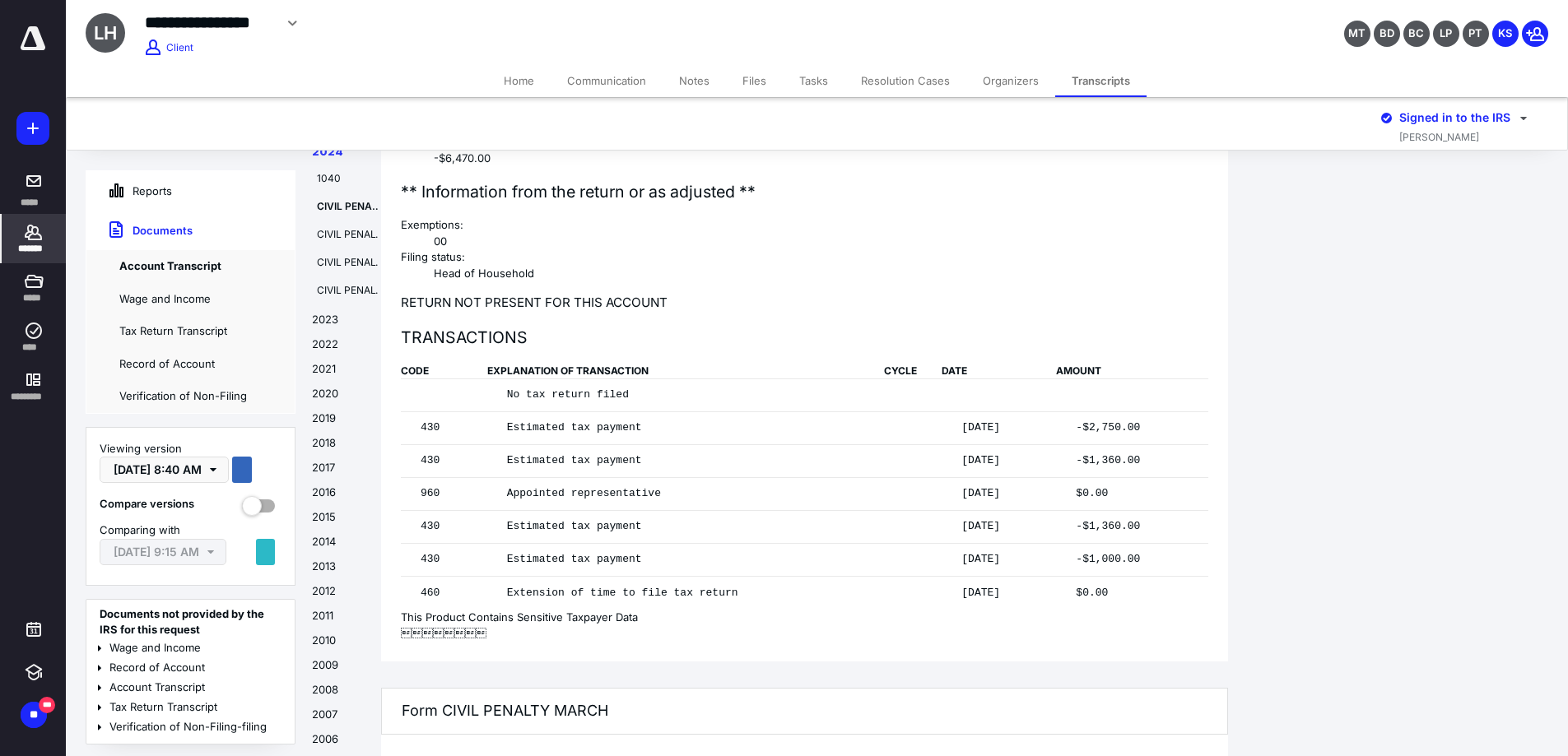 click on "Reports" at bounding box center [129, 191] 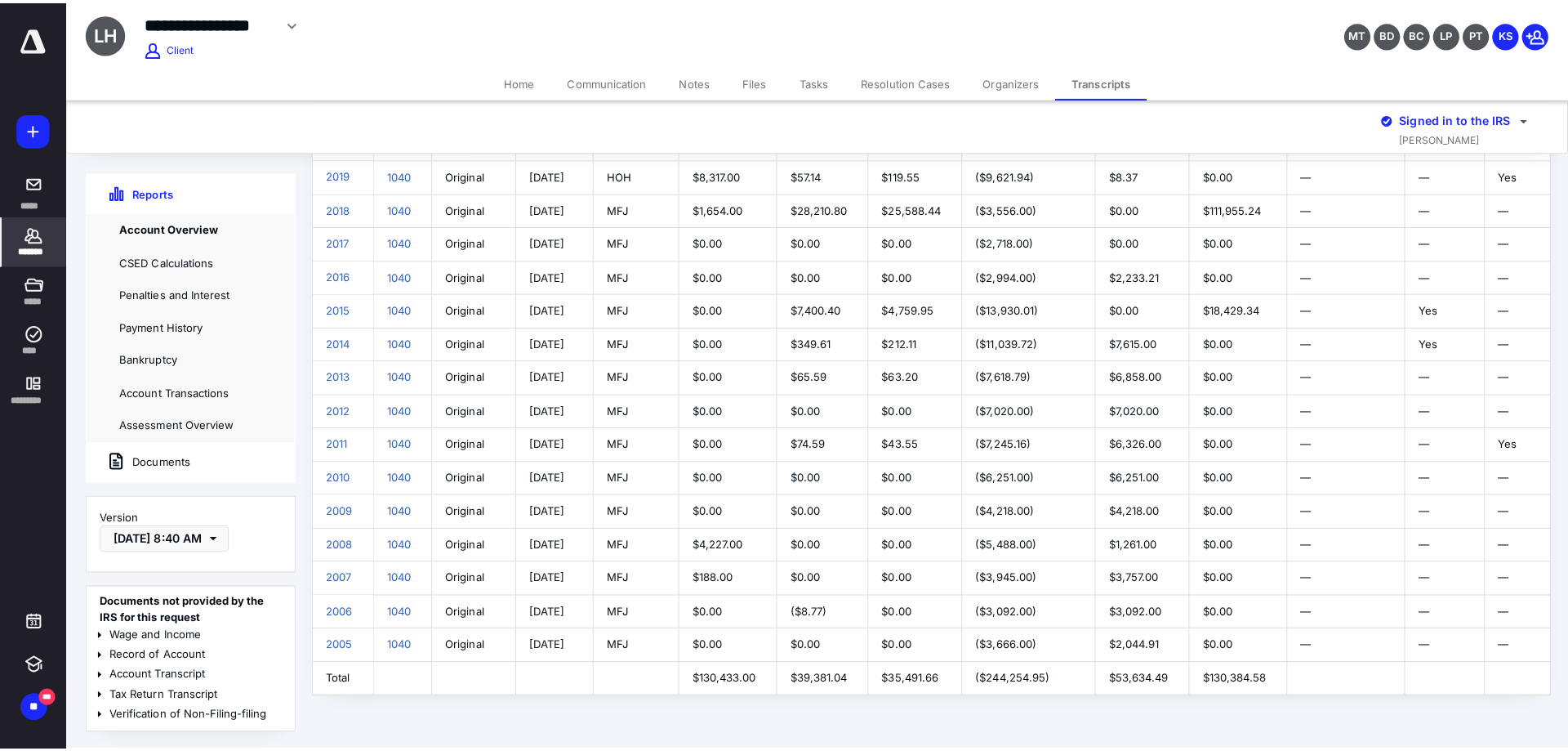 scroll, scrollTop: 0, scrollLeft: 0, axis: both 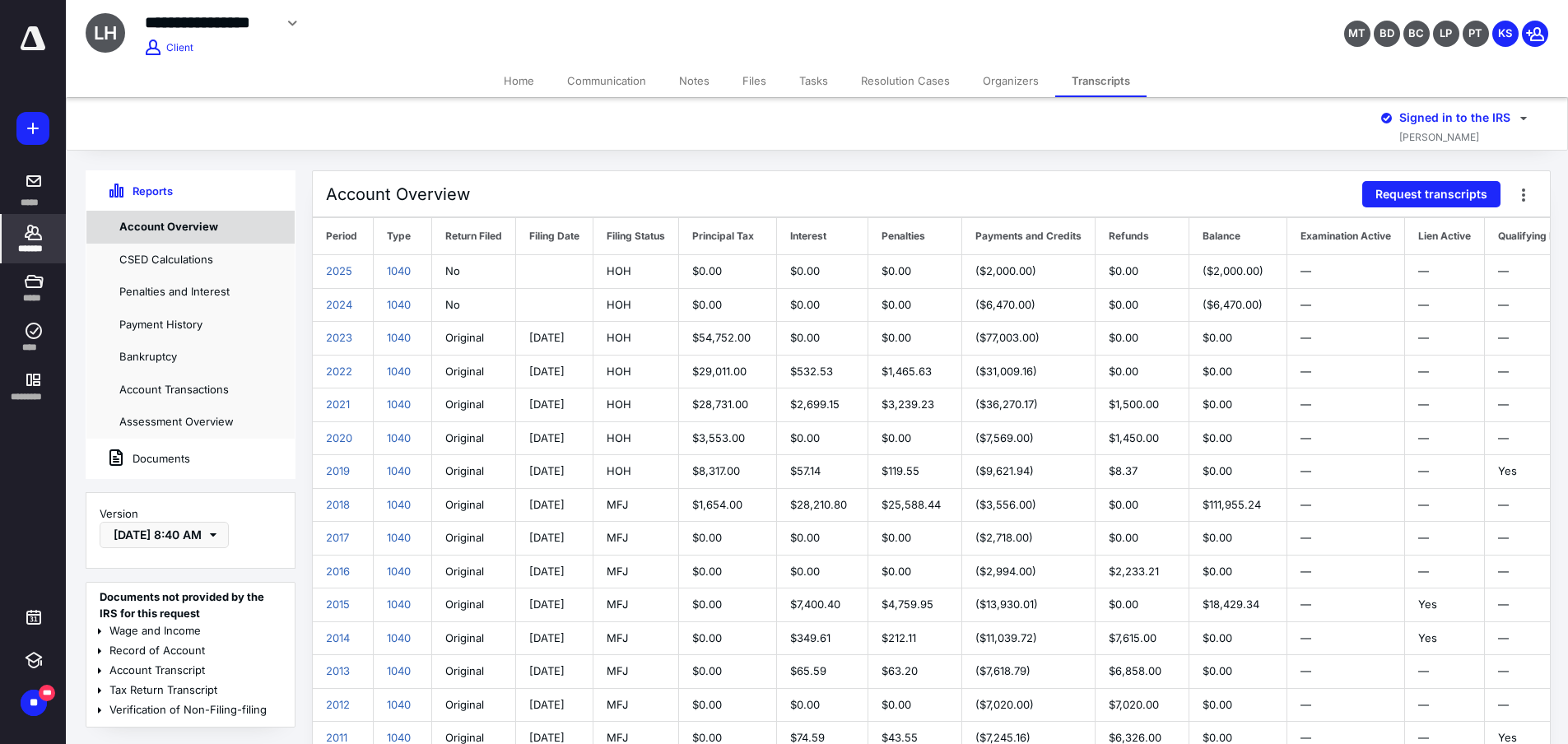 click on "Account Overview" at bounding box center [190, 227] 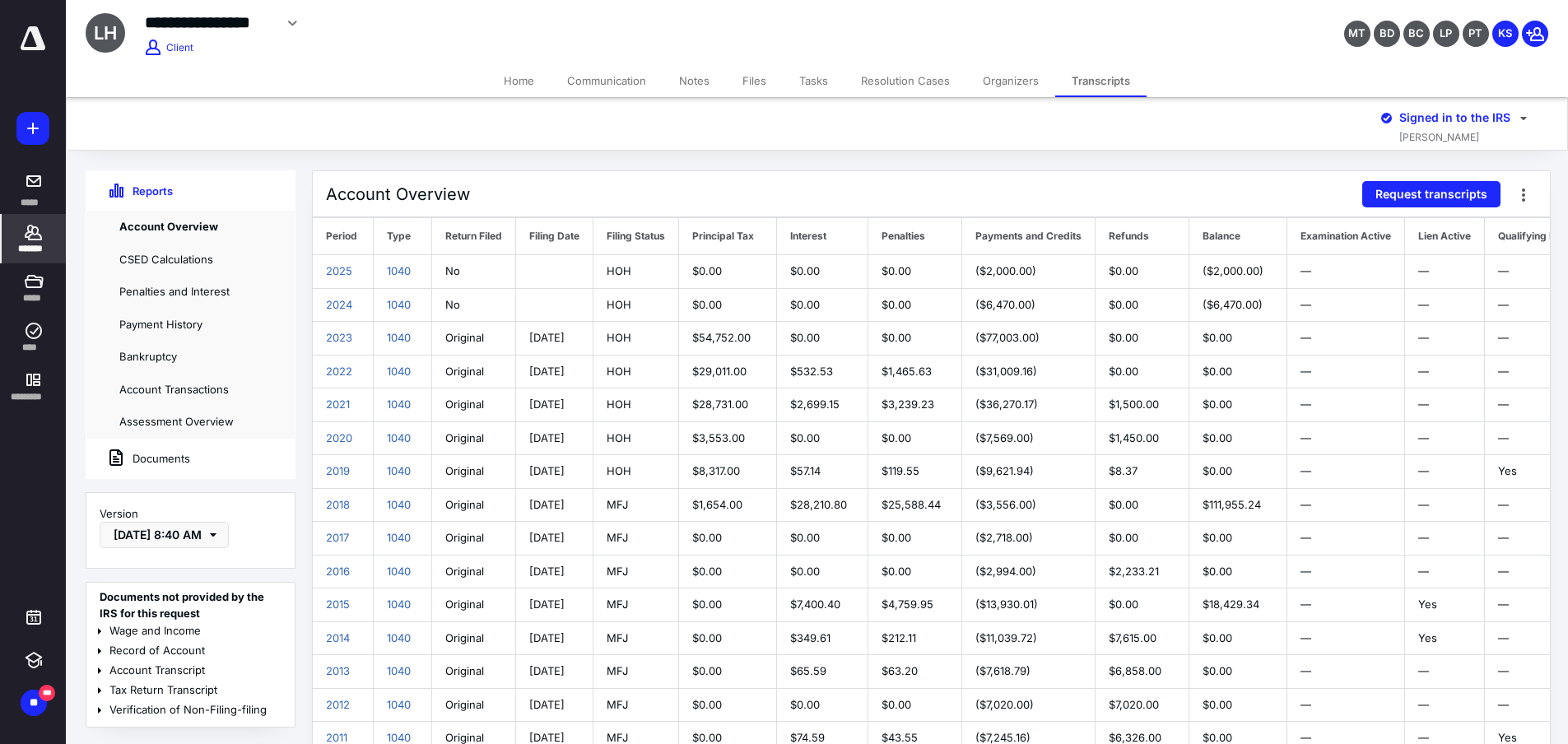 click on "Documents" at bounding box center (138, 458) 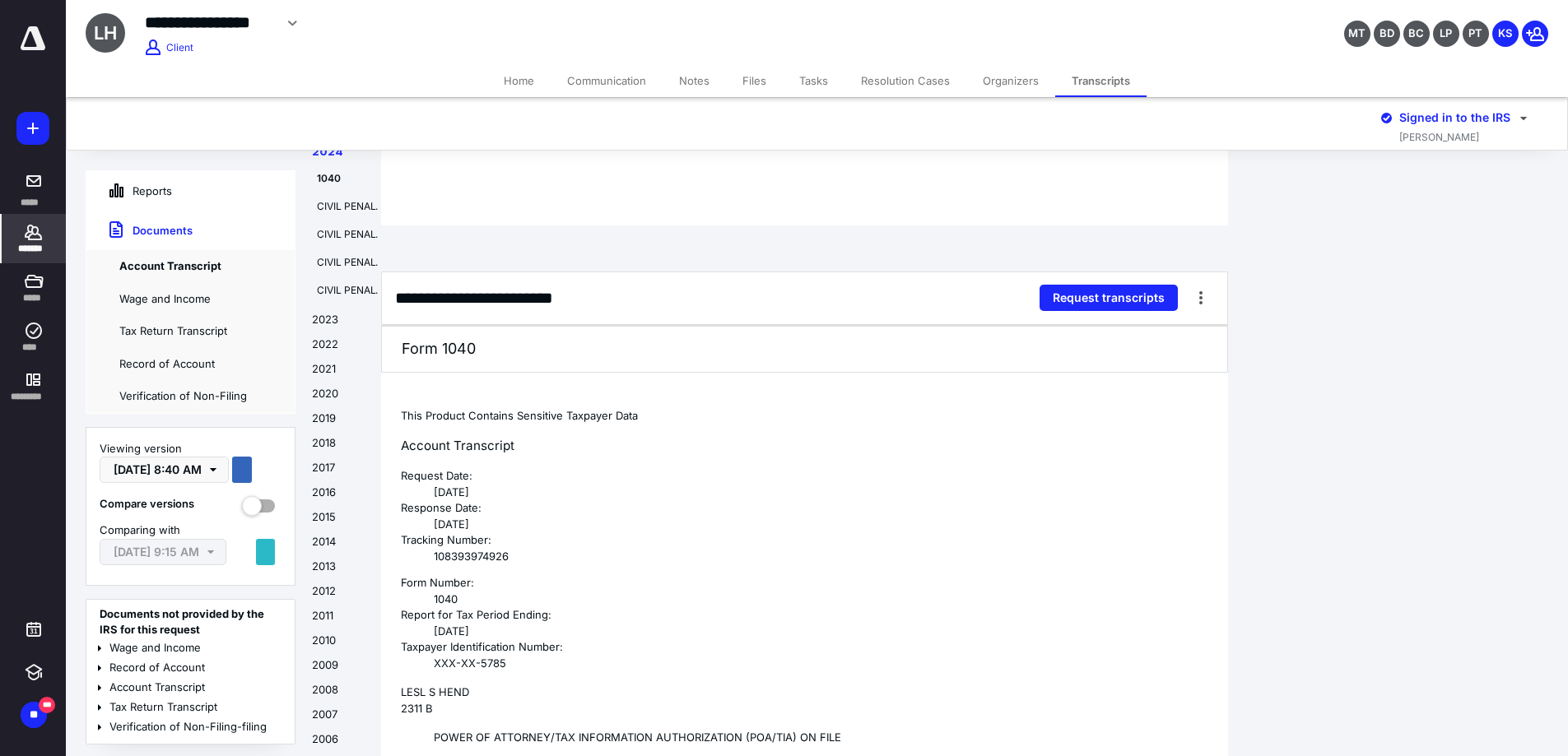 scroll, scrollTop: 2019, scrollLeft: 0, axis: vertical 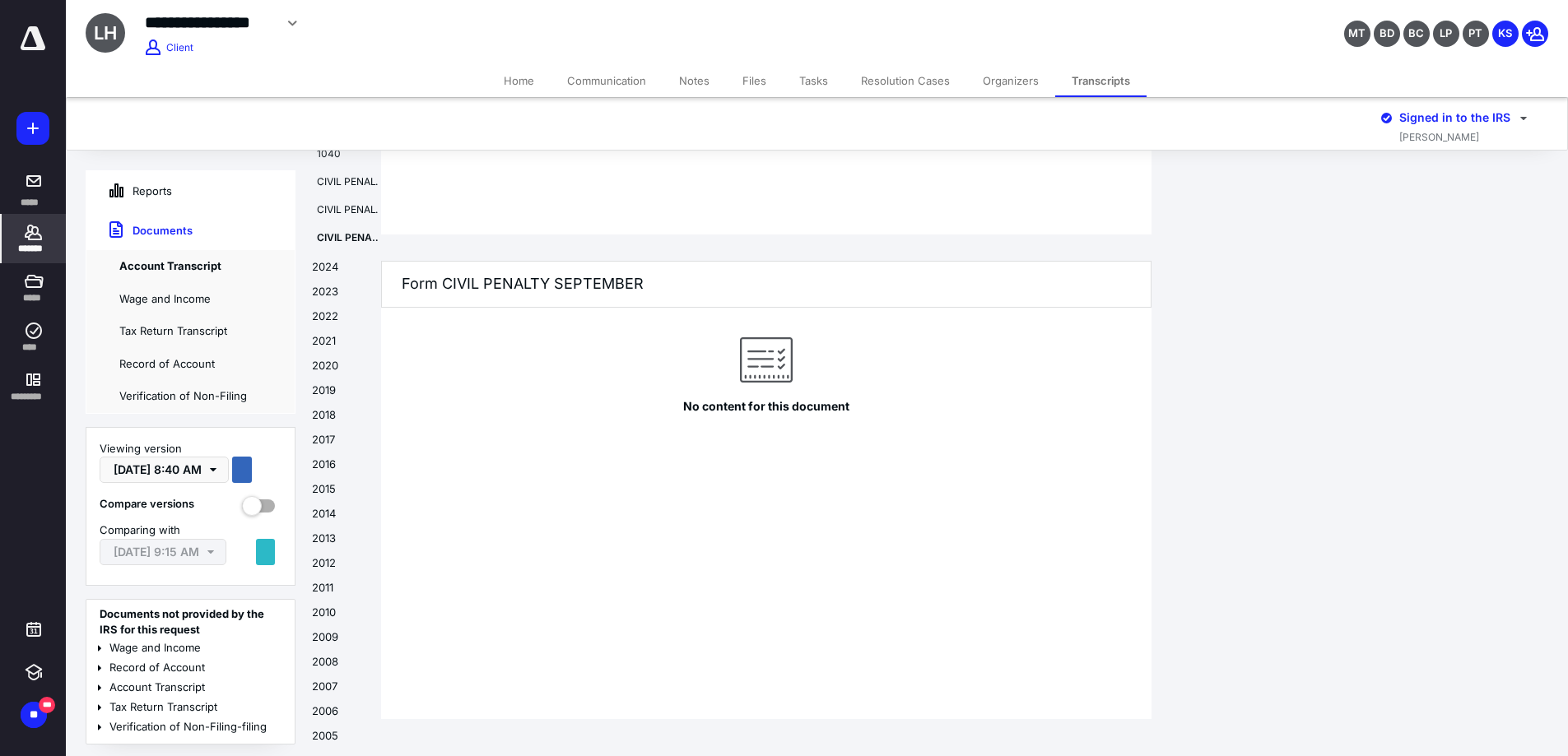 click on "1040" at bounding box center (350, 154) 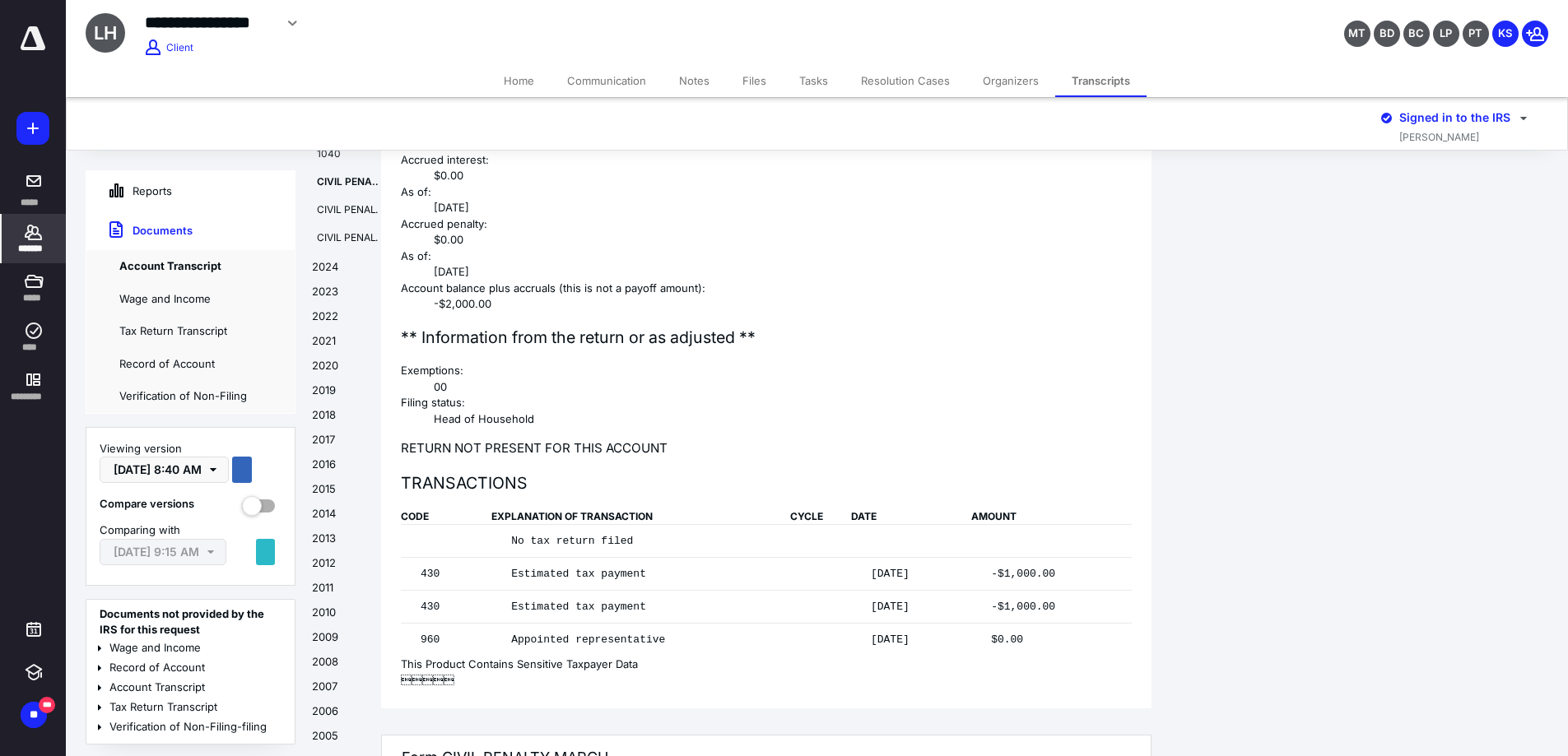 scroll, scrollTop: 494, scrollLeft: 0, axis: vertical 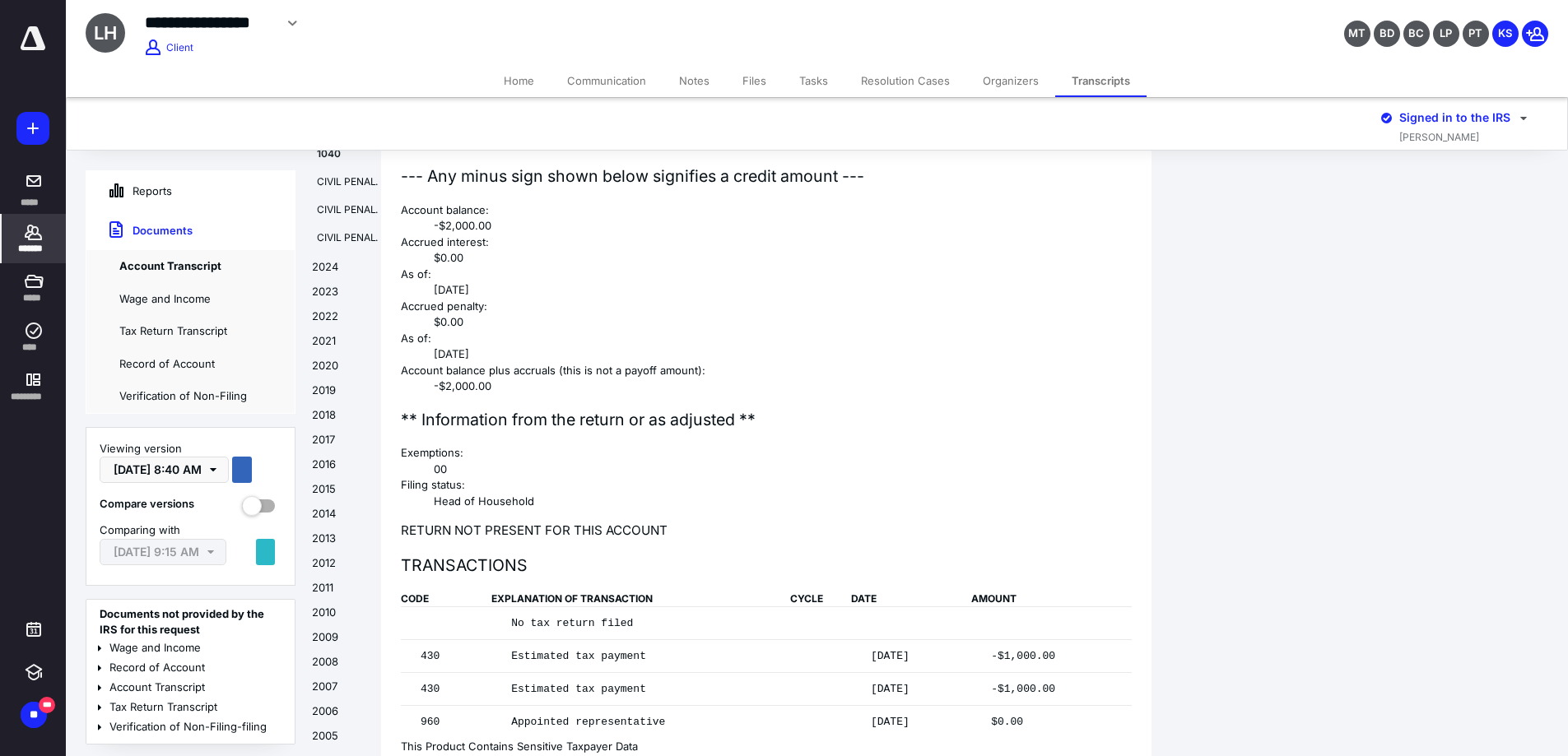 click on "Reports" at bounding box center [129, 191] 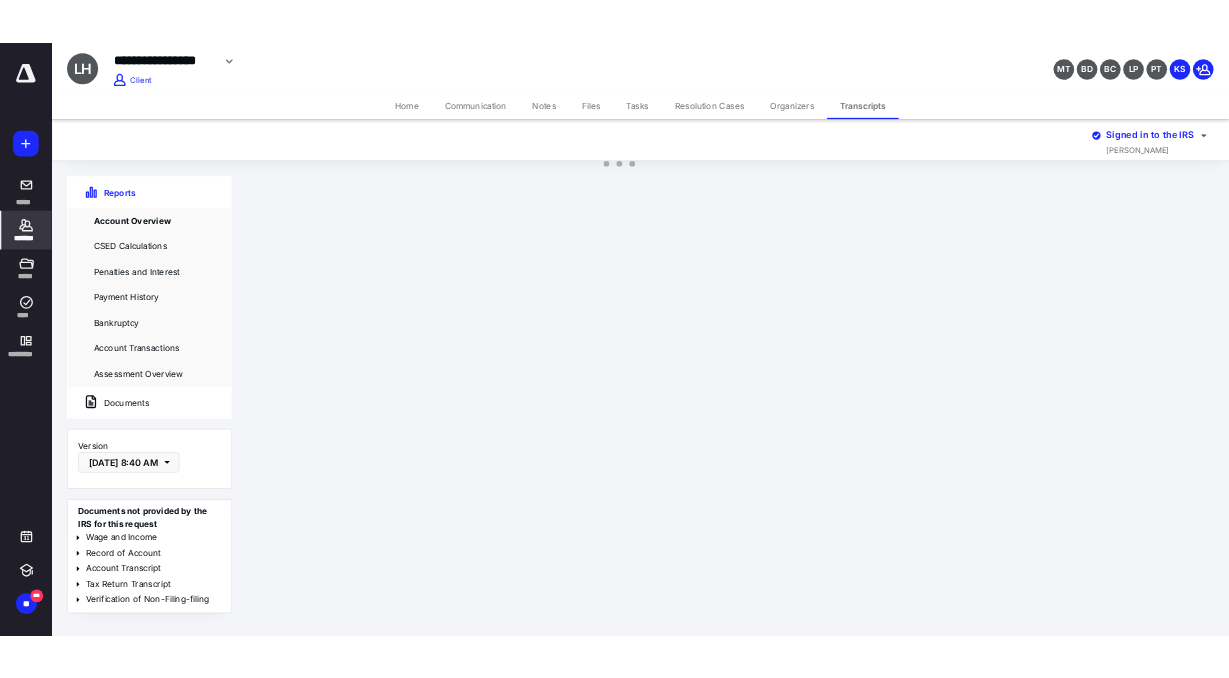 scroll, scrollTop: 0, scrollLeft: 0, axis: both 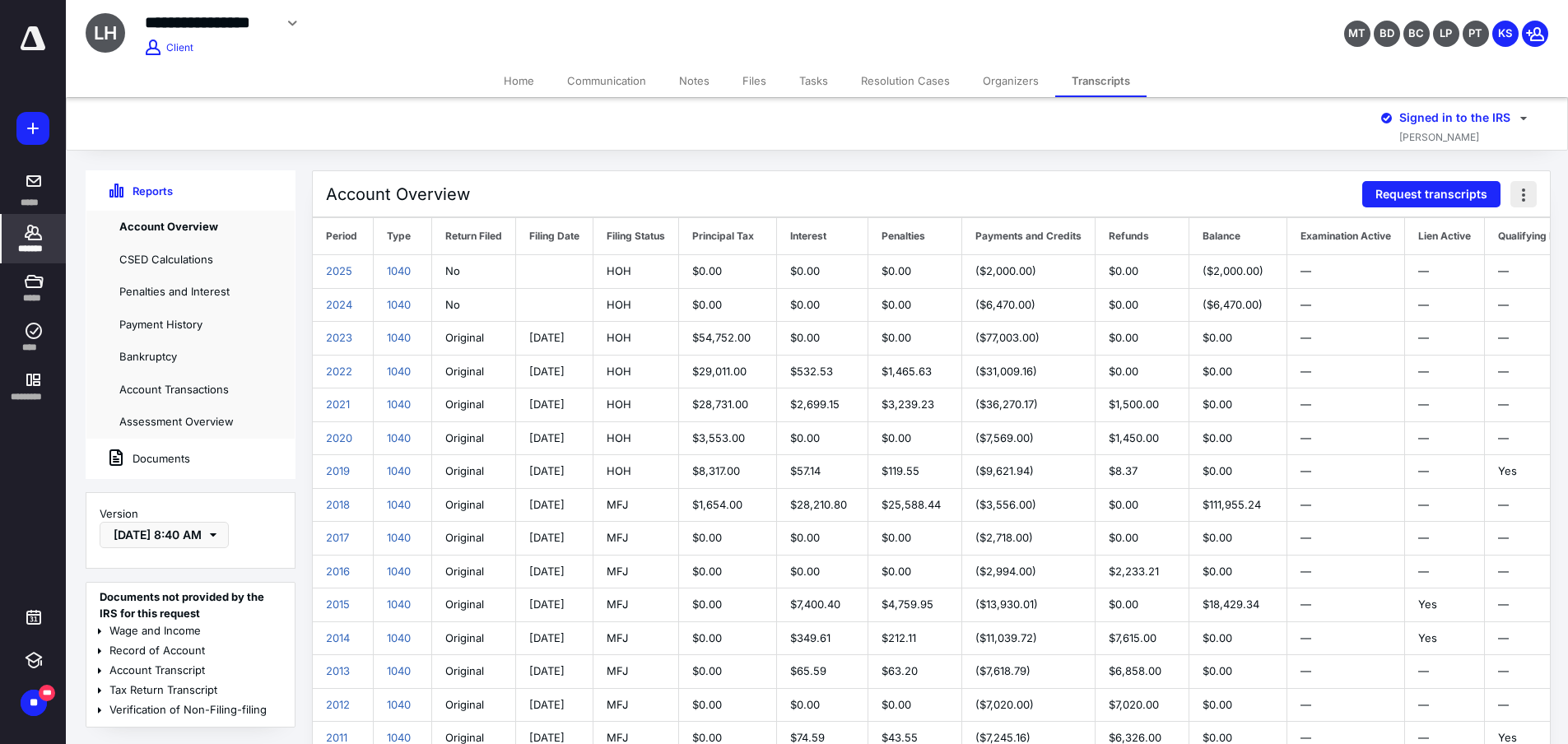 click at bounding box center (1524, 194) 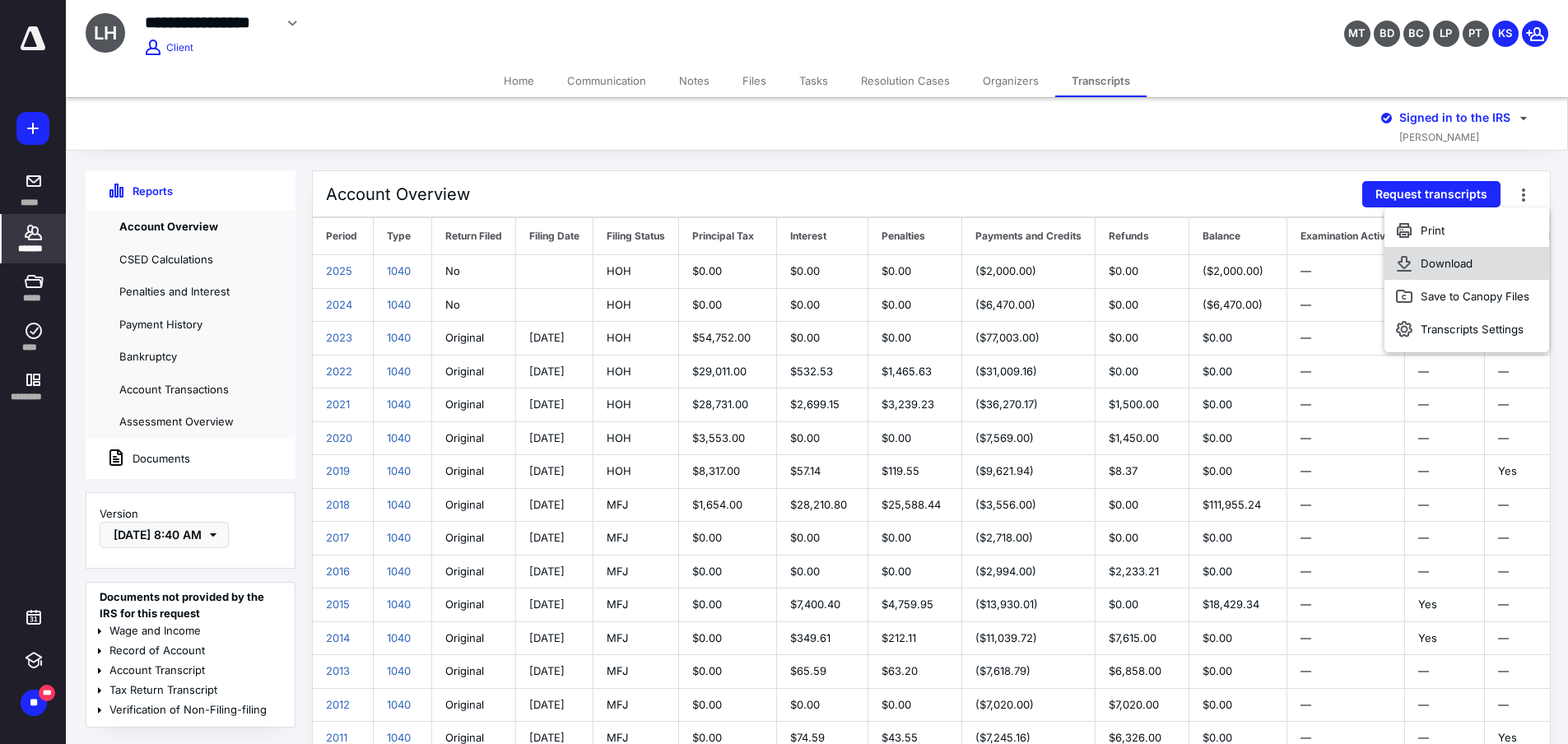click on "Download" at bounding box center (1467, 263) 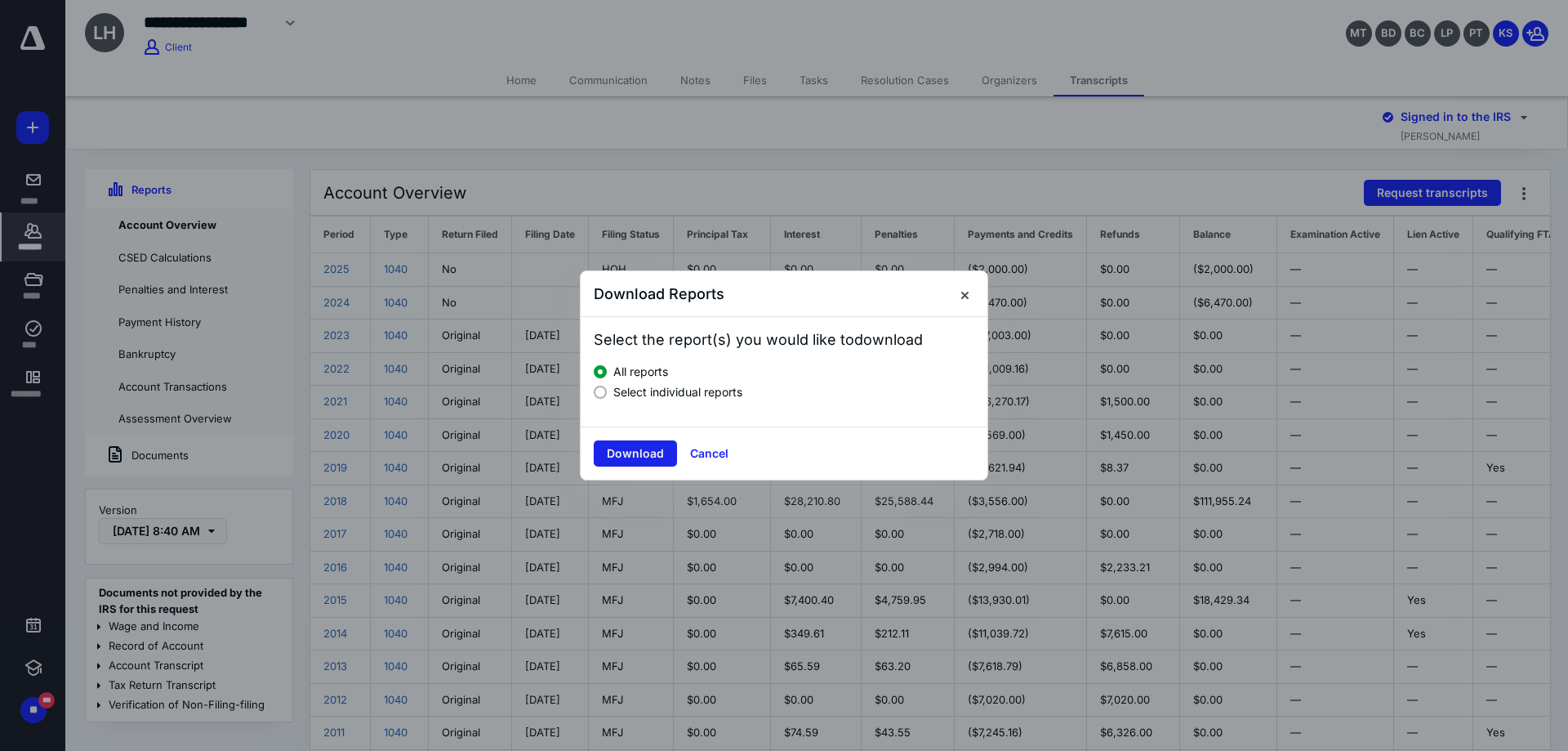 click on "Download" at bounding box center [635, 454] 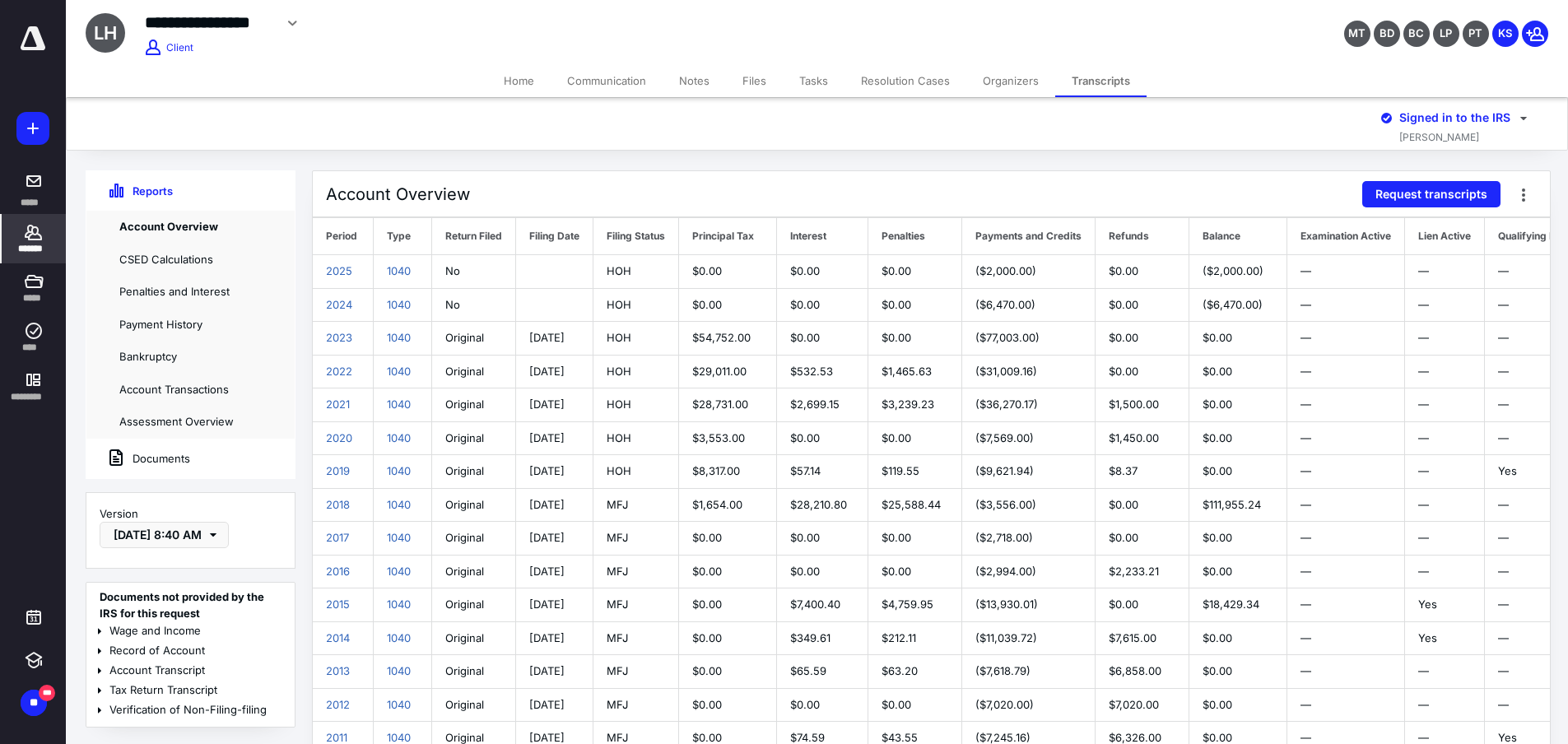 click on "Account Overview Request transcripts
Period
Type
Return Filed
Filing Date
Filing Status
Principal Tax
Interest
Penalties
Payments and Credits
Refunds
Balance
Examination Active
Lien Active
Qualifying FTA
2025
1040
No
HOH
$0.00
$0.00
$0.00
($2,000.00)
$0.00
($2,000.00)
—
—
—
2024
1040
No
HOH
$0.00
$0.00 —" at bounding box center [932, 589] 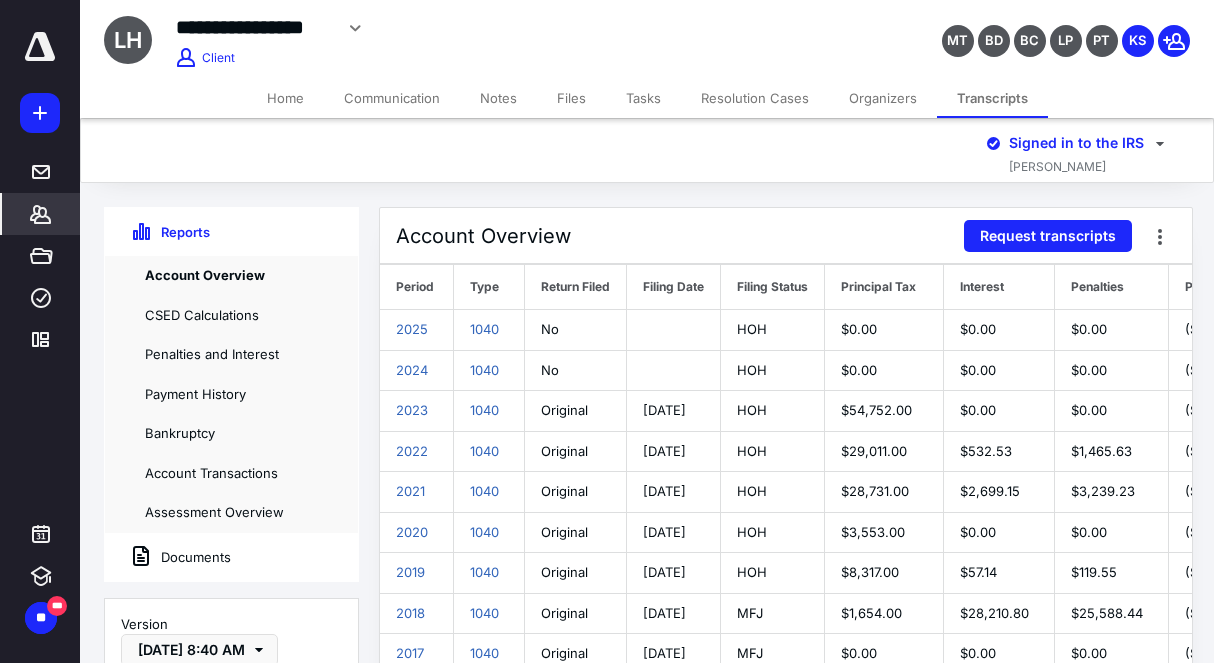 click 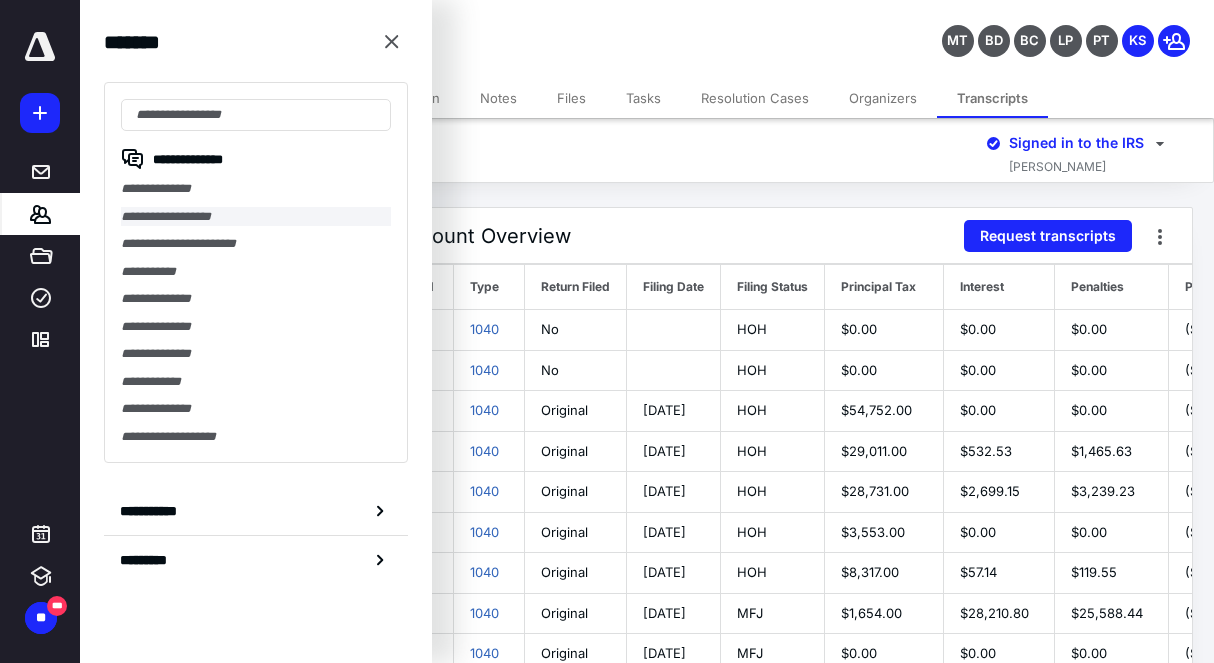 click on "**********" at bounding box center [256, 217] 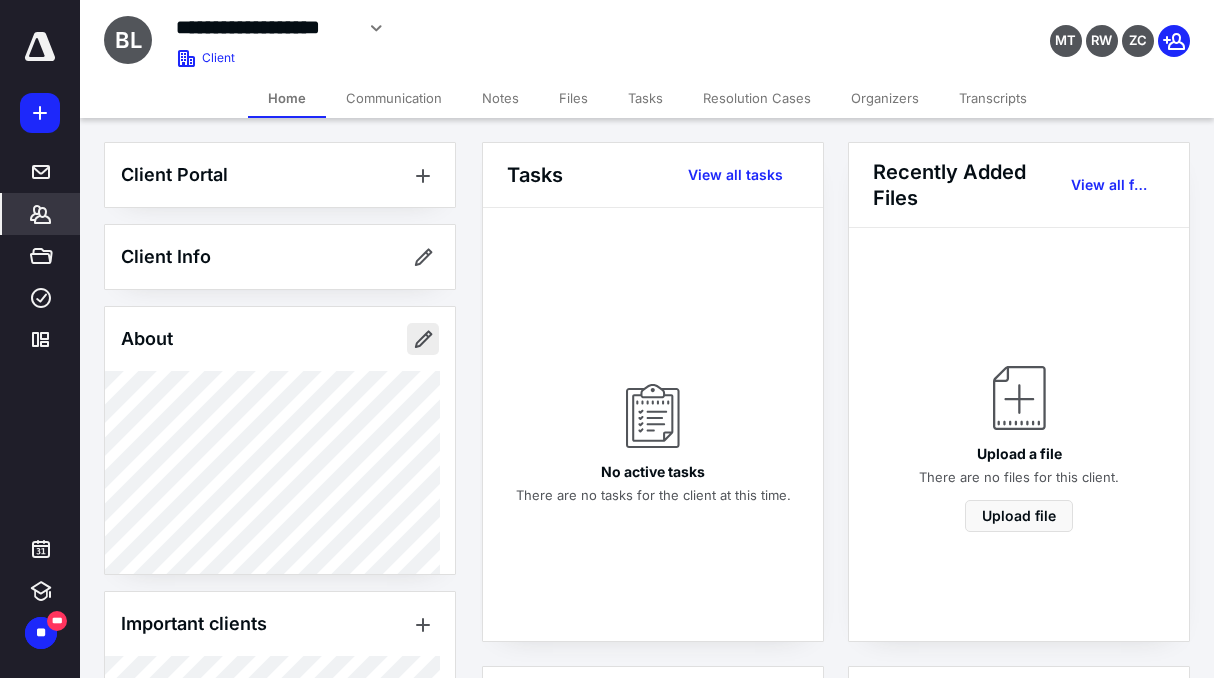 click at bounding box center [423, 339] 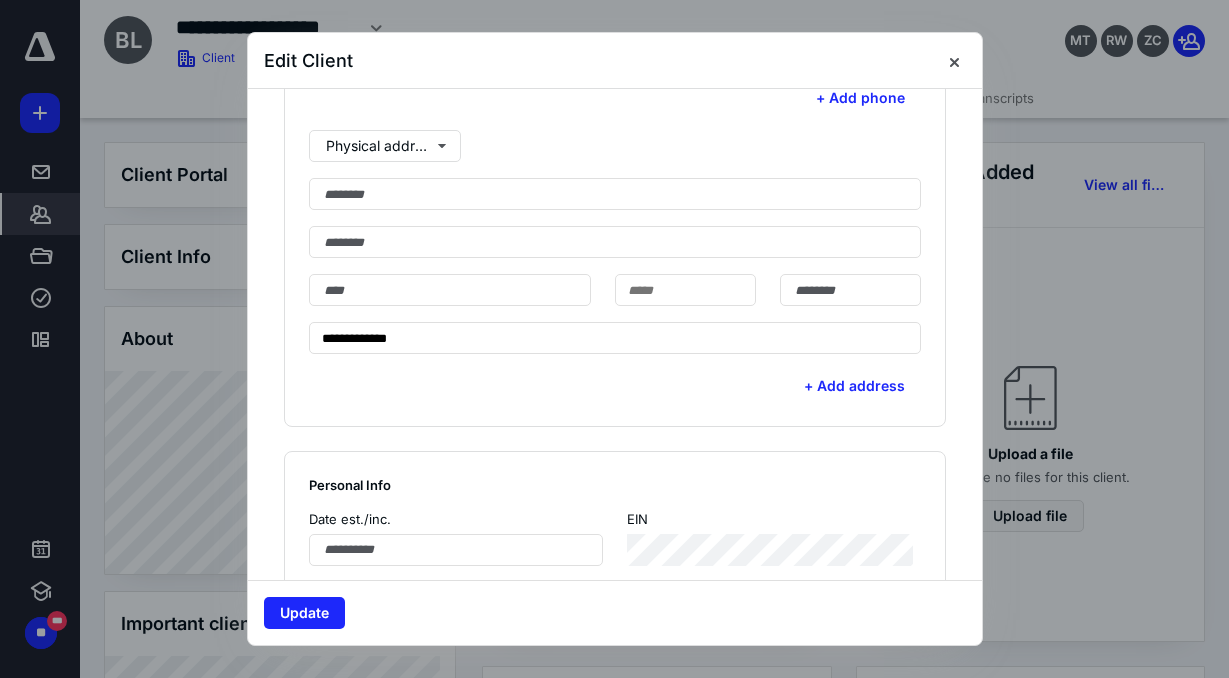 scroll, scrollTop: 600, scrollLeft: 0, axis: vertical 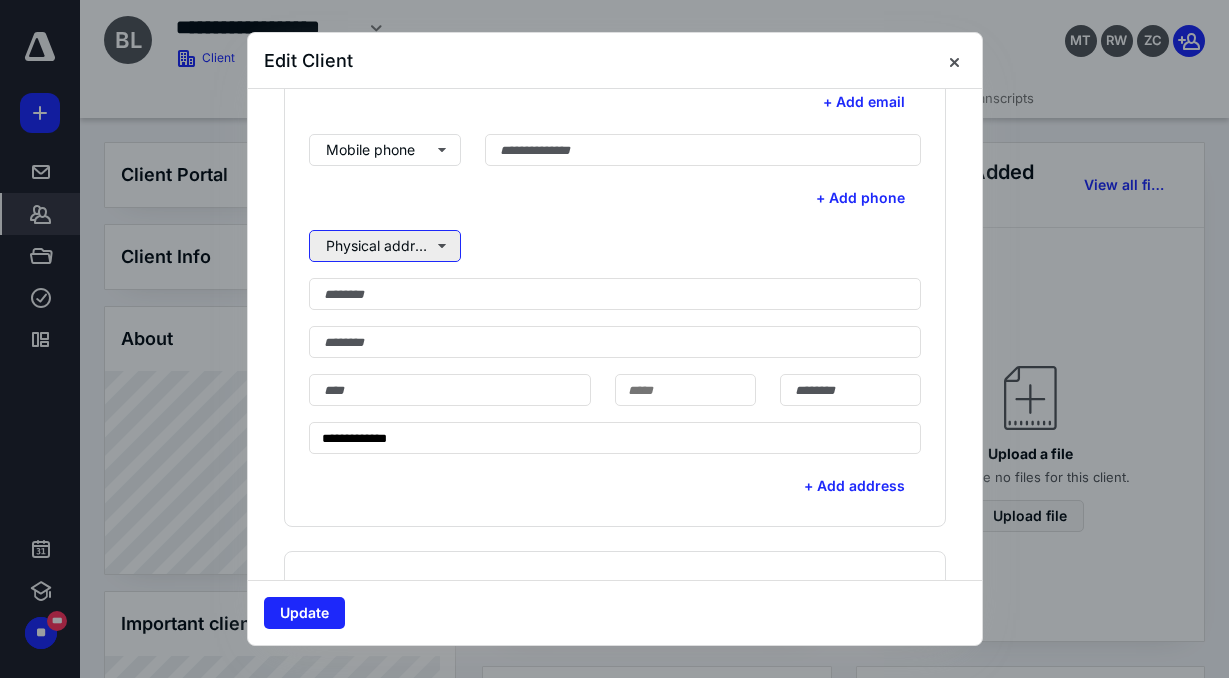 click on "Physical address" at bounding box center [385, 246] 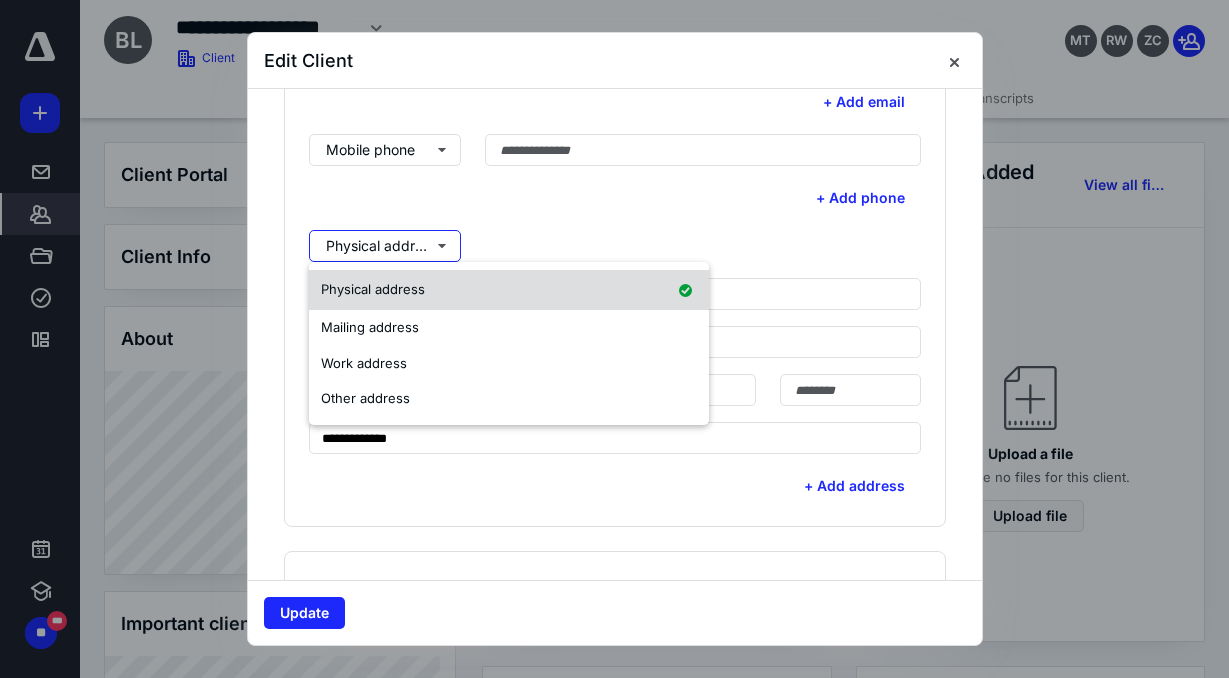 click on "Physical address" at bounding box center (509, 290) 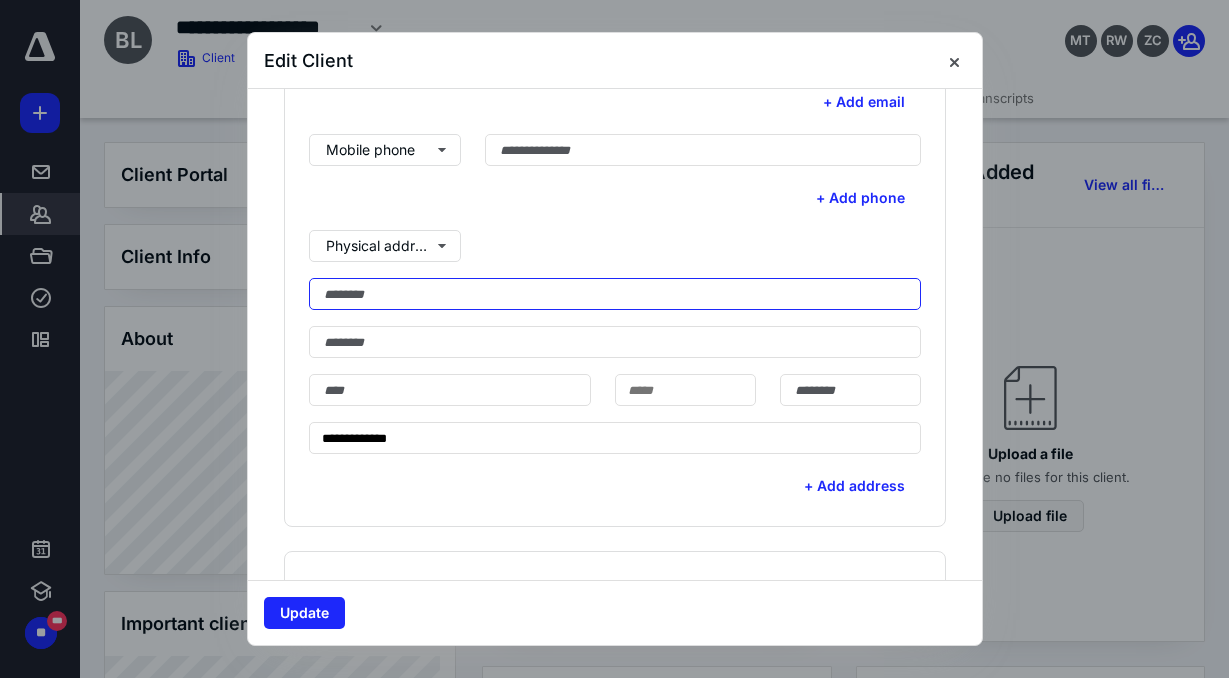 click at bounding box center (615, 294) 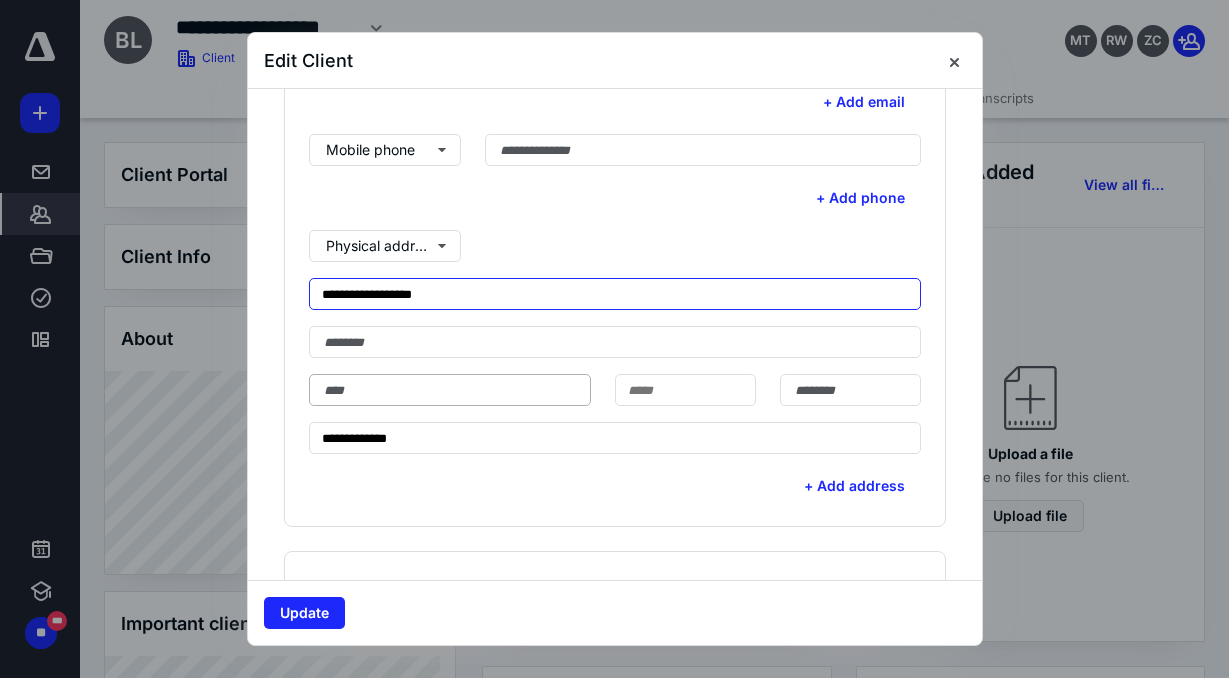 type on "**********" 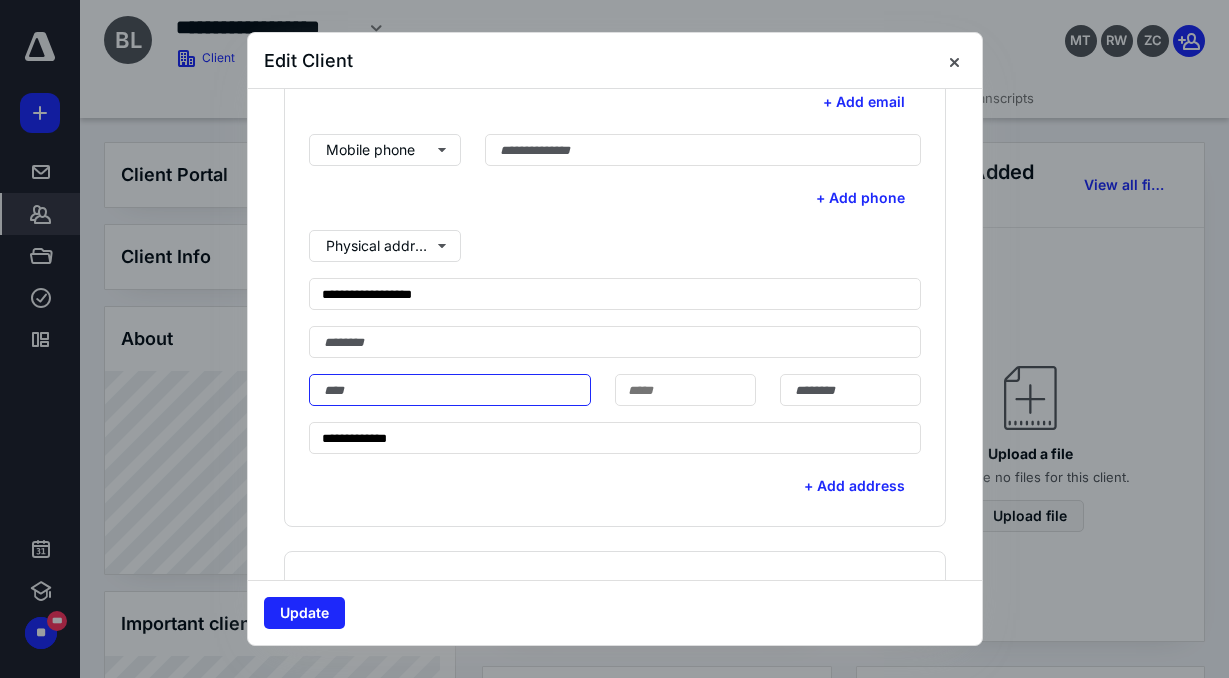 click at bounding box center [450, 390] 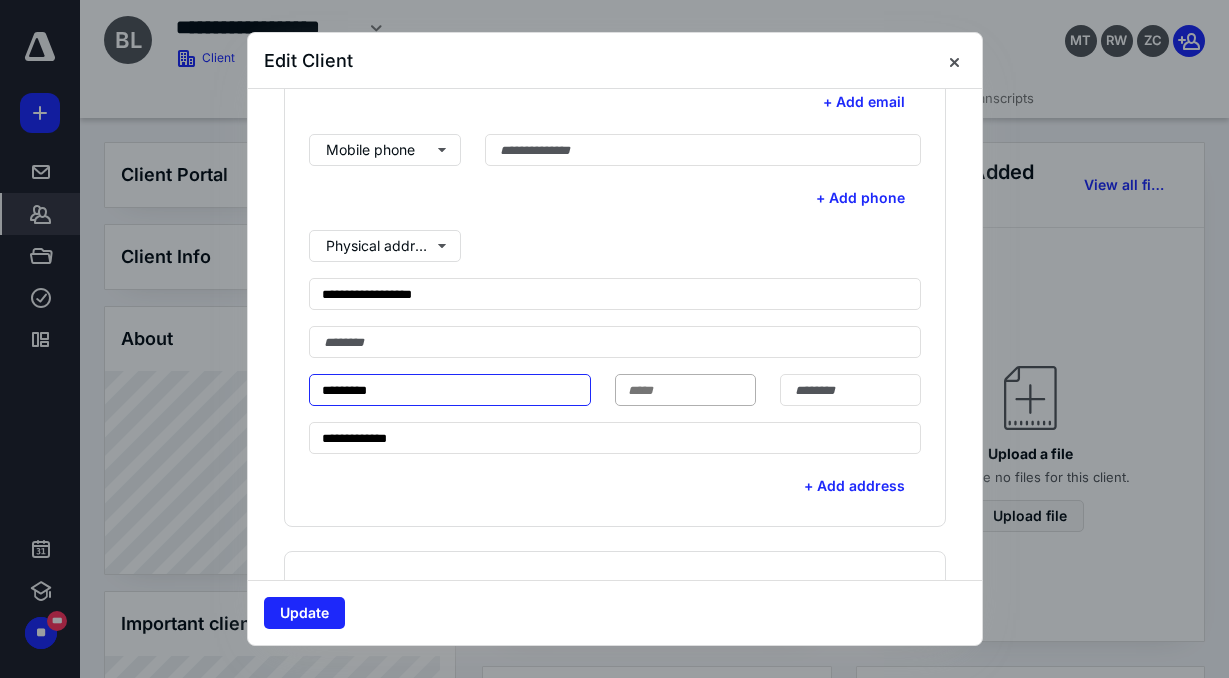 type on "*********" 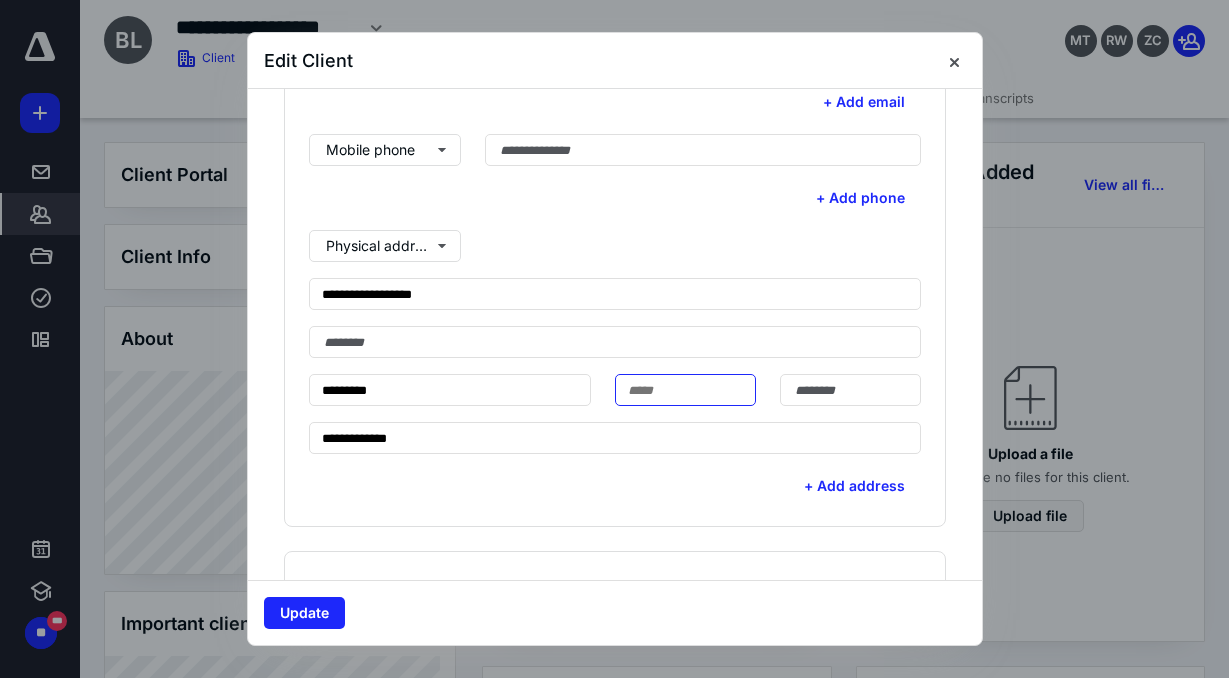 click at bounding box center [685, 390] 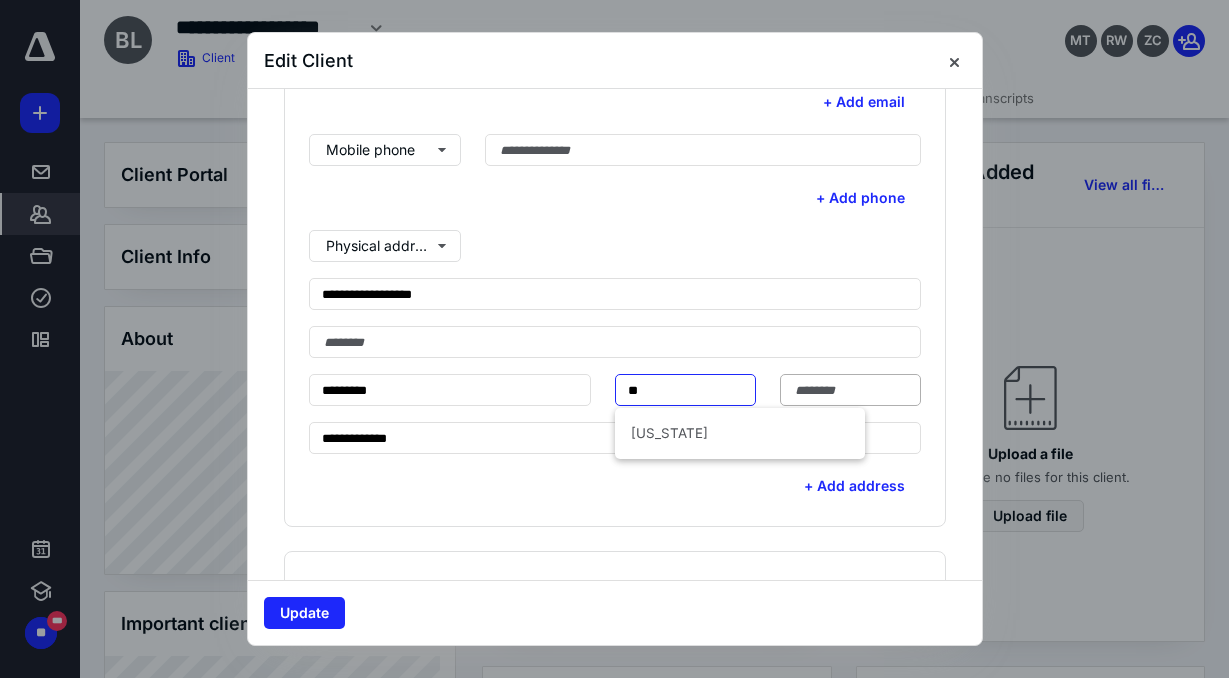 type on "**" 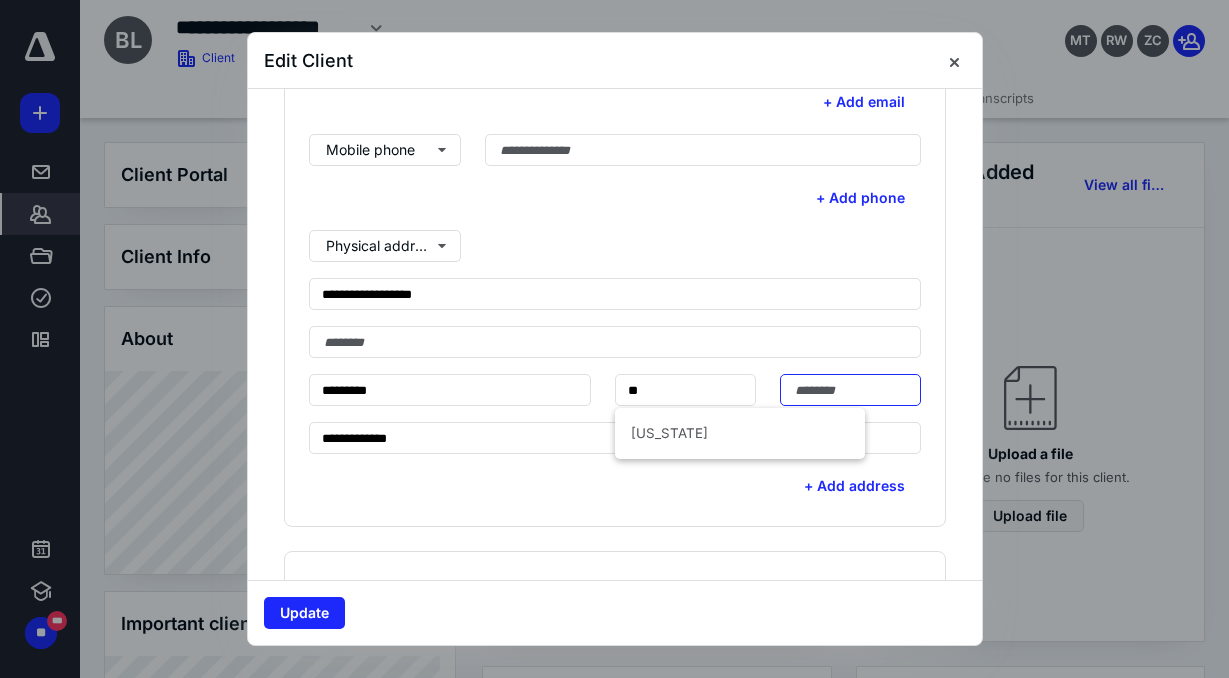 click at bounding box center [850, 390] 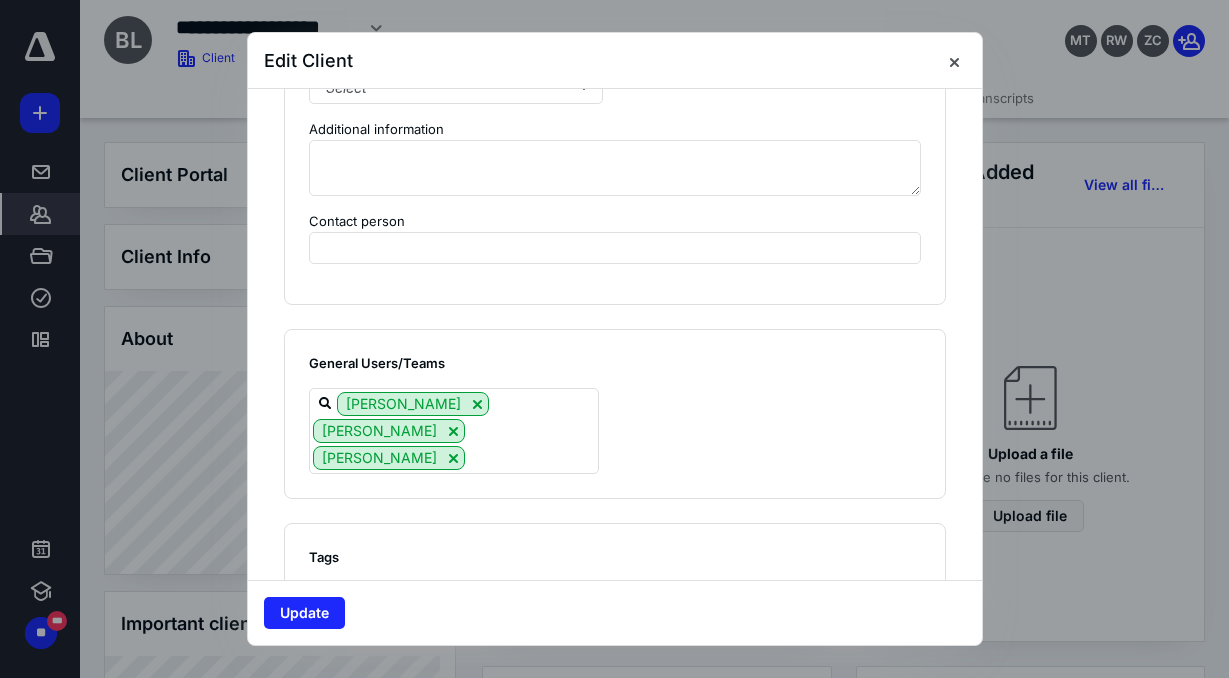 scroll, scrollTop: 1791, scrollLeft: 0, axis: vertical 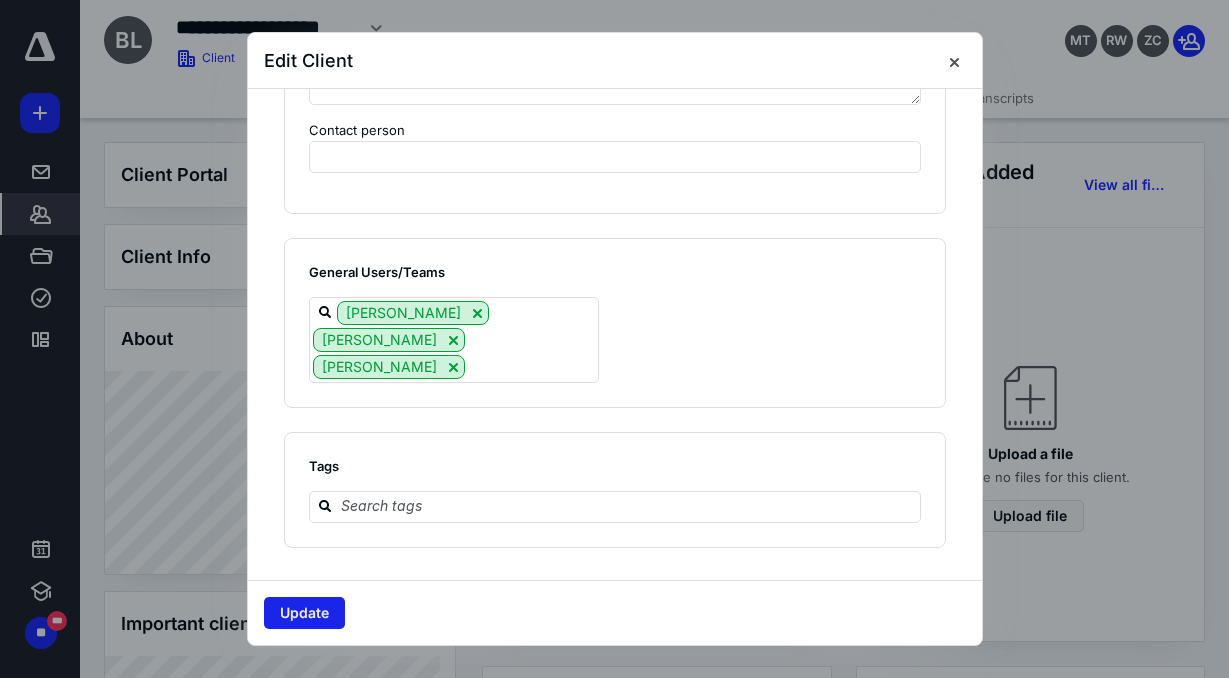 type on "*****" 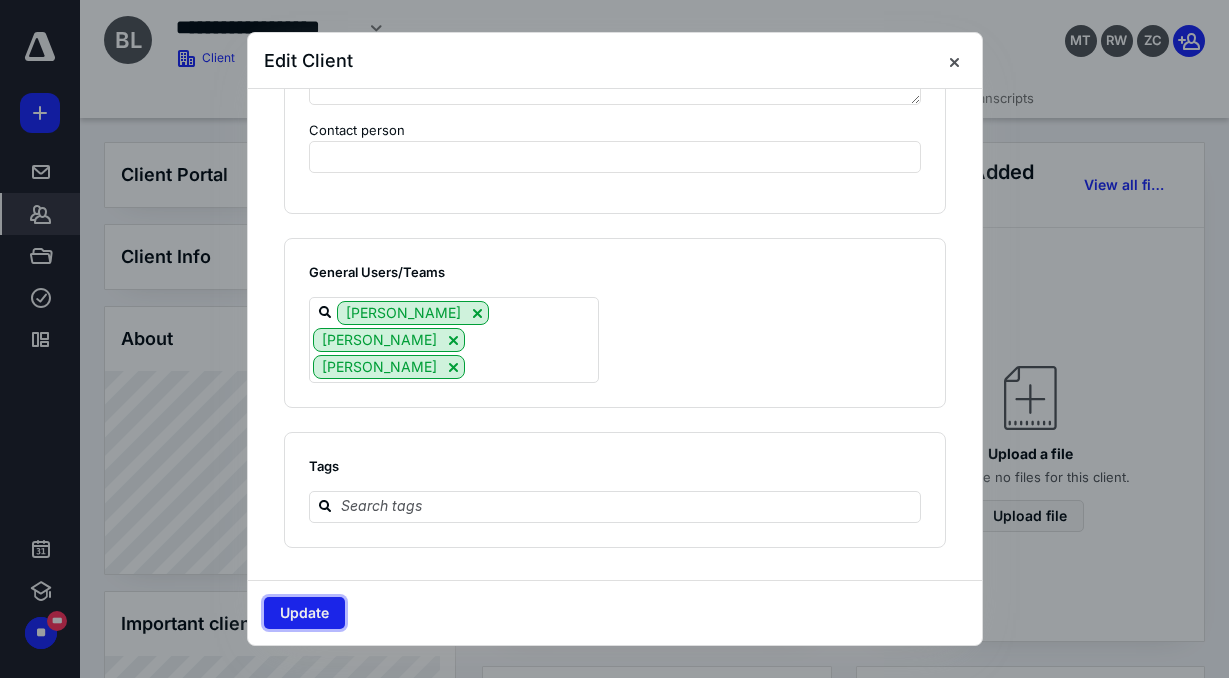 click on "Update" at bounding box center (304, 613) 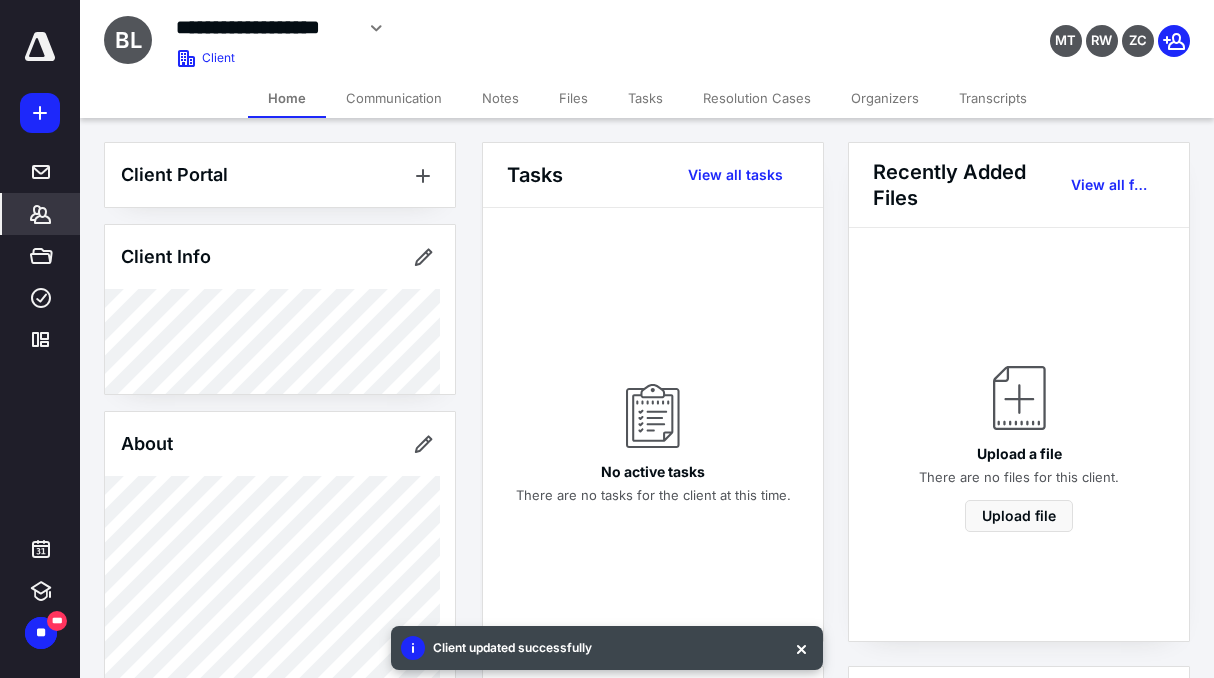 click on "Transcripts" at bounding box center (993, 98) 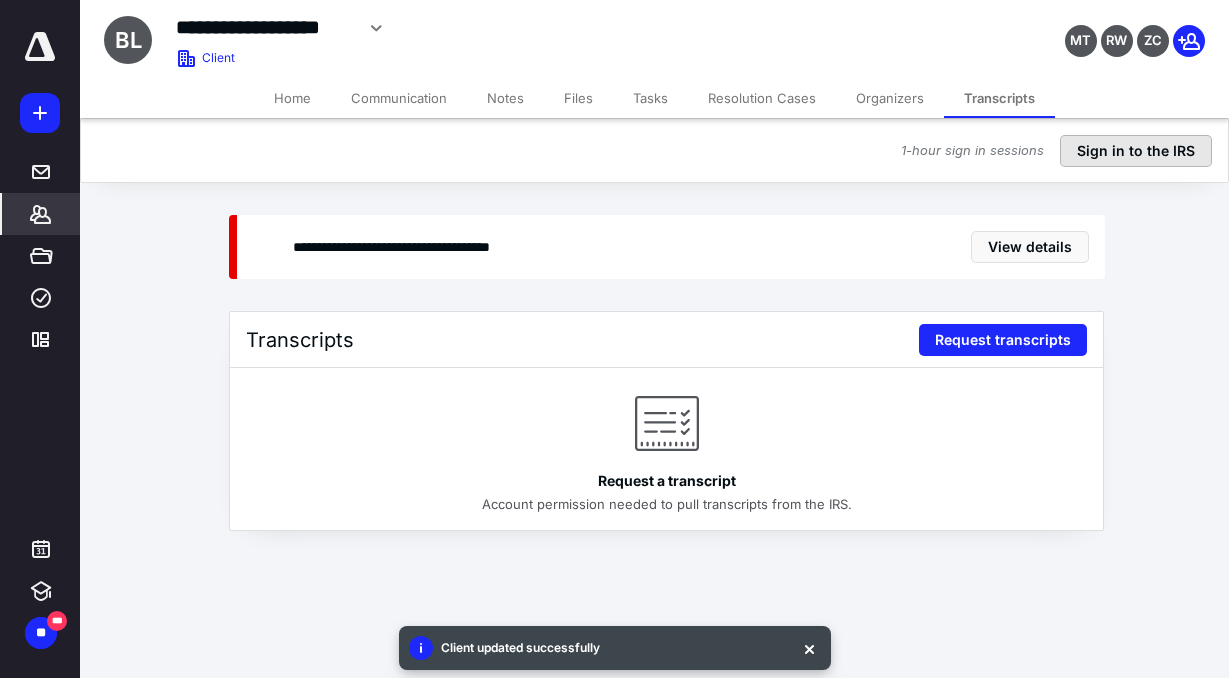click on "Sign in to the IRS" at bounding box center (1136, 151) 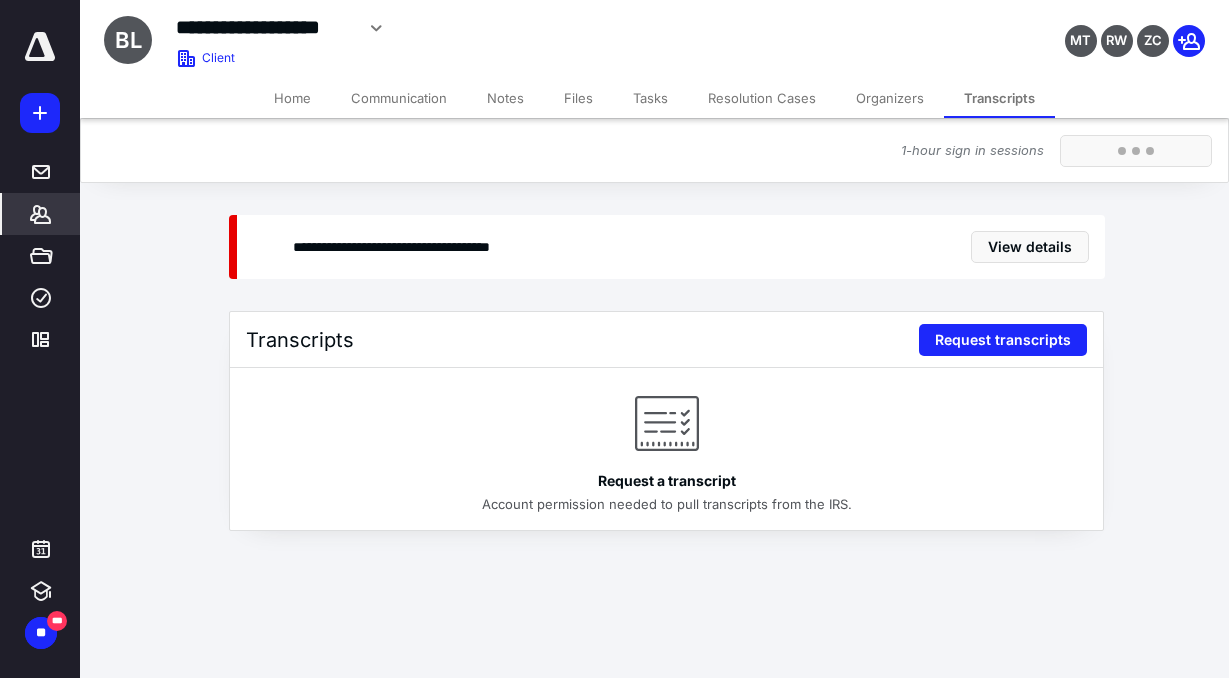click on "MT RW ZC" at bounding box center (1027, 28) 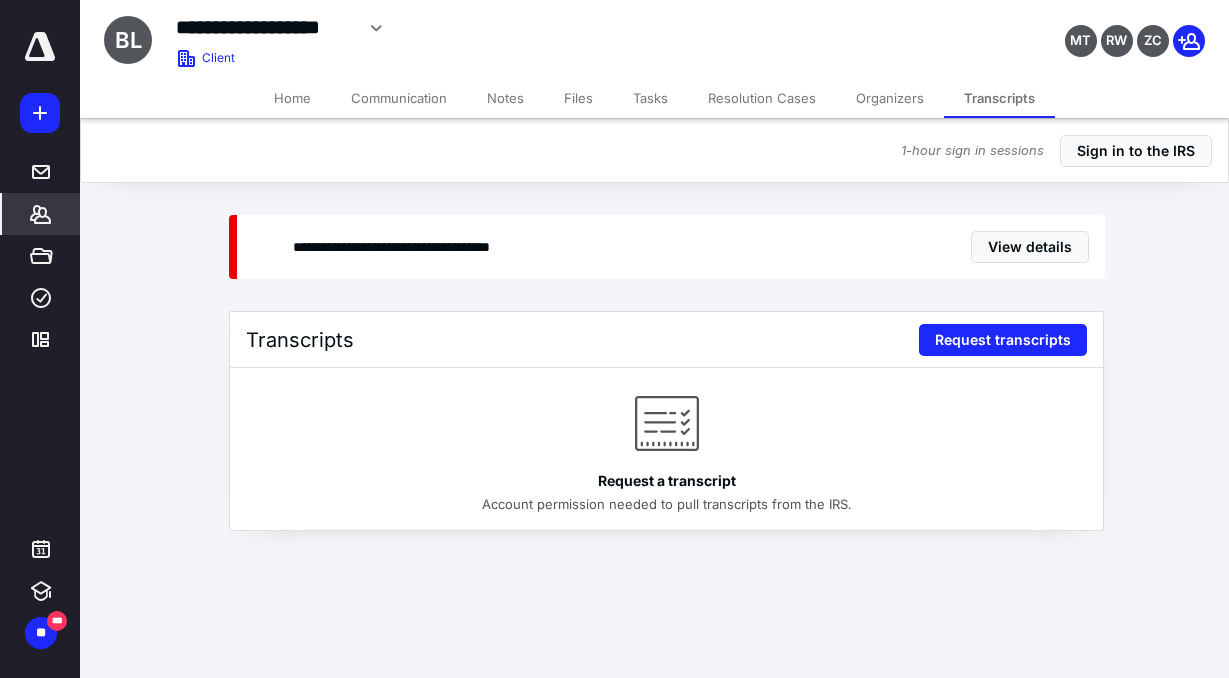 click on "Home" at bounding box center (292, 98) 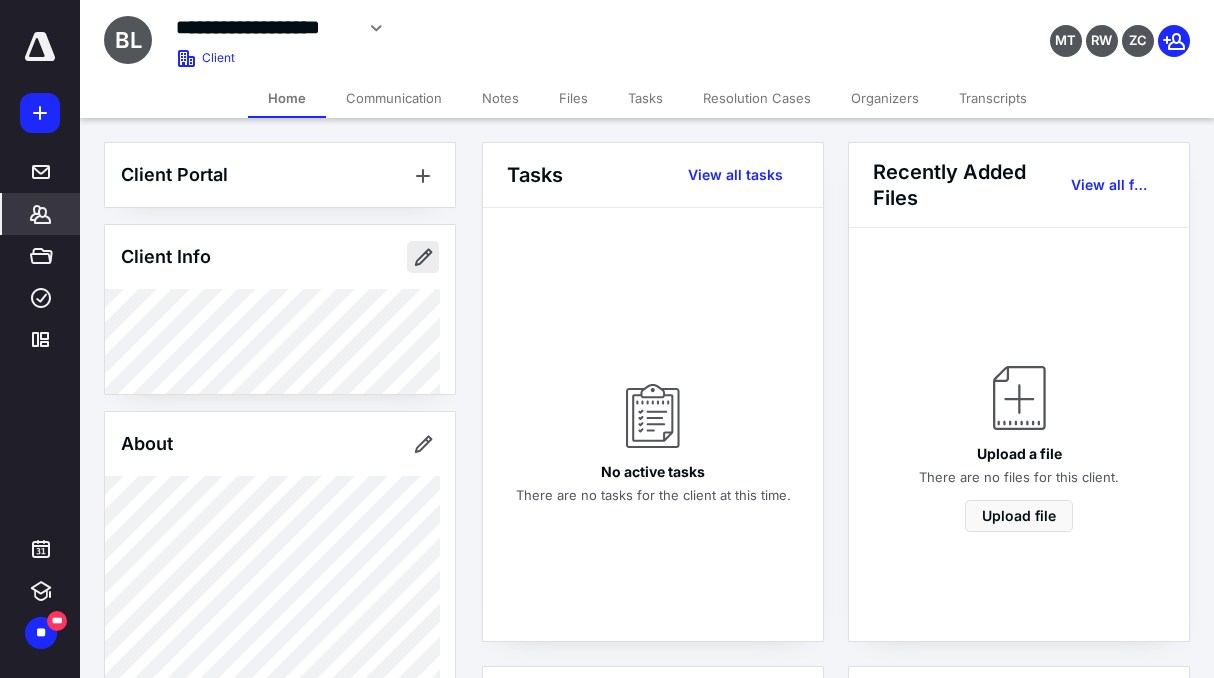 click at bounding box center [423, 257] 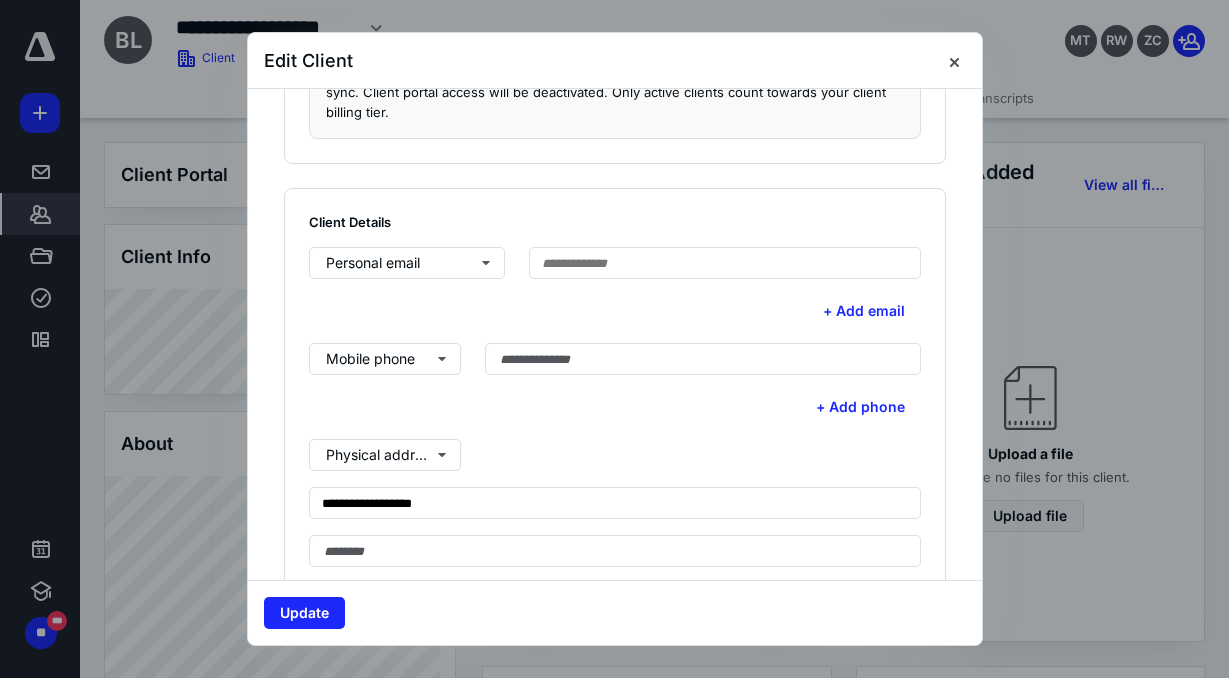 scroll, scrollTop: 691, scrollLeft: 0, axis: vertical 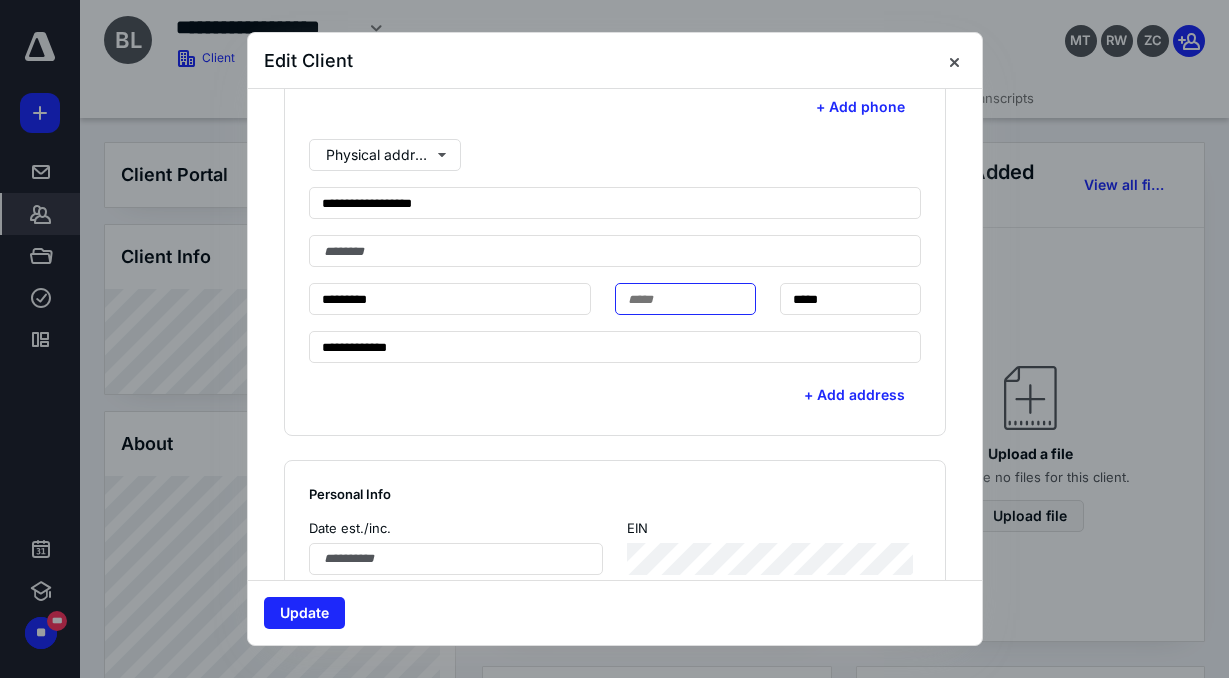 click at bounding box center [685, 299] 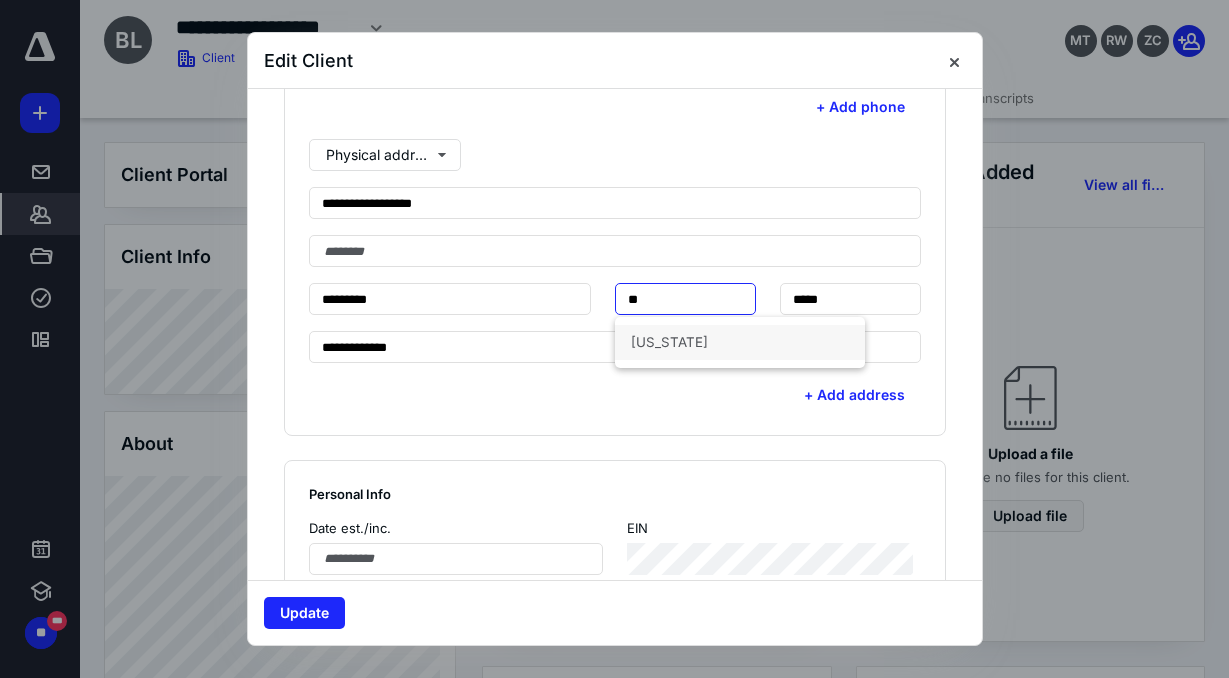 click on "[US_STATE]" at bounding box center [740, 342] 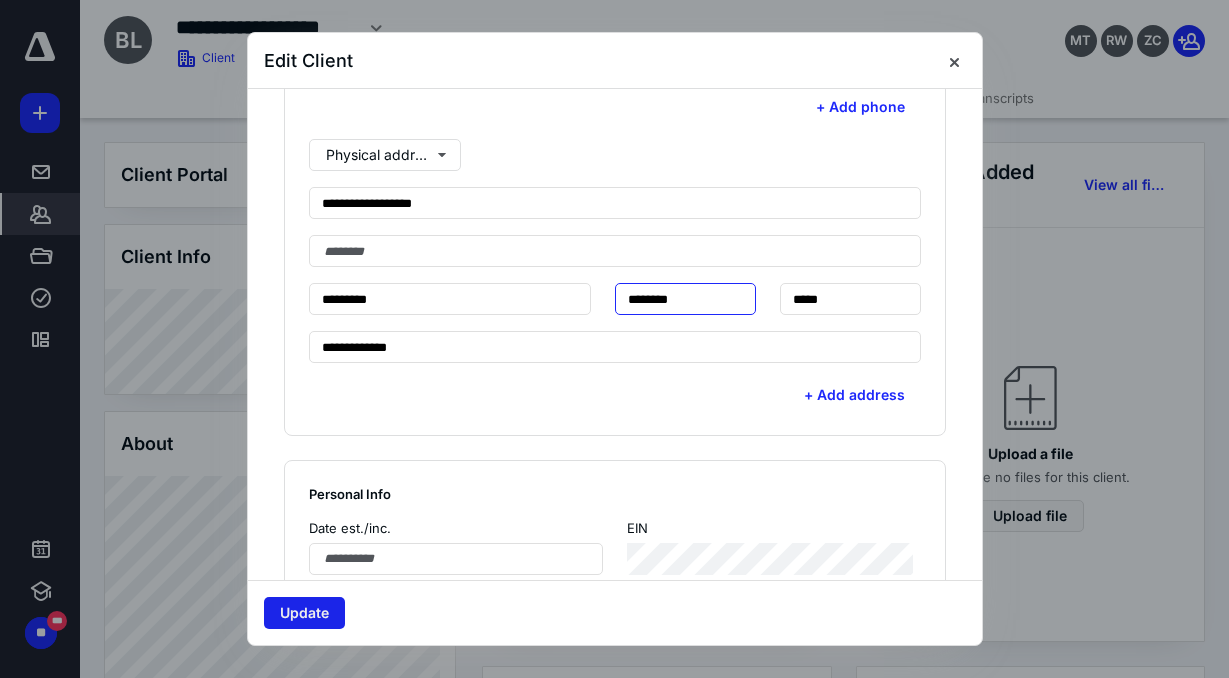 type on "********" 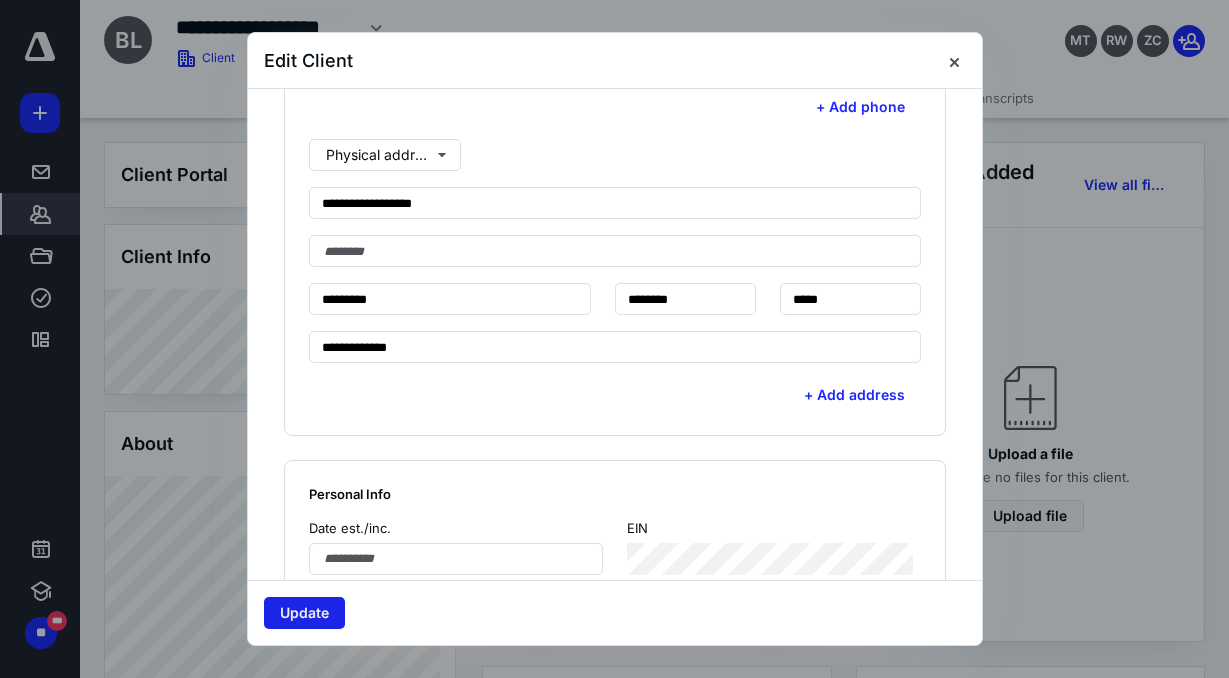 click on "Update" at bounding box center (304, 613) 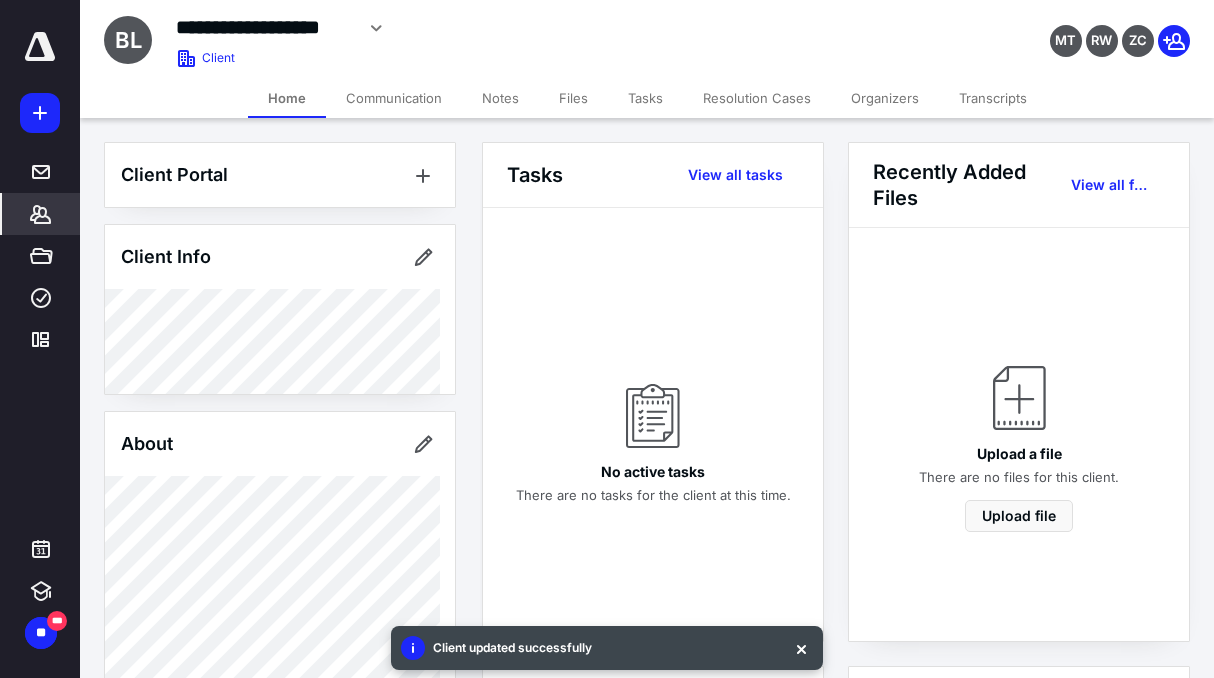 click on "Transcripts" at bounding box center [993, 98] 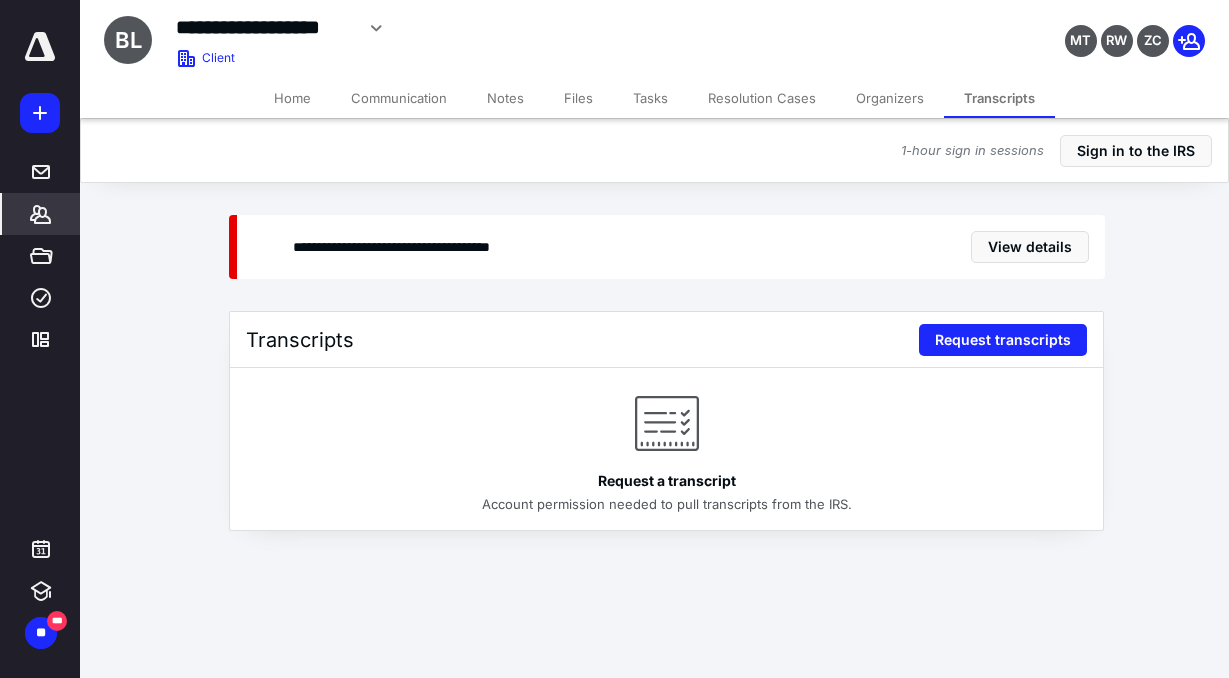 click on "**********" at bounding box center [614, 339] 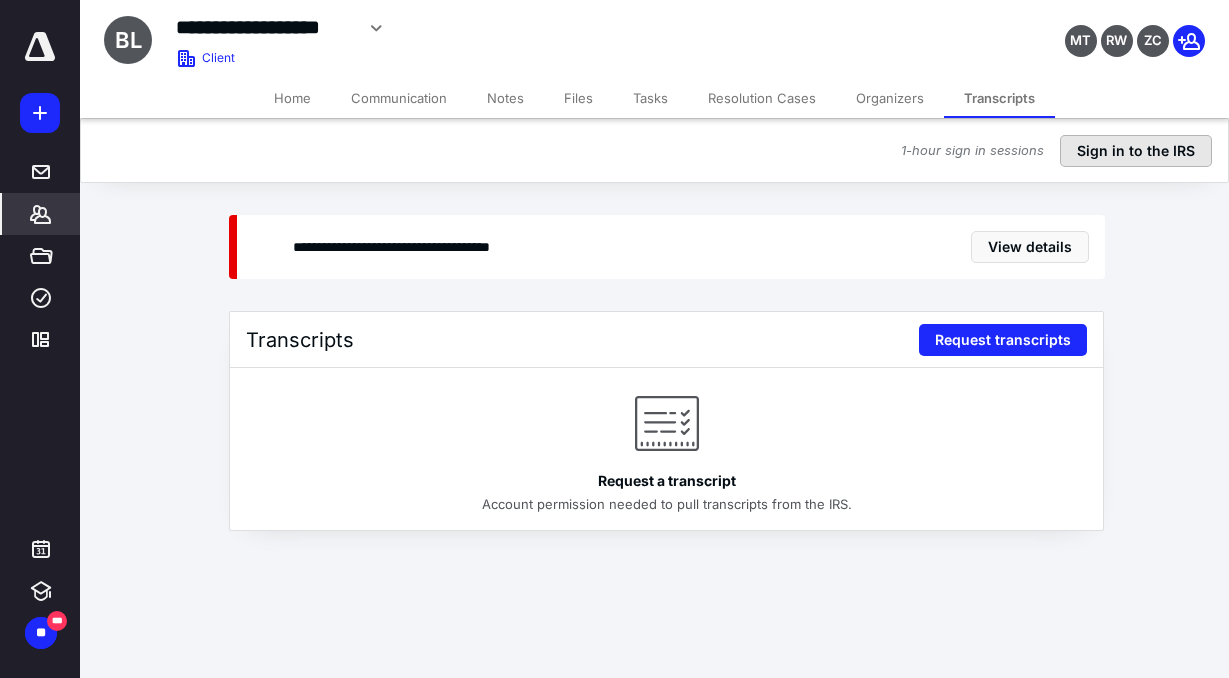 click on "Sign in to the IRS" at bounding box center [1136, 151] 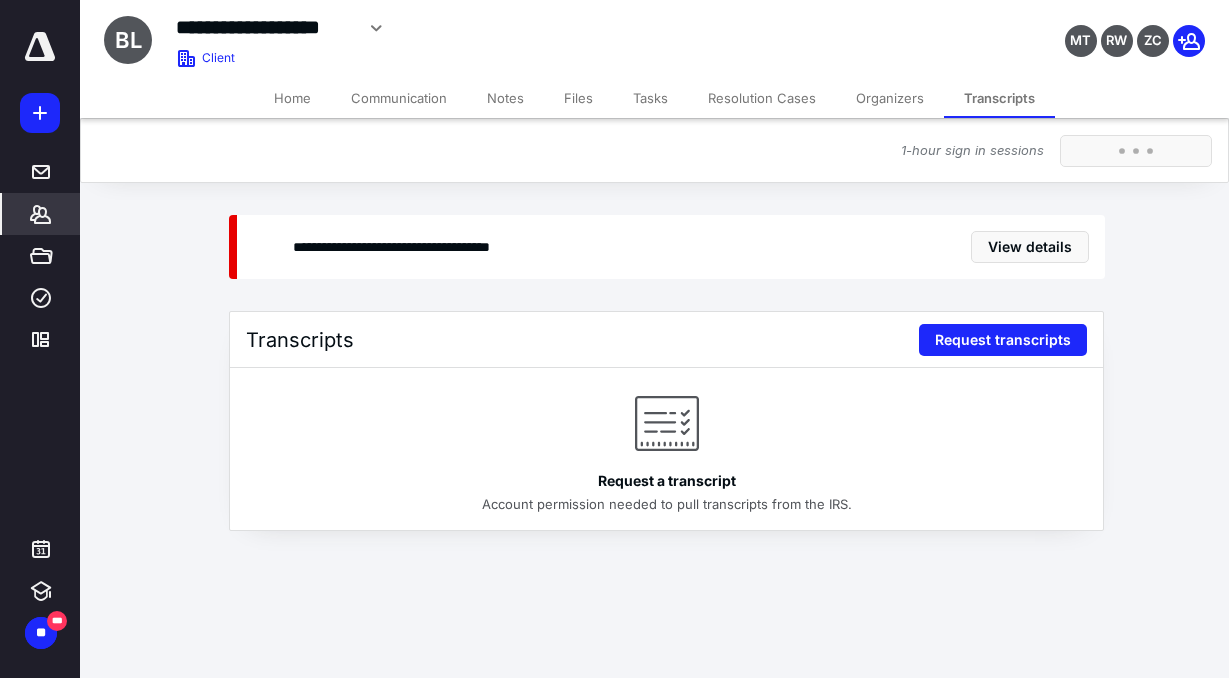 click on "**********" at bounding box center (654, 357) 